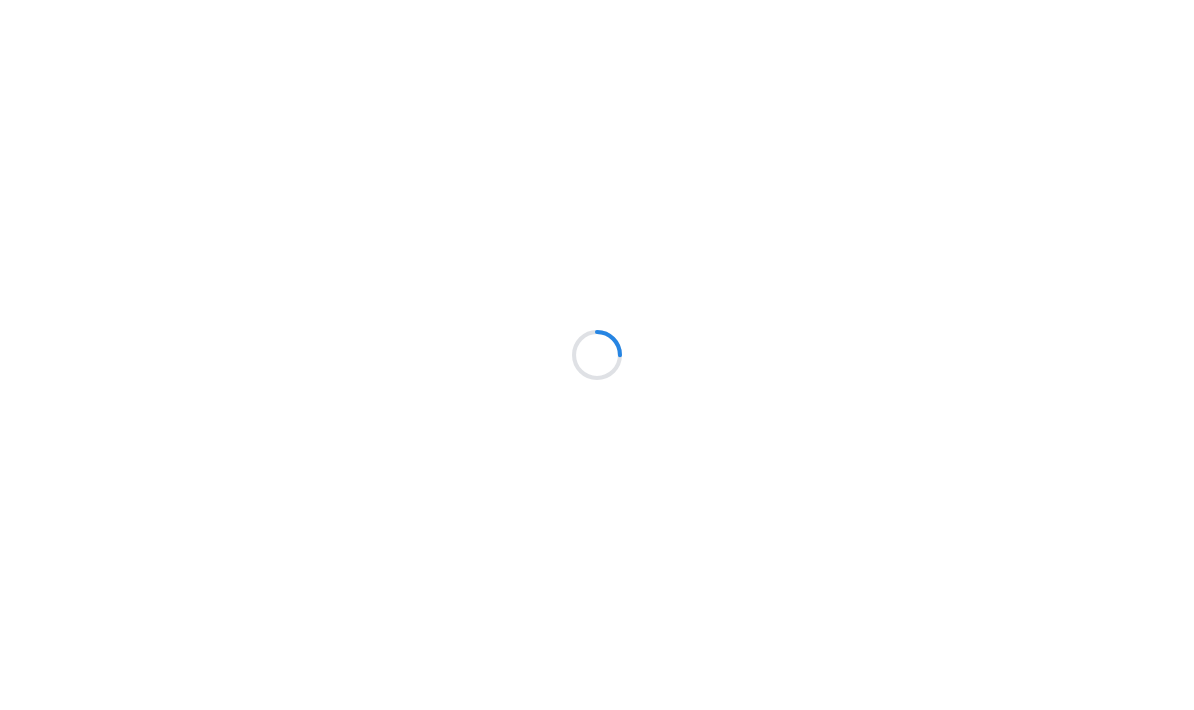 scroll, scrollTop: 0, scrollLeft: 0, axis: both 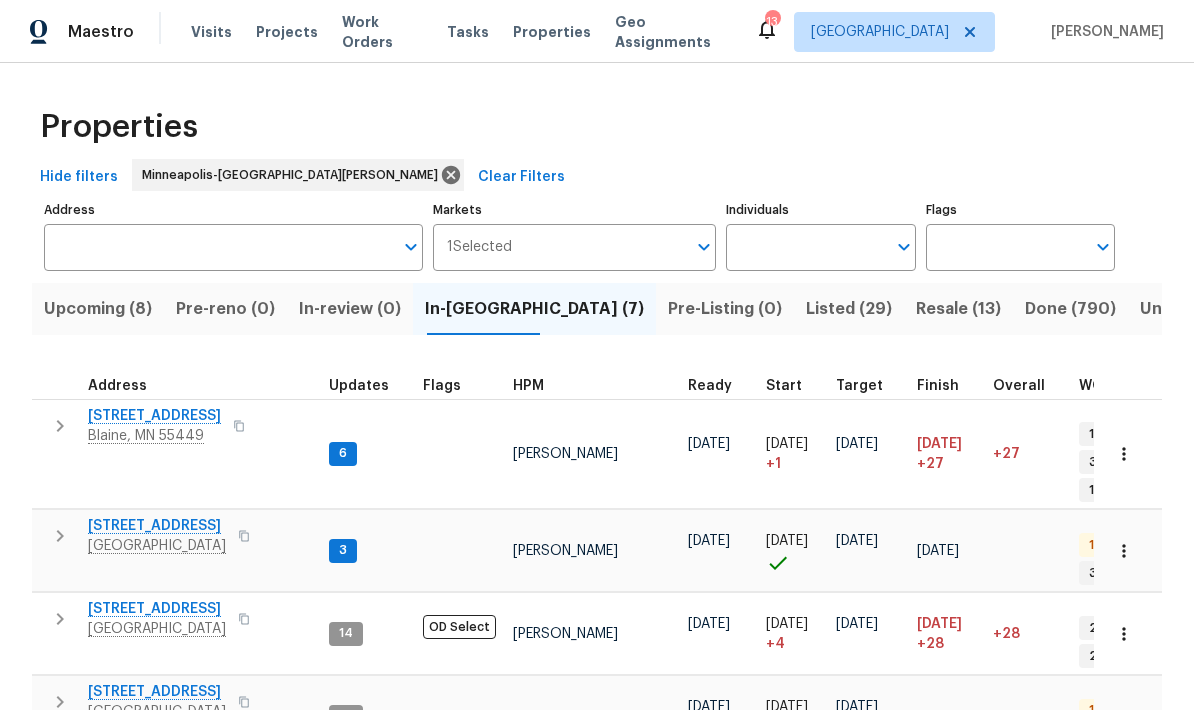 click on "Work Orders" at bounding box center [382, 32] 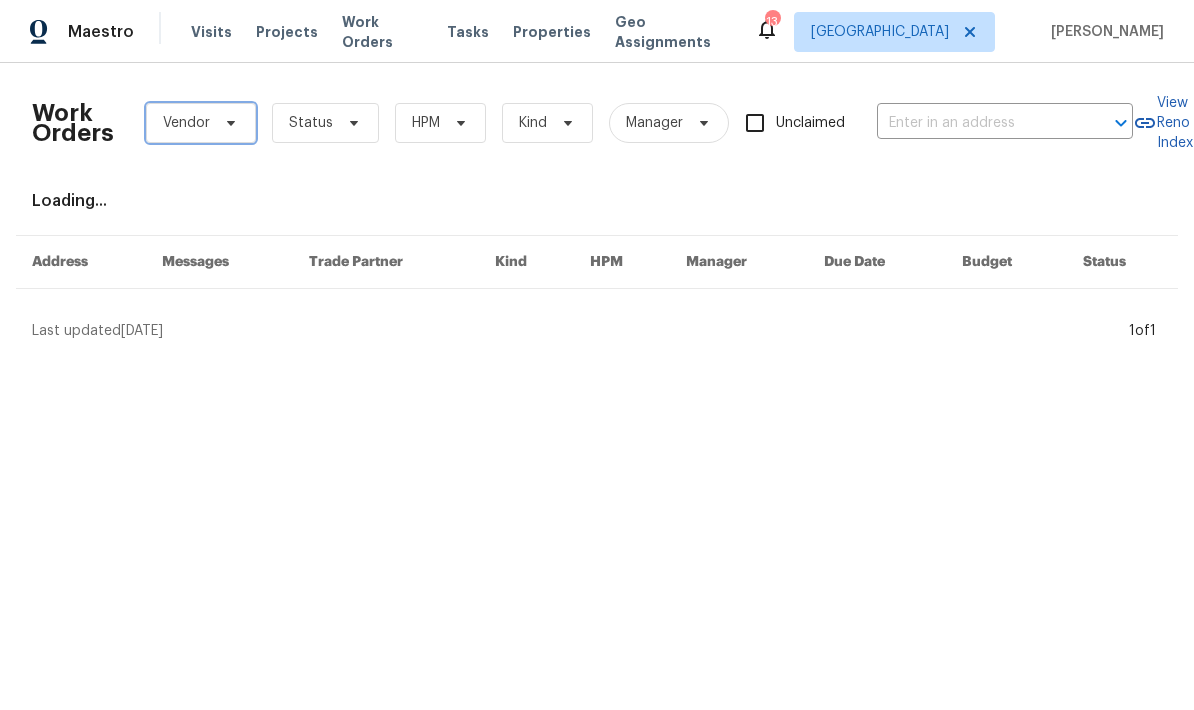 click at bounding box center (228, 123) 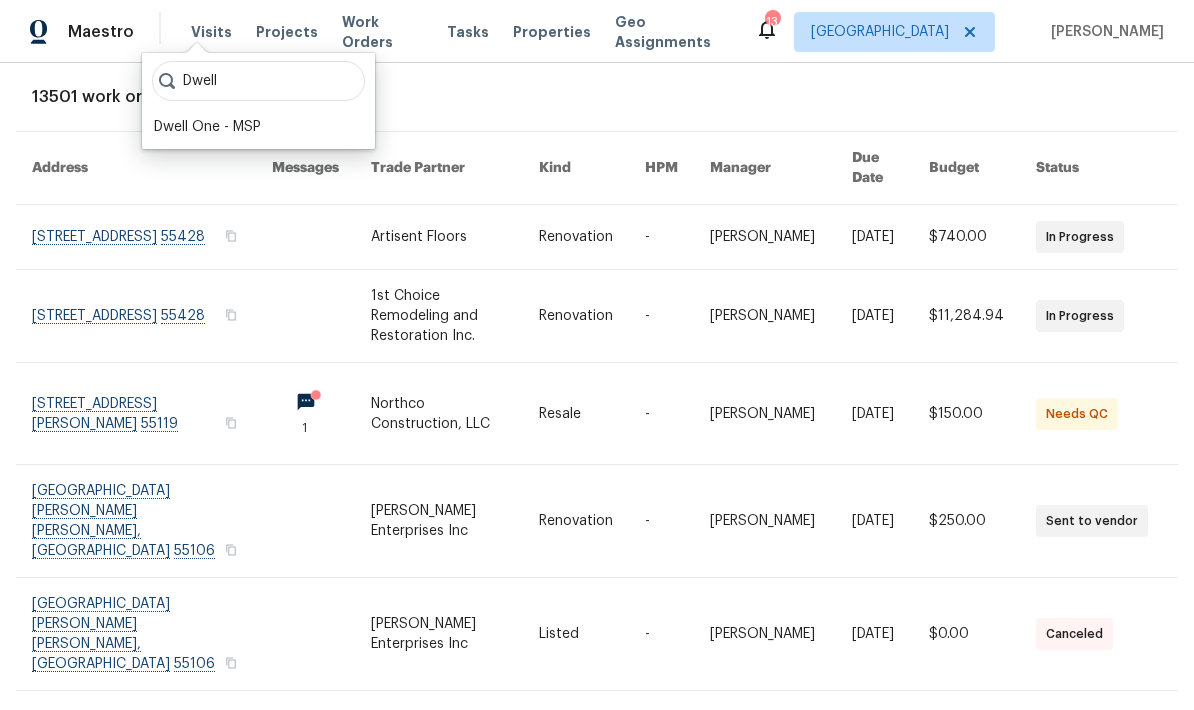 scroll, scrollTop: 102, scrollLeft: 1, axis: both 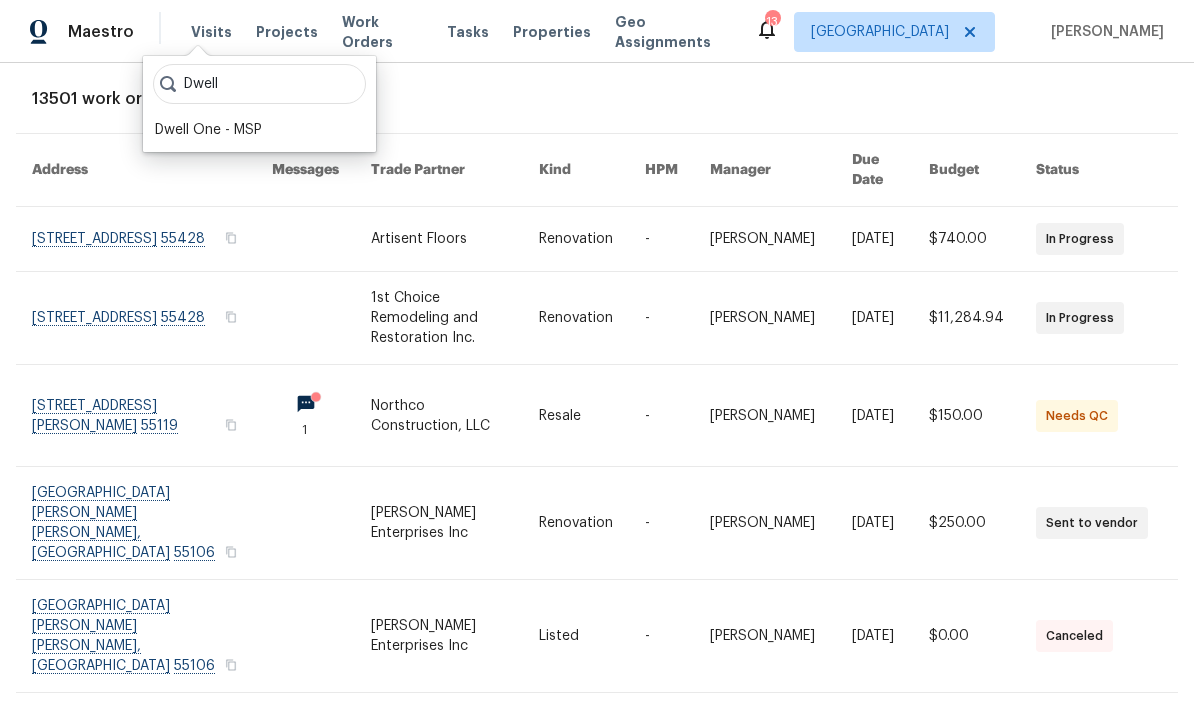 type on "Dwell" 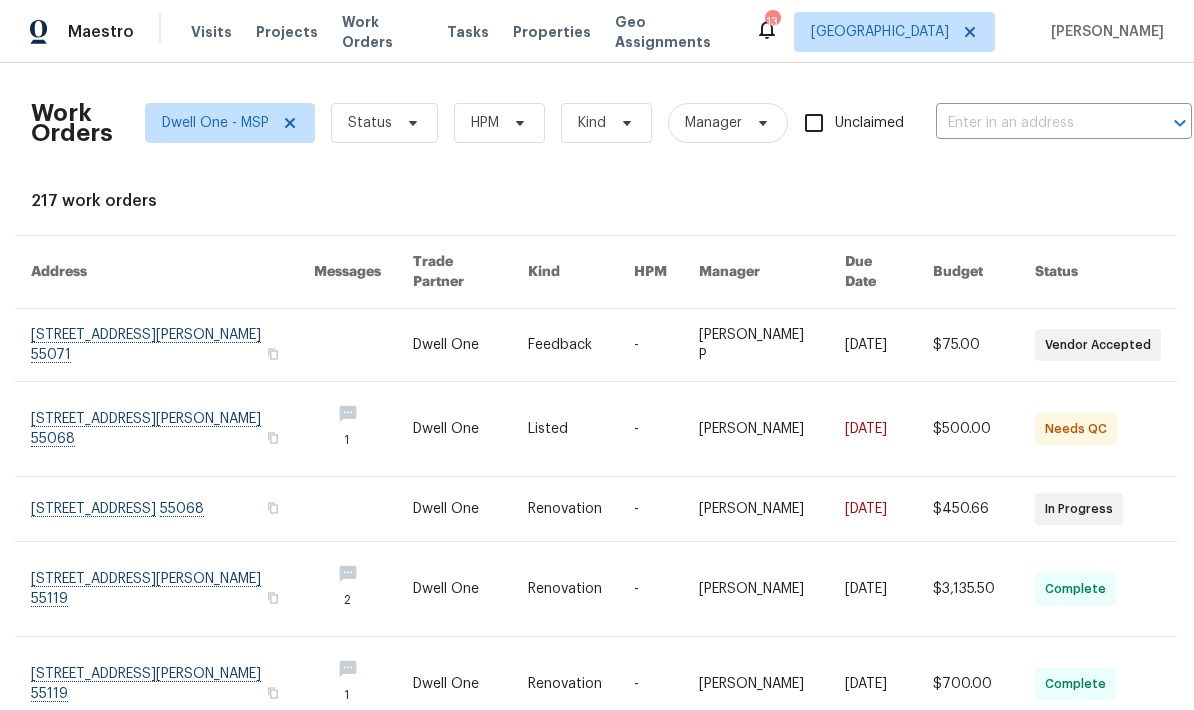 click at bounding box center [172, 429] 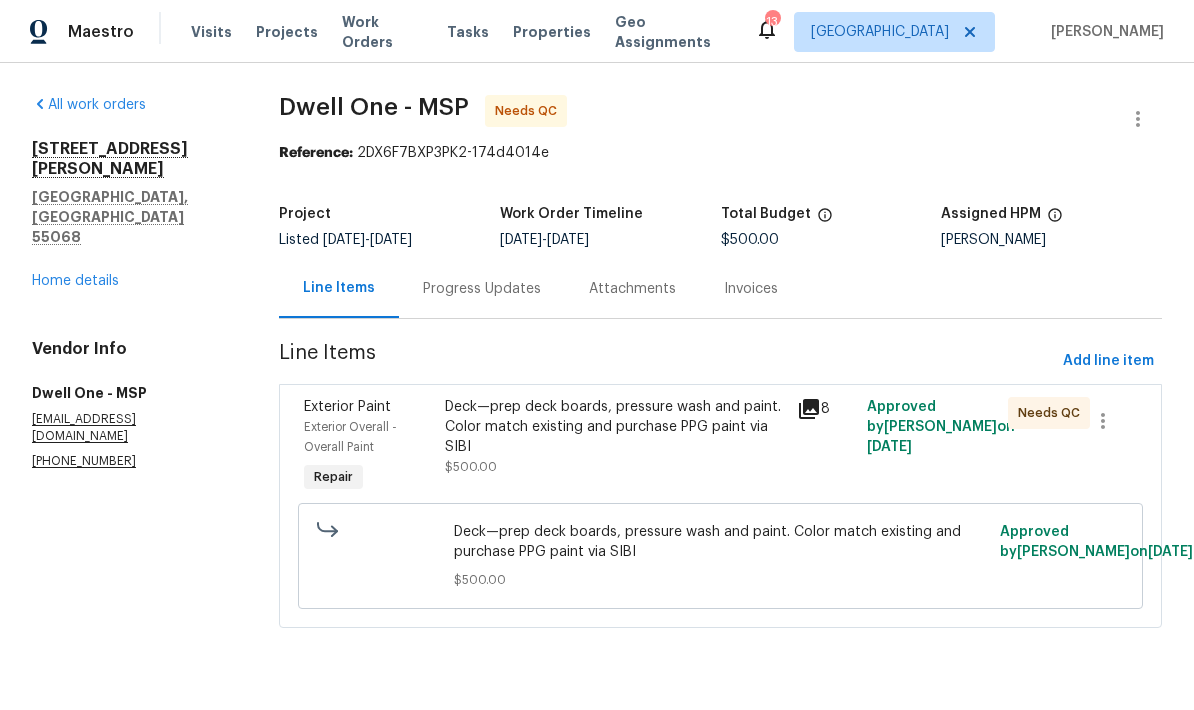 click on "Progress Updates" at bounding box center [482, 289] 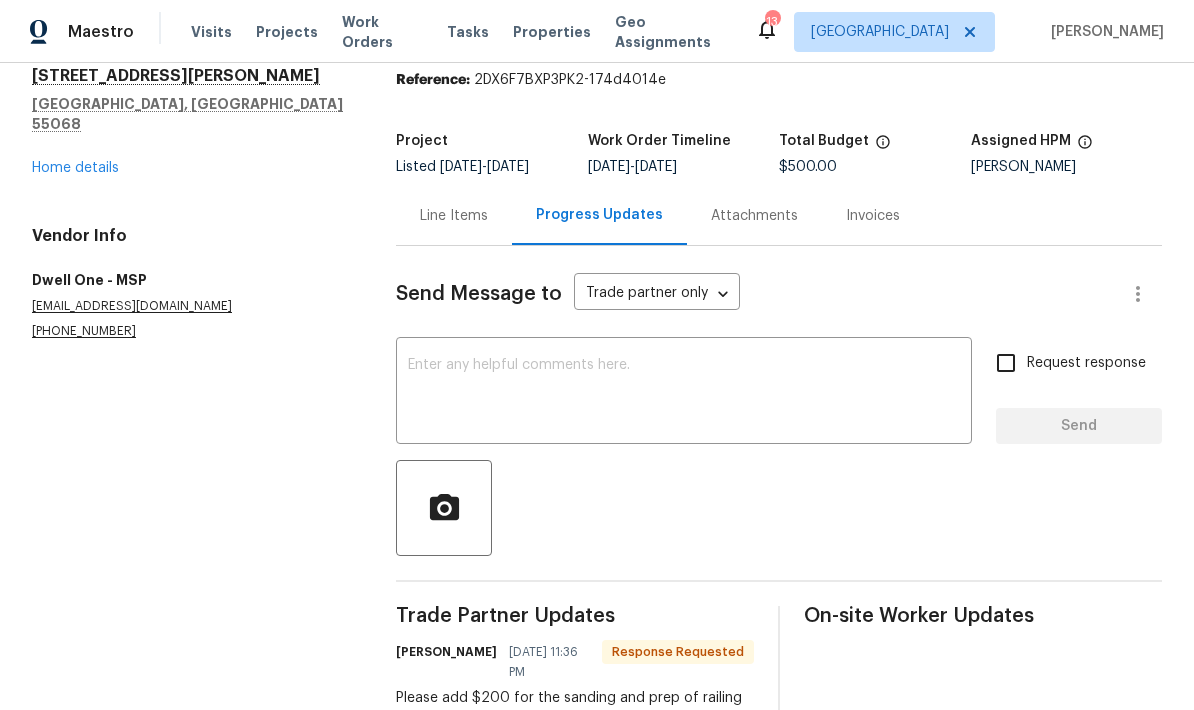 scroll, scrollTop: 72, scrollLeft: 0, axis: vertical 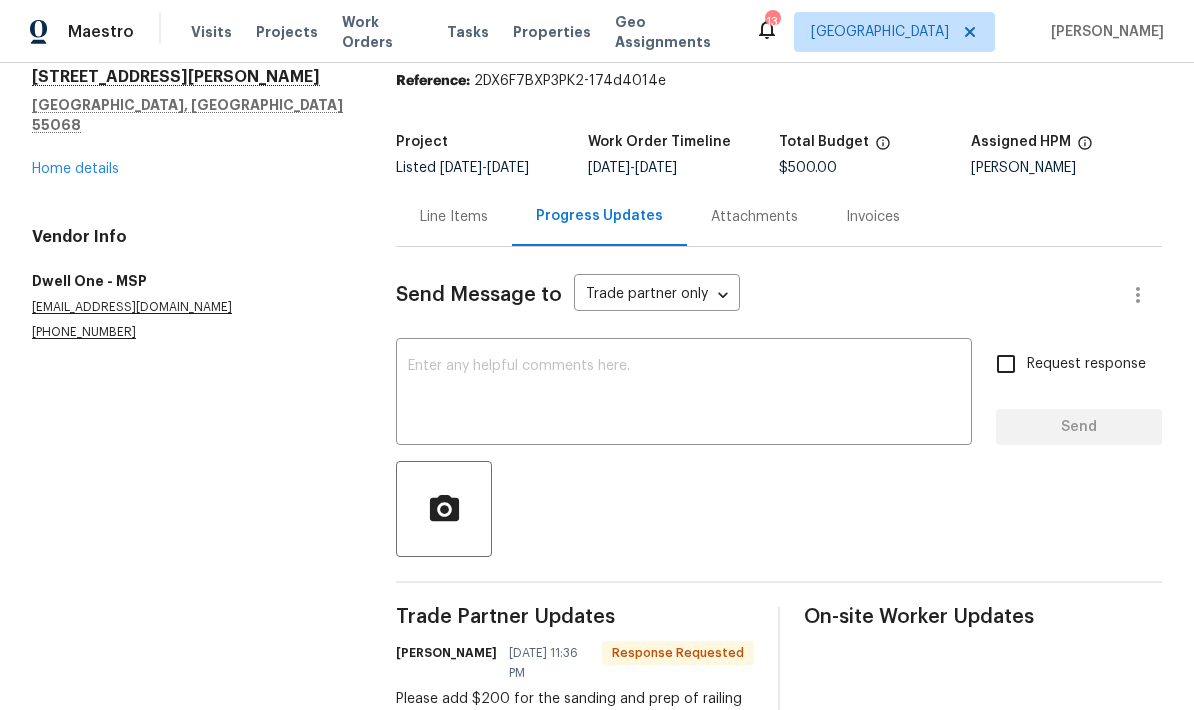 click on "Line Items" at bounding box center (454, 217) 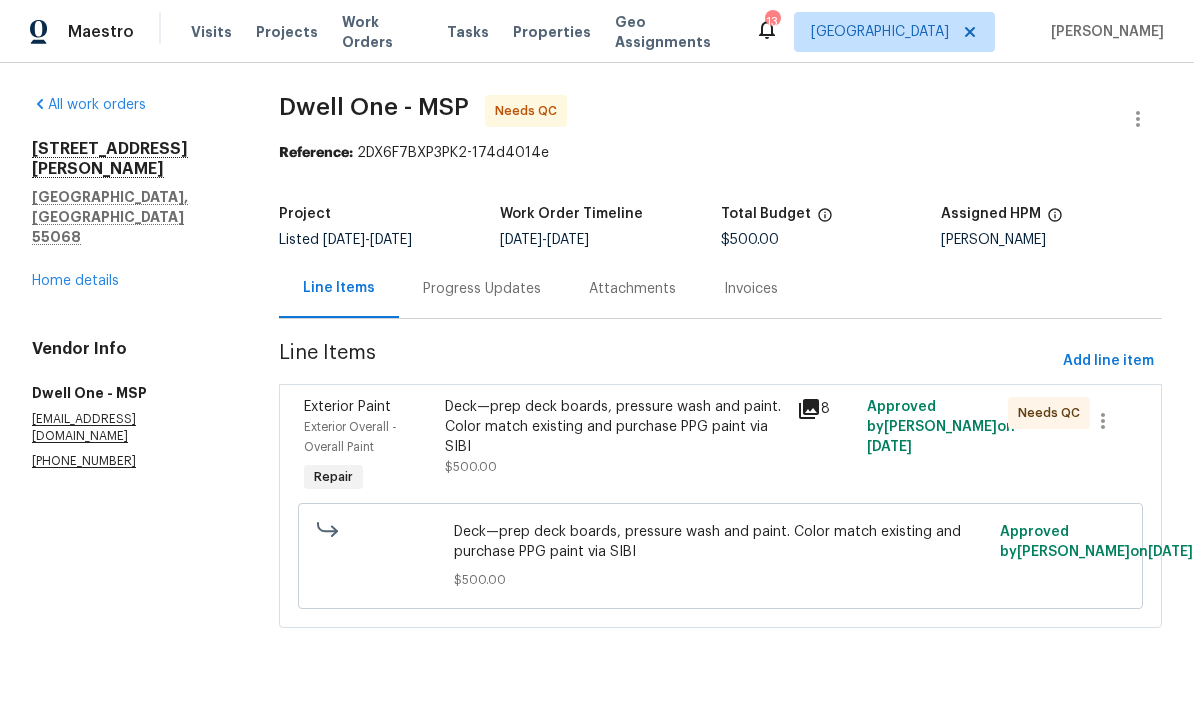 click on "Deck—prep deck boards, pressure wash and paint.  Color match existing and purchase PPG paint via SIBI" at bounding box center [615, 427] 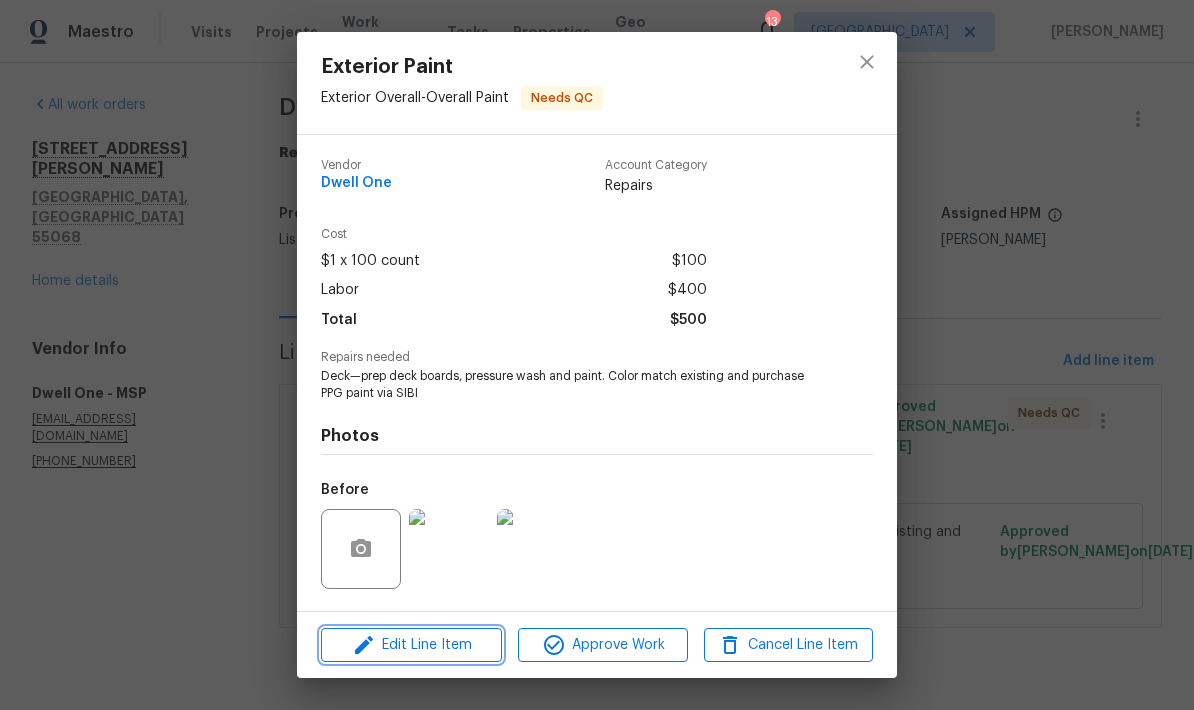 click on "Edit Line Item" at bounding box center [411, 645] 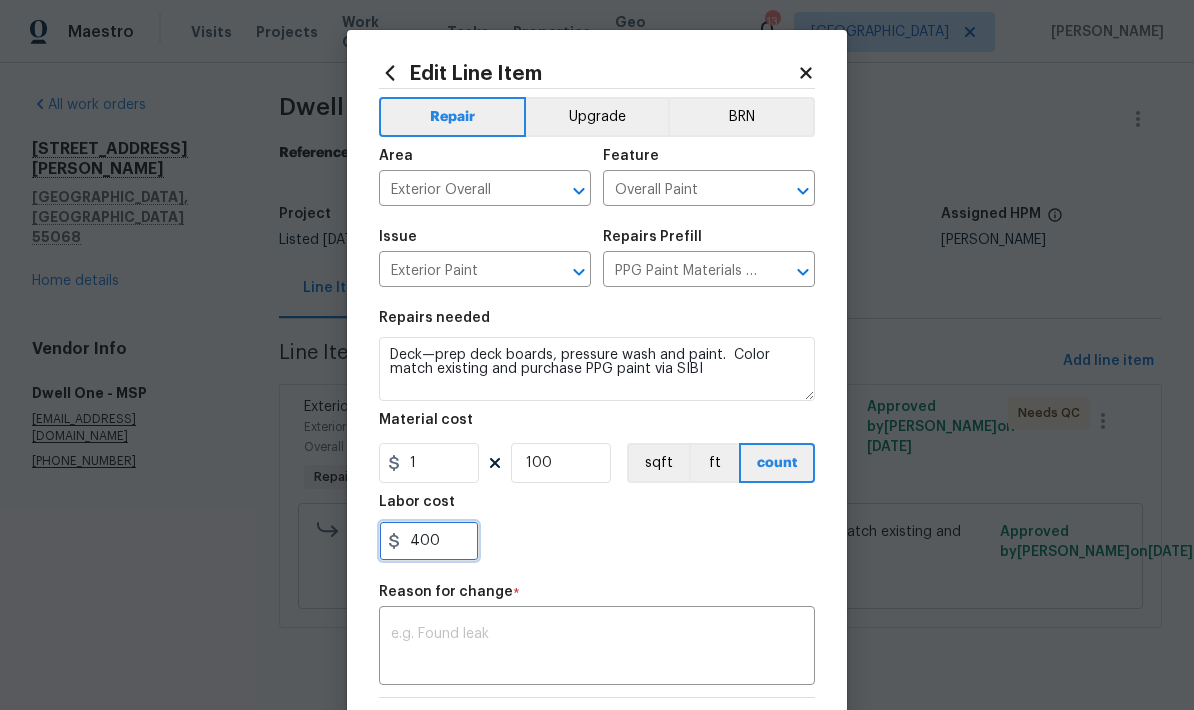 click on "400" at bounding box center (429, 541) 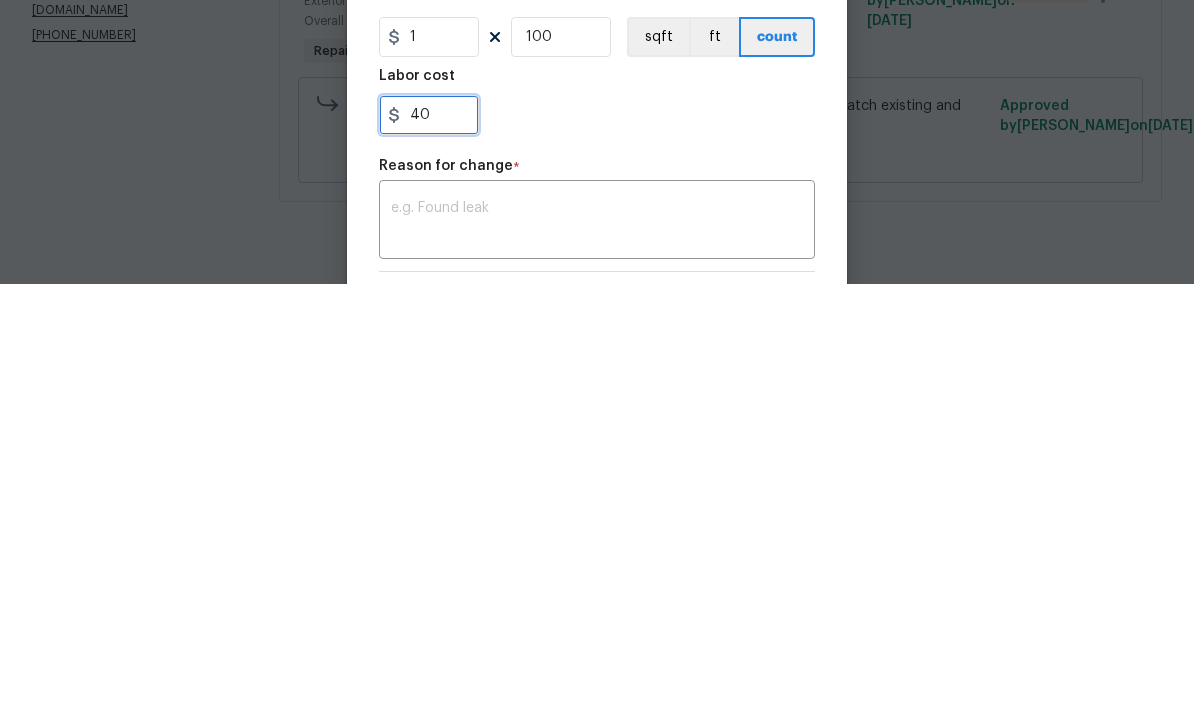 type on "4" 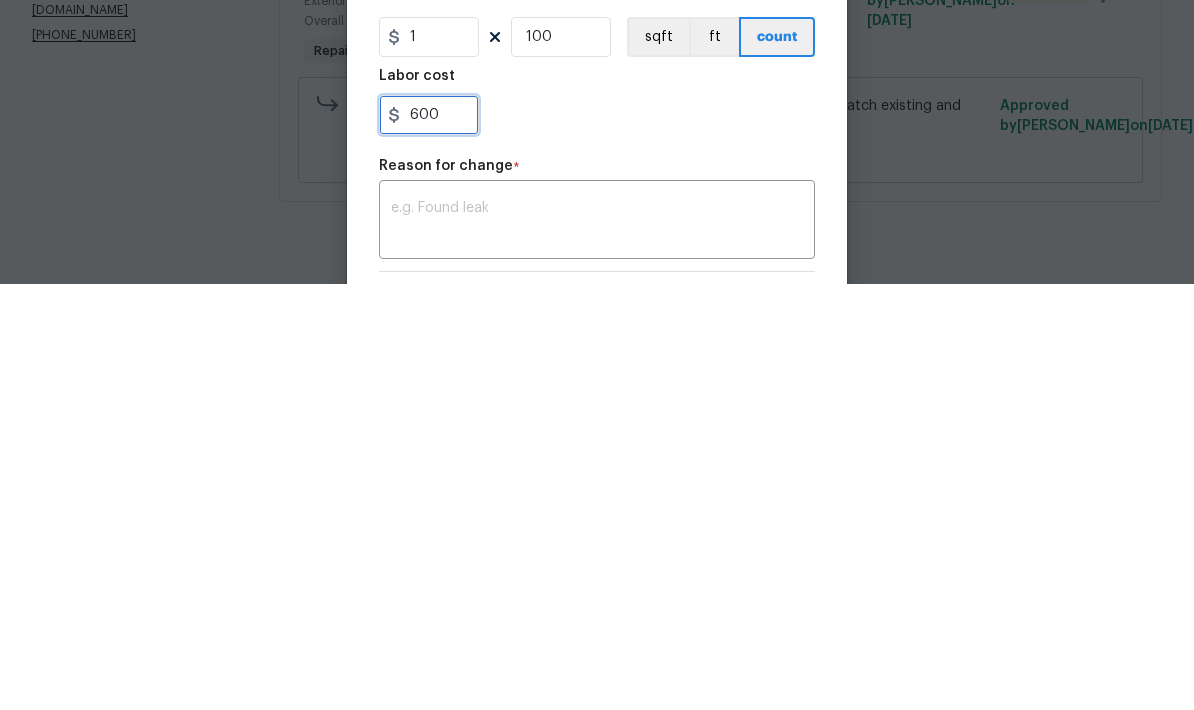 type on "600" 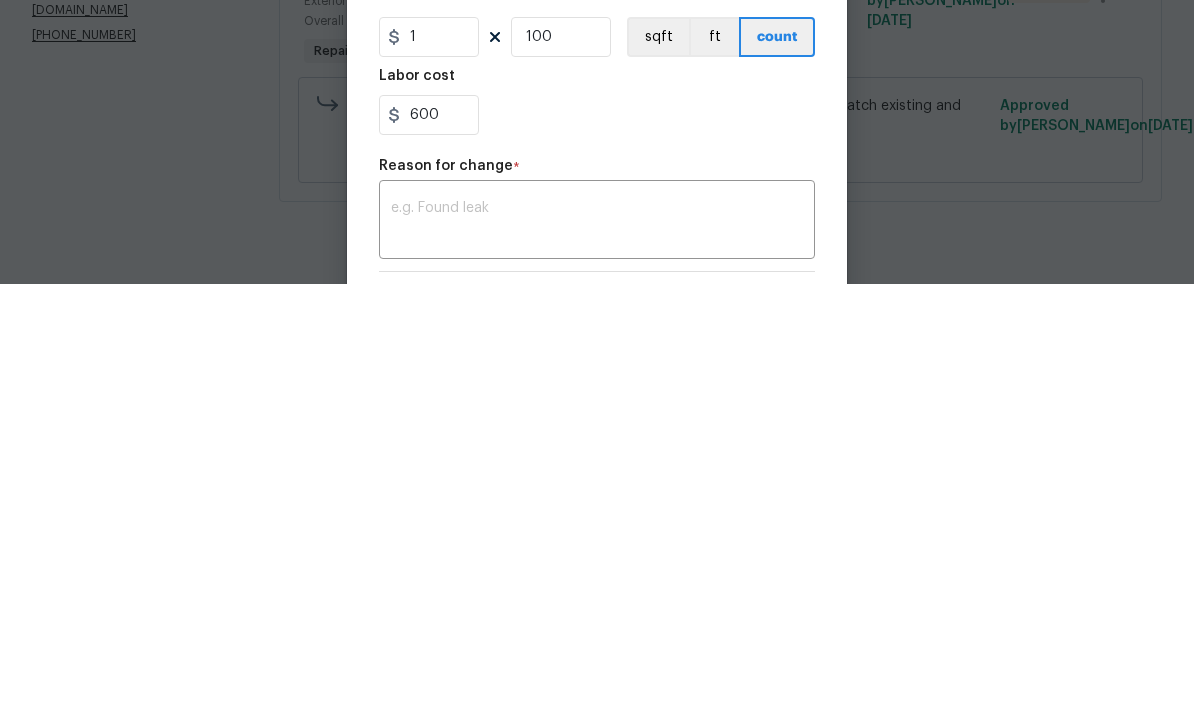 click at bounding box center [597, 648] 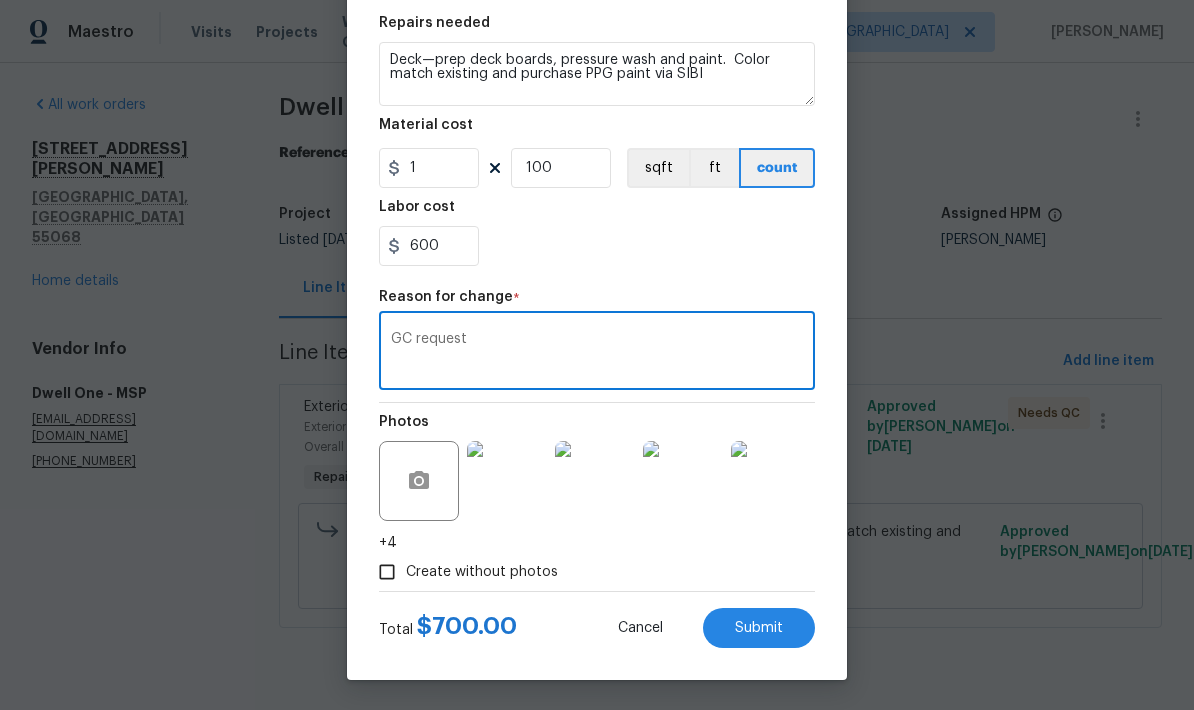 scroll, scrollTop: 299, scrollLeft: 0, axis: vertical 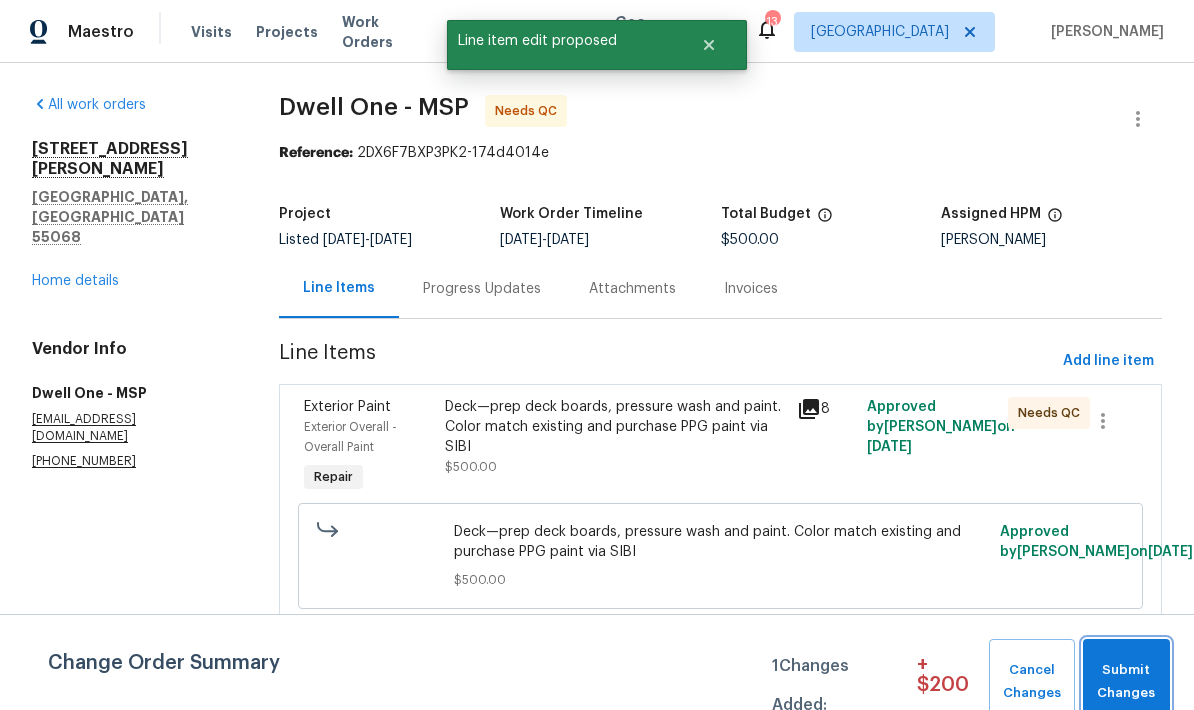 click on "Submit Changes" at bounding box center (1126, 682) 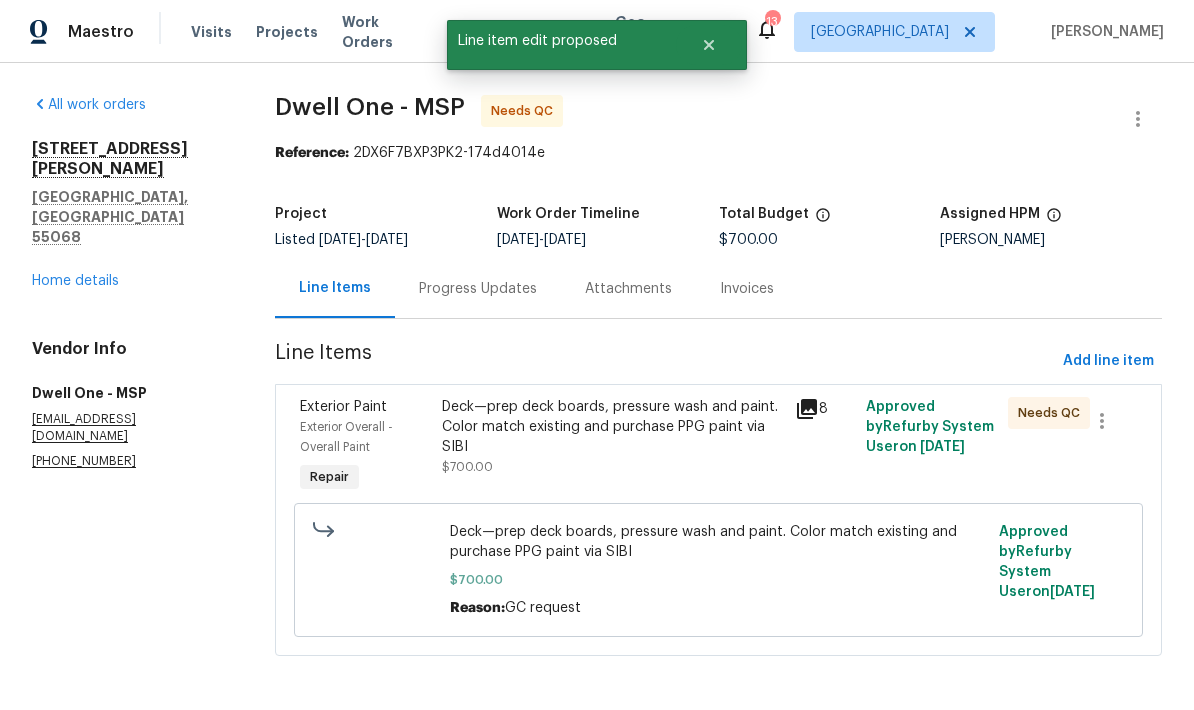 click on "Deck—prep deck boards, pressure wash and paint.  Color match existing and purchase PPG paint via SIBI" at bounding box center [613, 427] 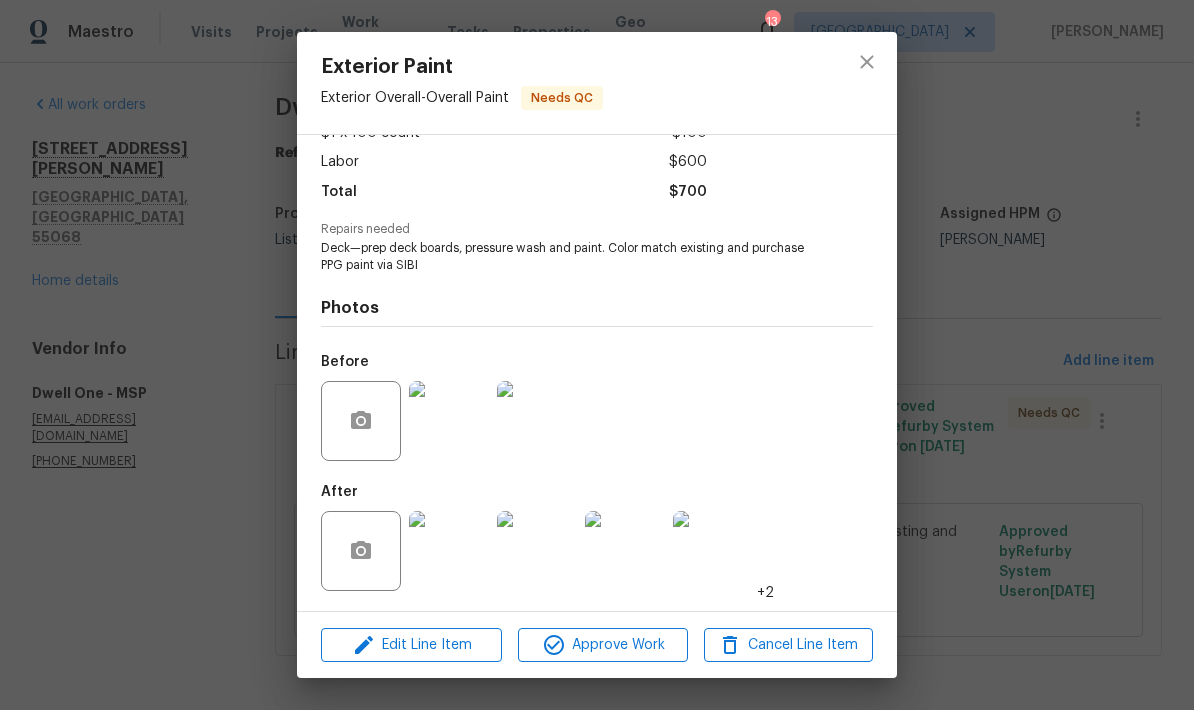 scroll, scrollTop: 132, scrollLeft: 0, axis: vertical 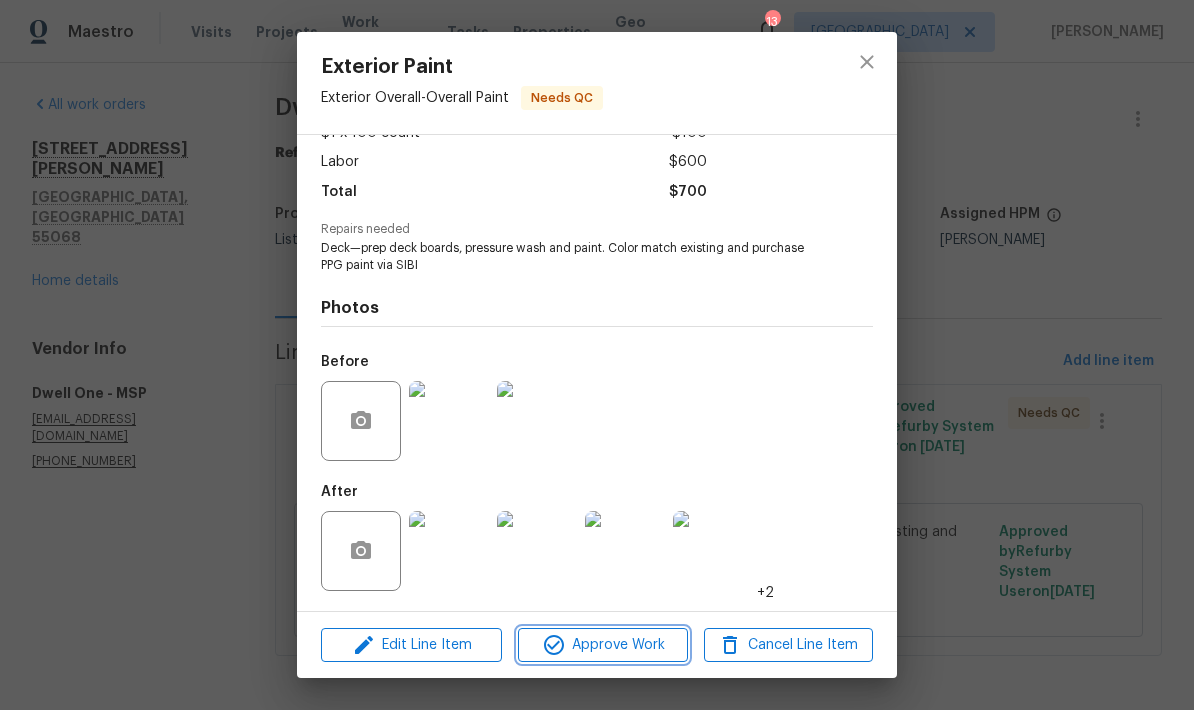 click on "Approve Work" at bounding box center (602, 645) 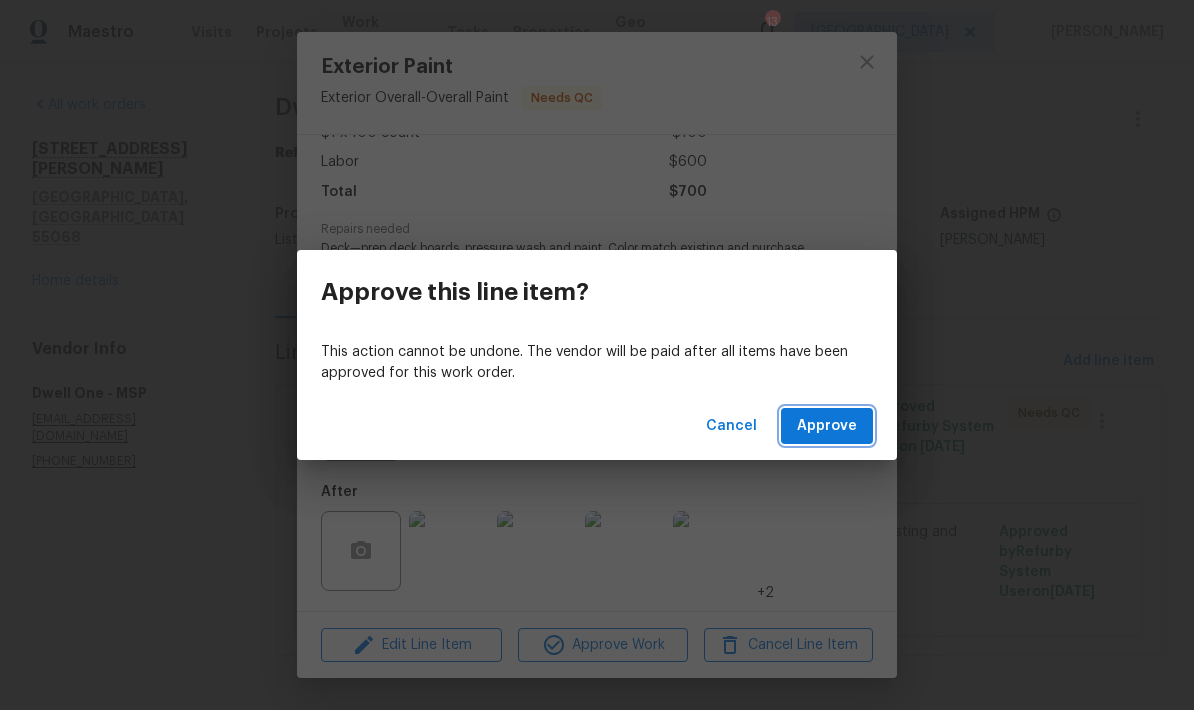 click on "Approve" at bounding box center (827, 426) 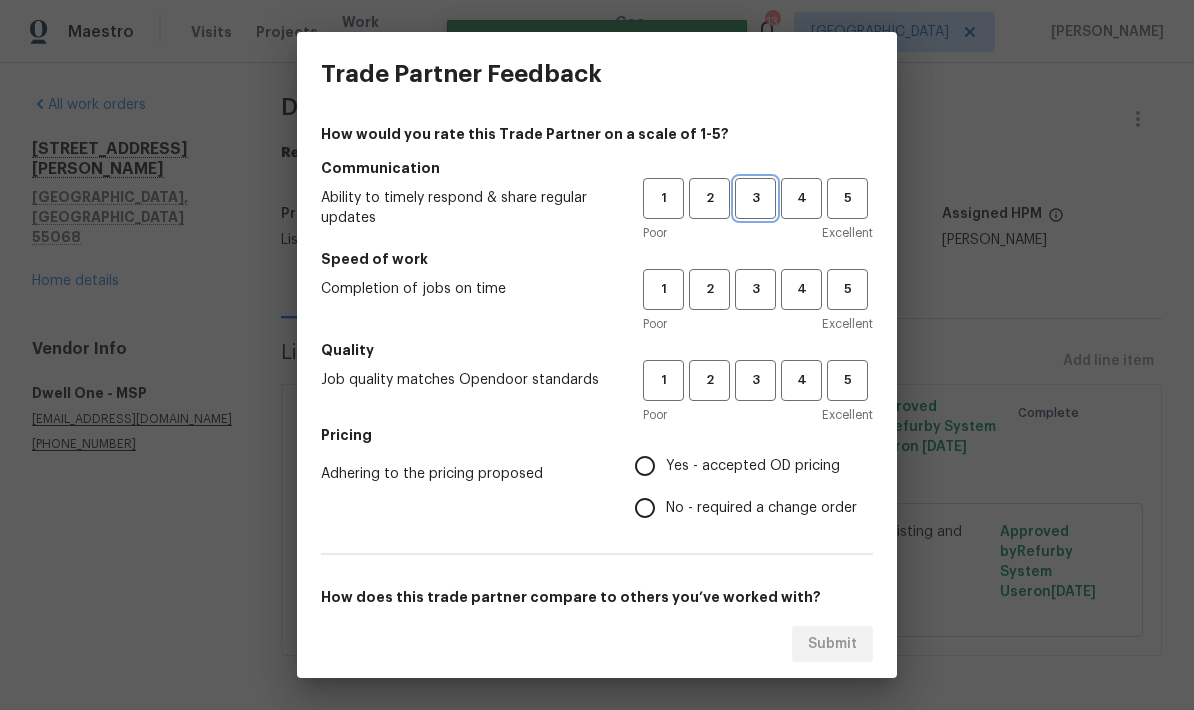 click on "3" at bounding box center [755, 198] 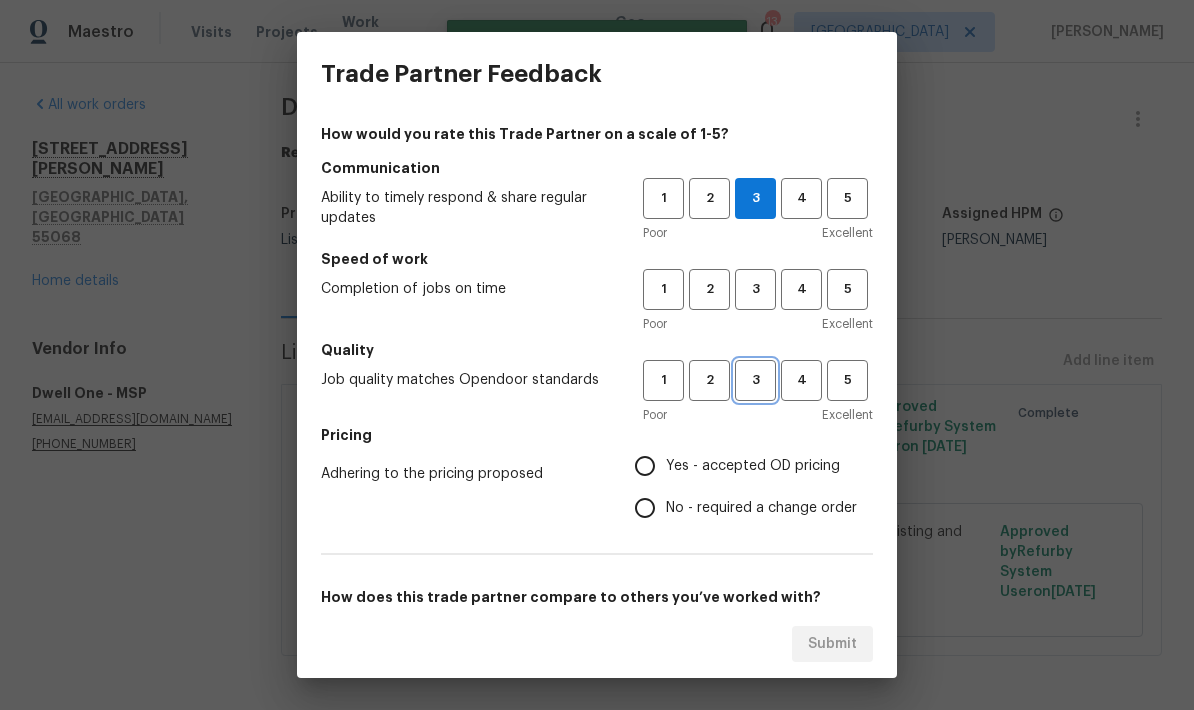 click on "3" at bounding box center [755, 380] 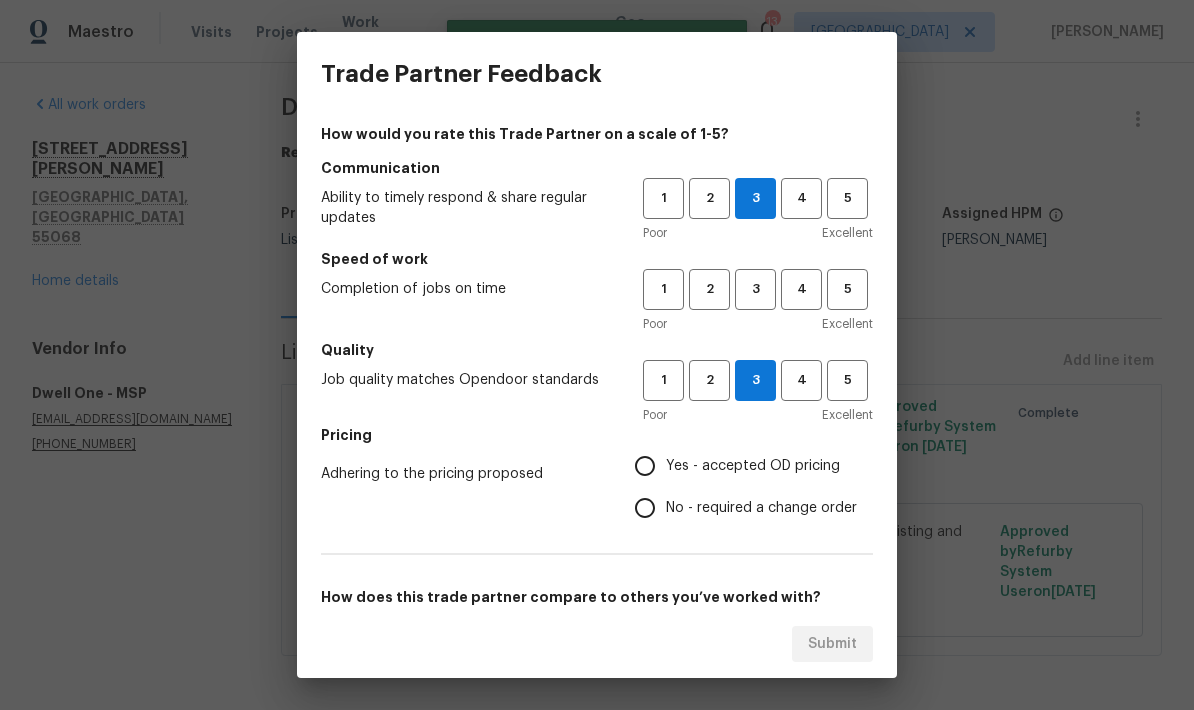 click on "No - required a change order" at bounding box center (645, 508) 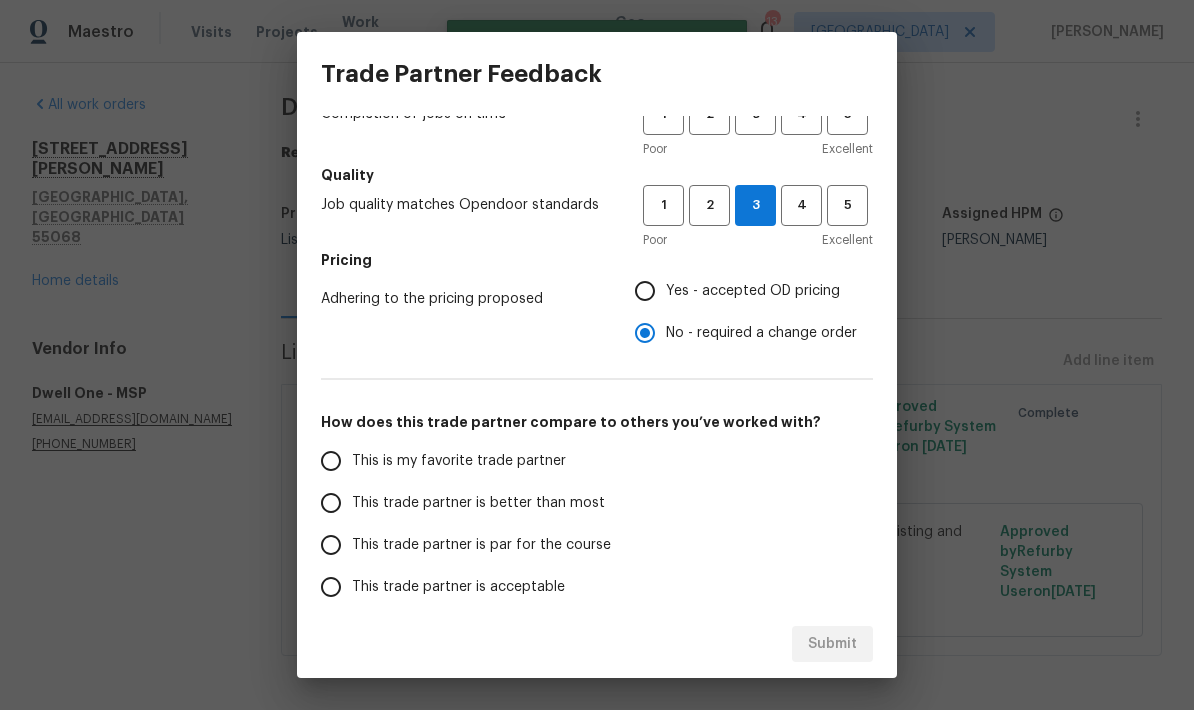scroll, scrollTop: 177, scrollLeft: 0, axis: vertical 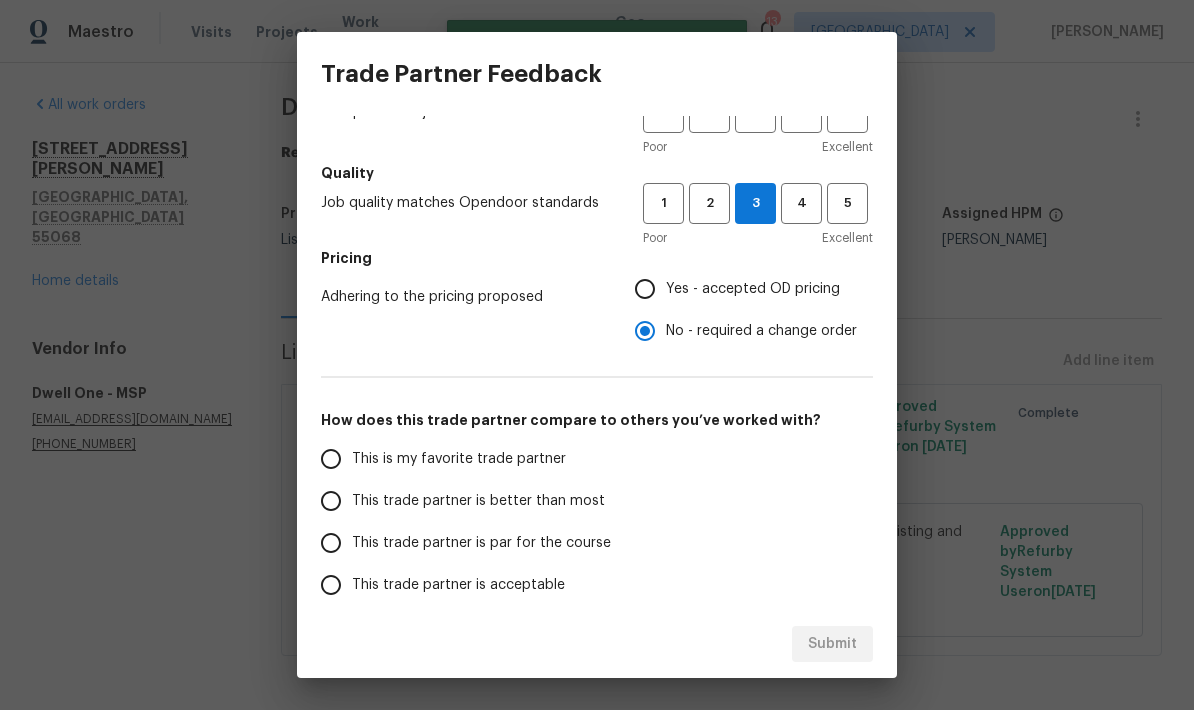 click on "This trade partner is par for the course" at bounding box center (331, 543) 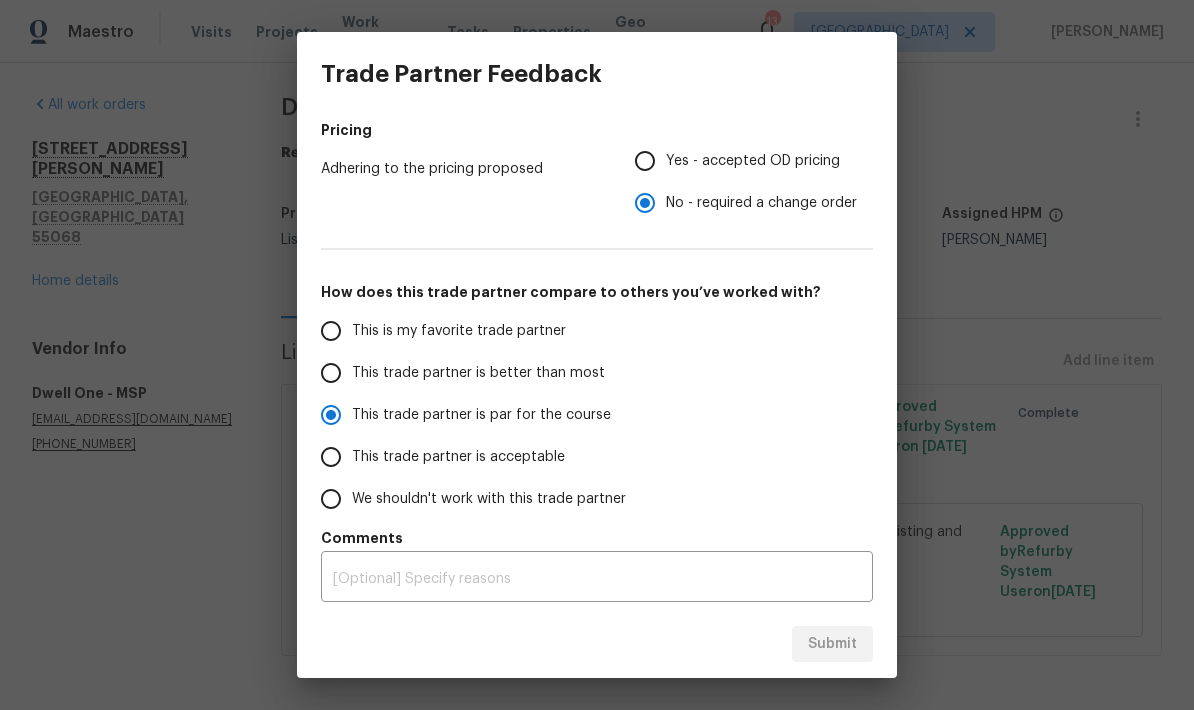 scroll, scrollTop: 305, scrollLeft: 0, axis: vertical 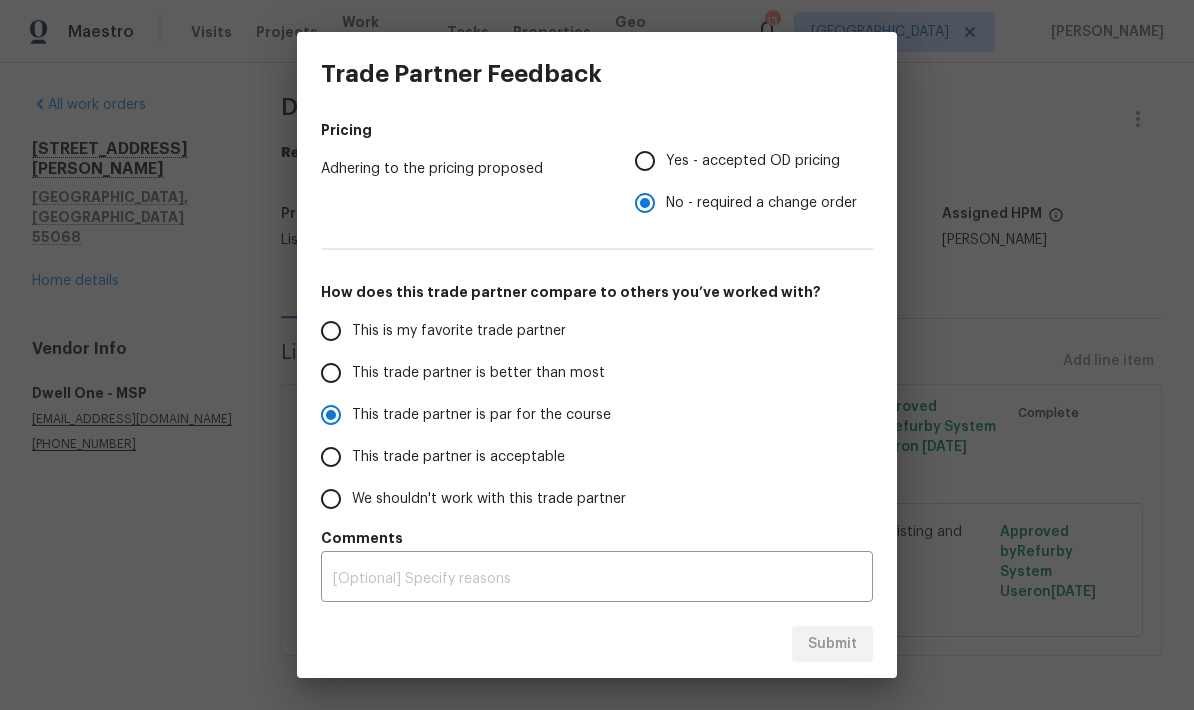 click at bounding box center [597, 579] 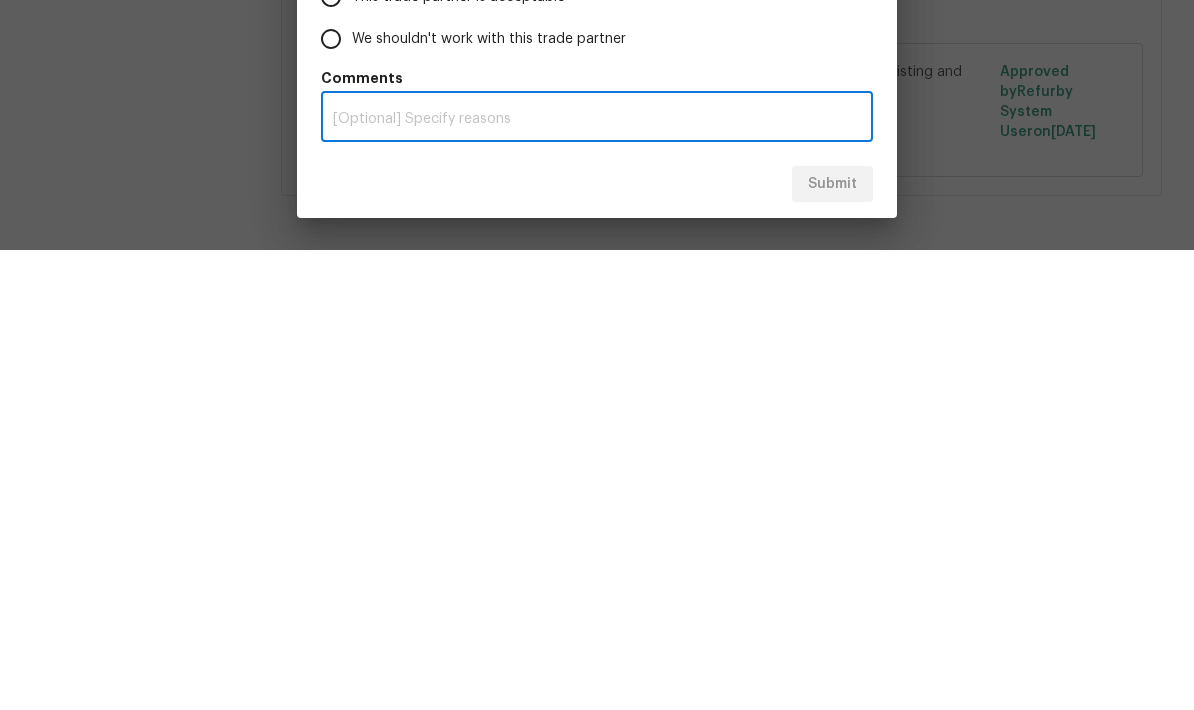 radio on "true" 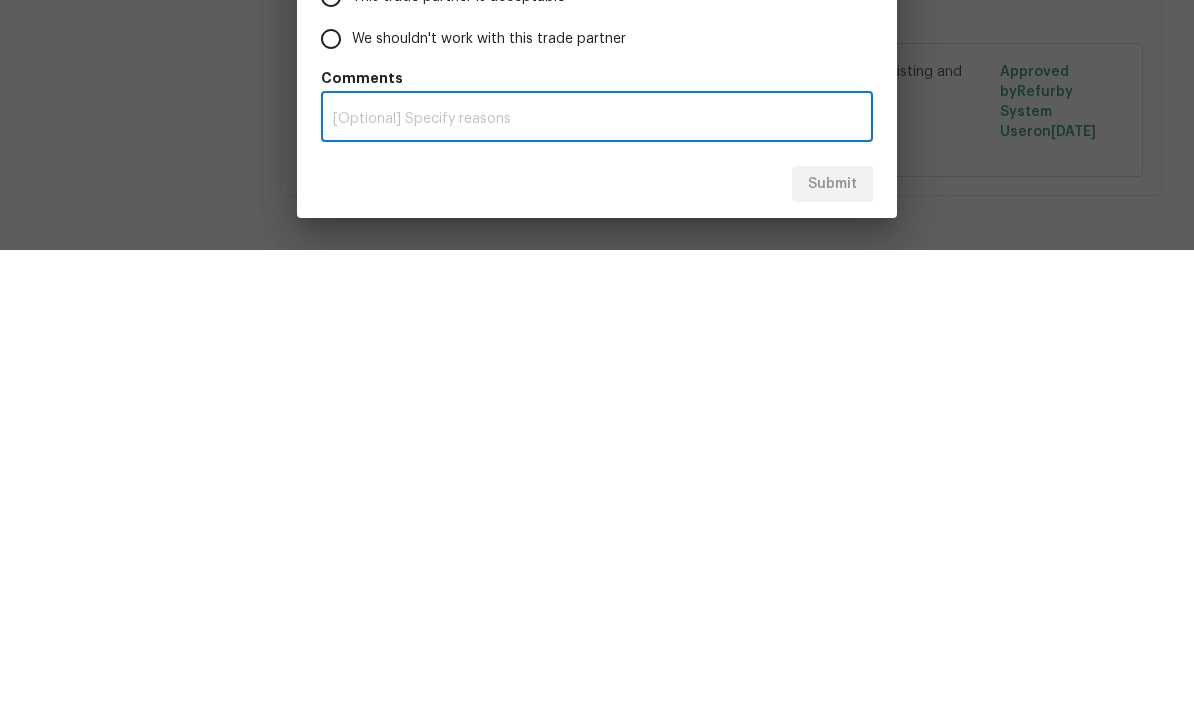 type on "I" 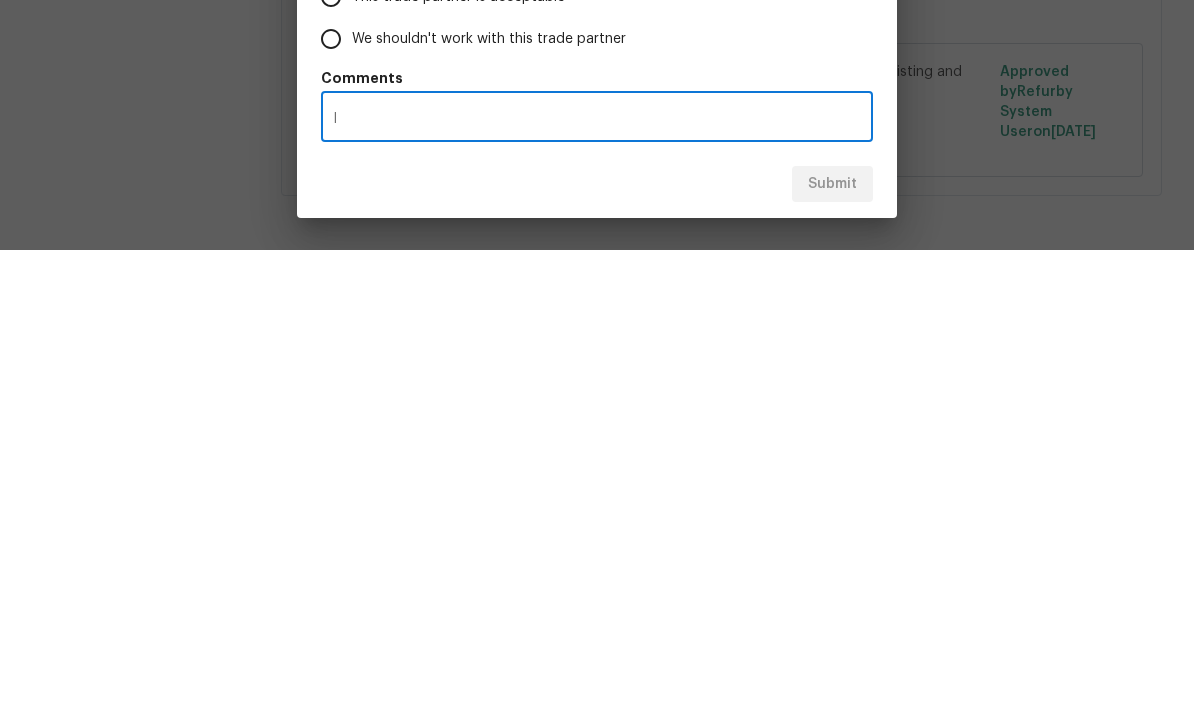 radio on "false" 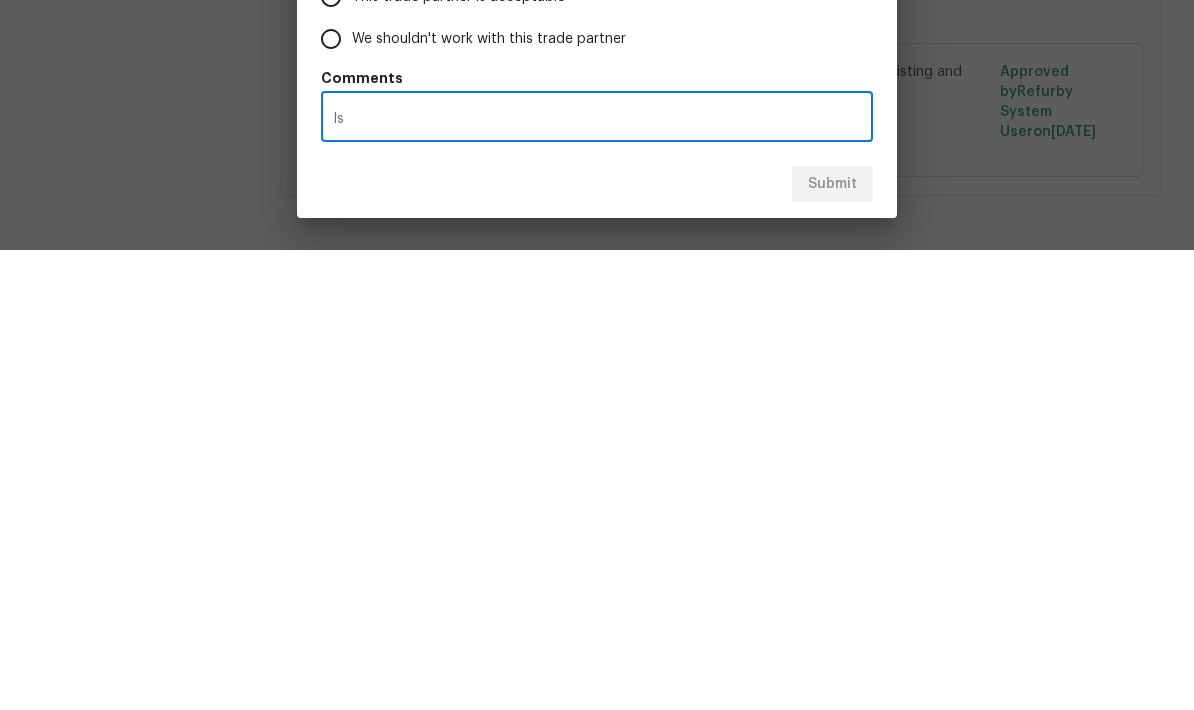 radio on "false" 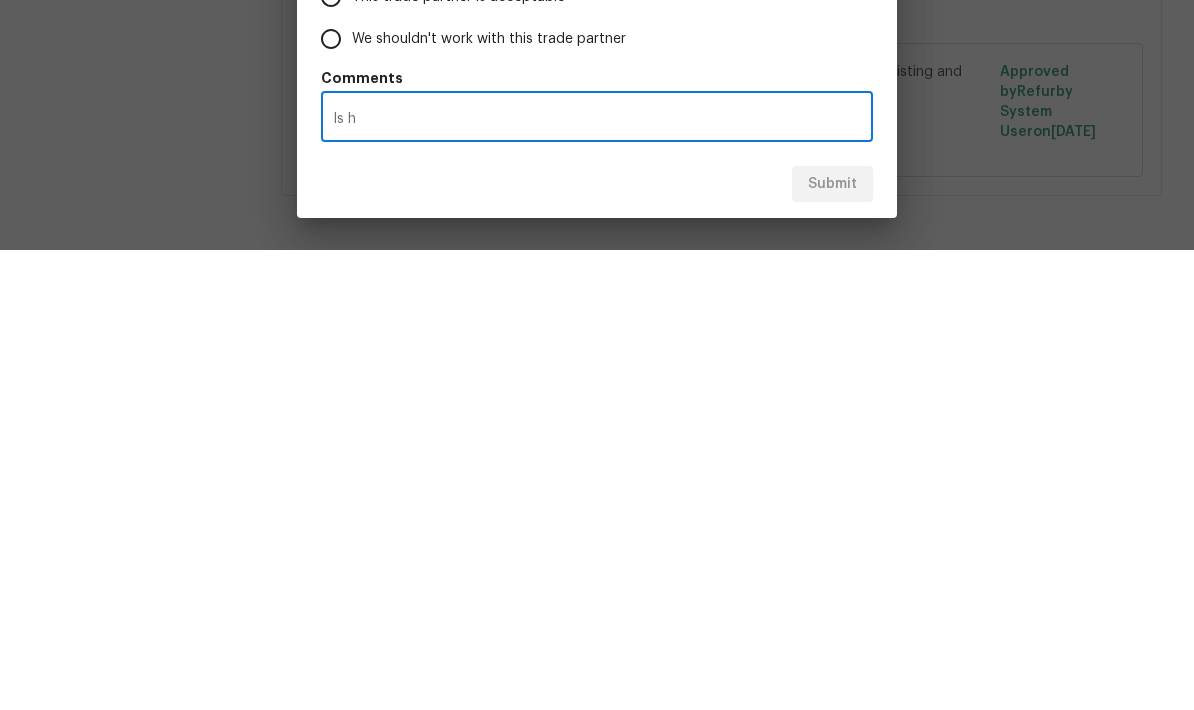 radio on "false" 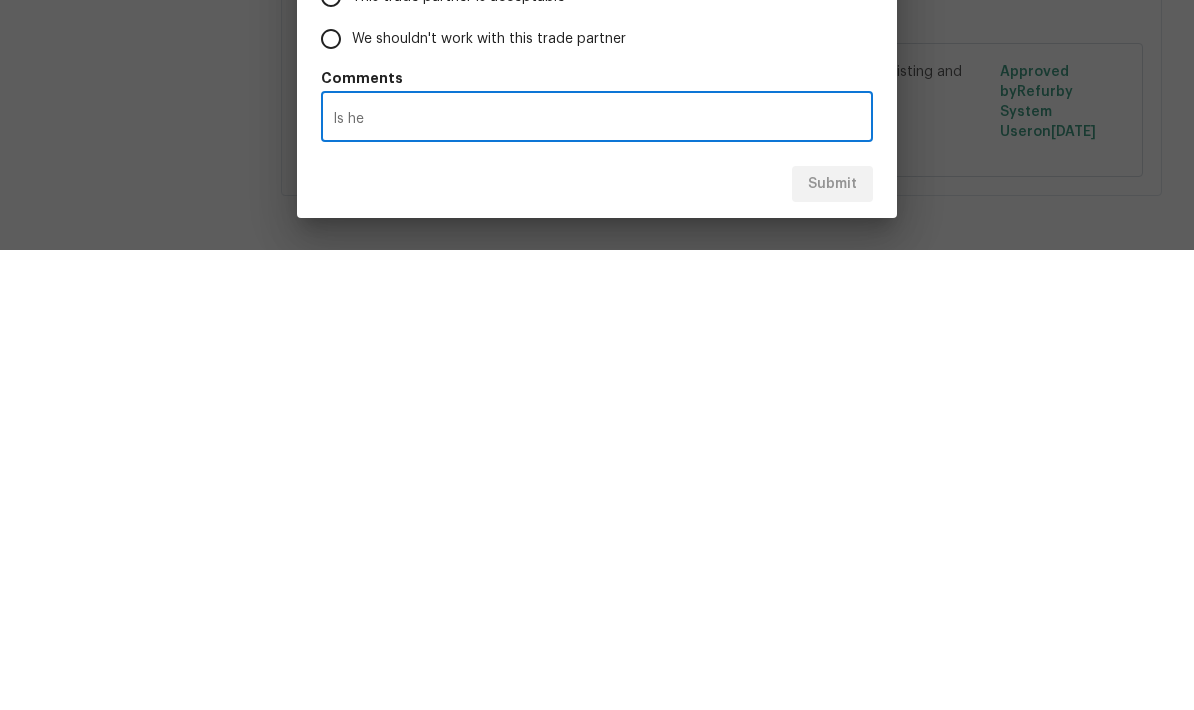 radio on "false" 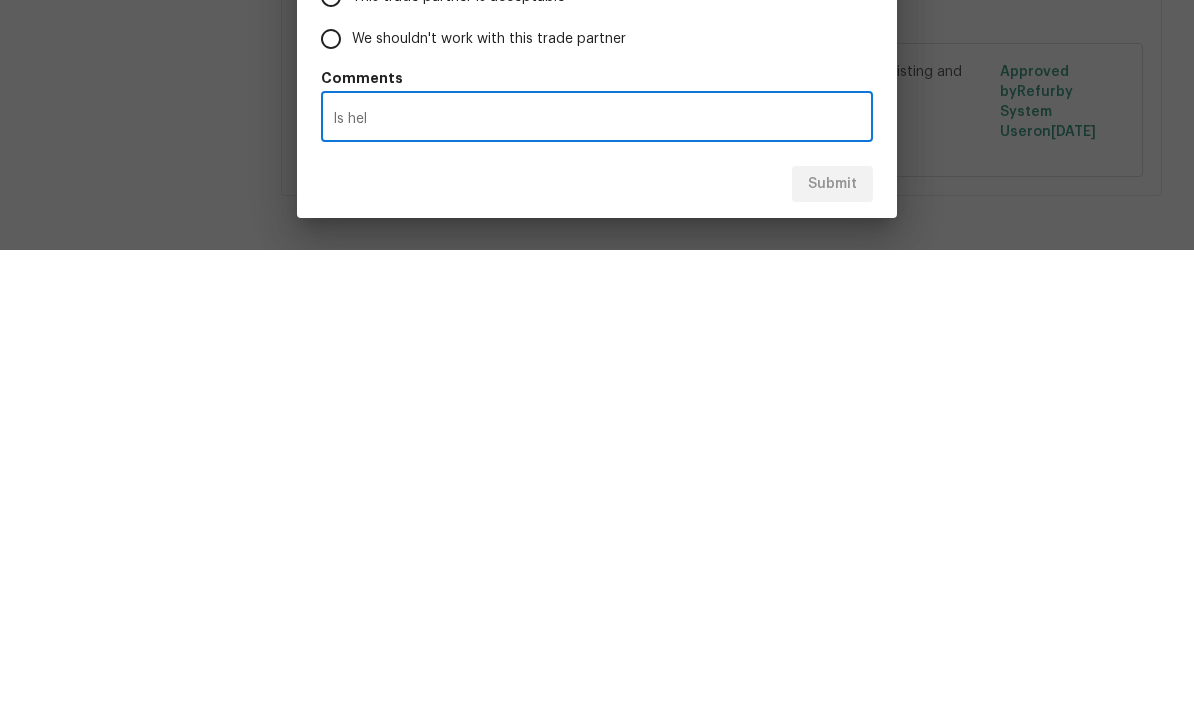 radio on "false" 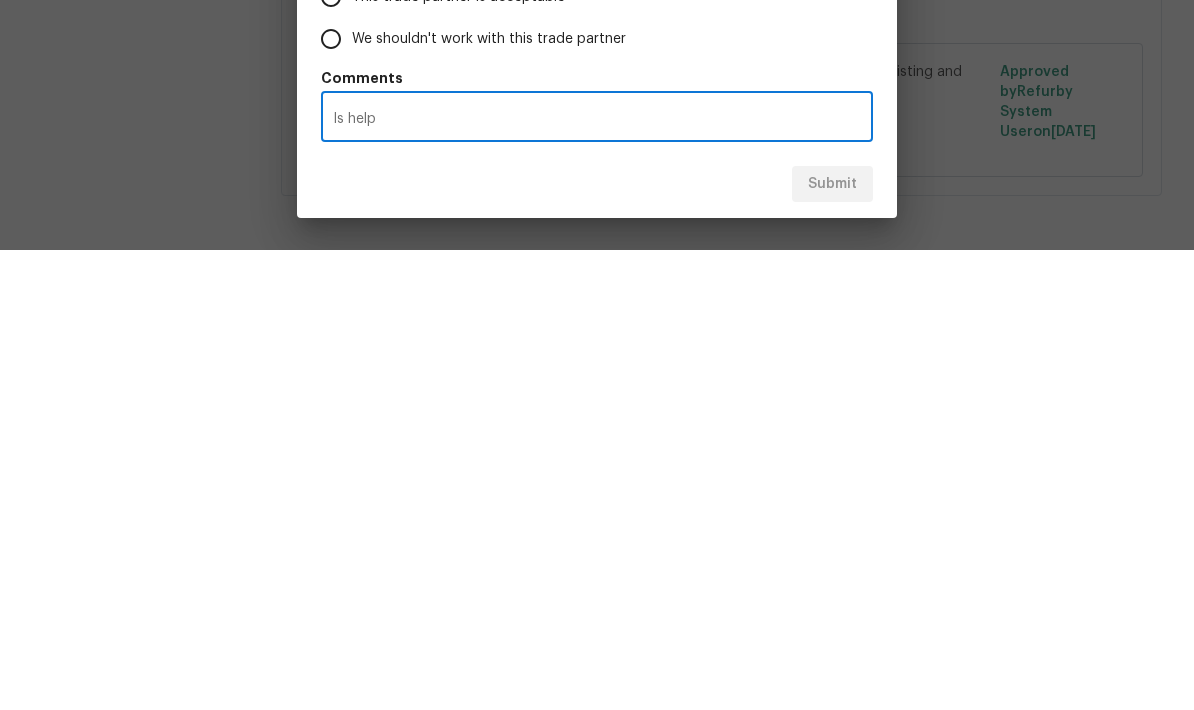 radio on "false" 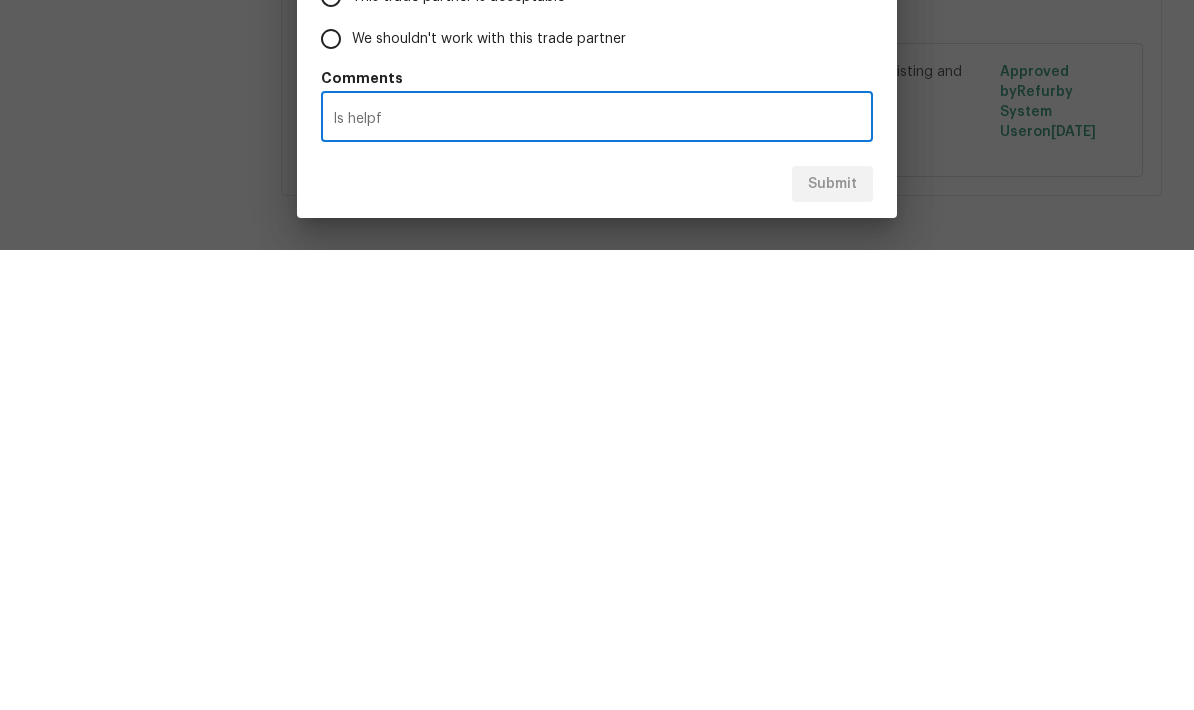 radio on "false" 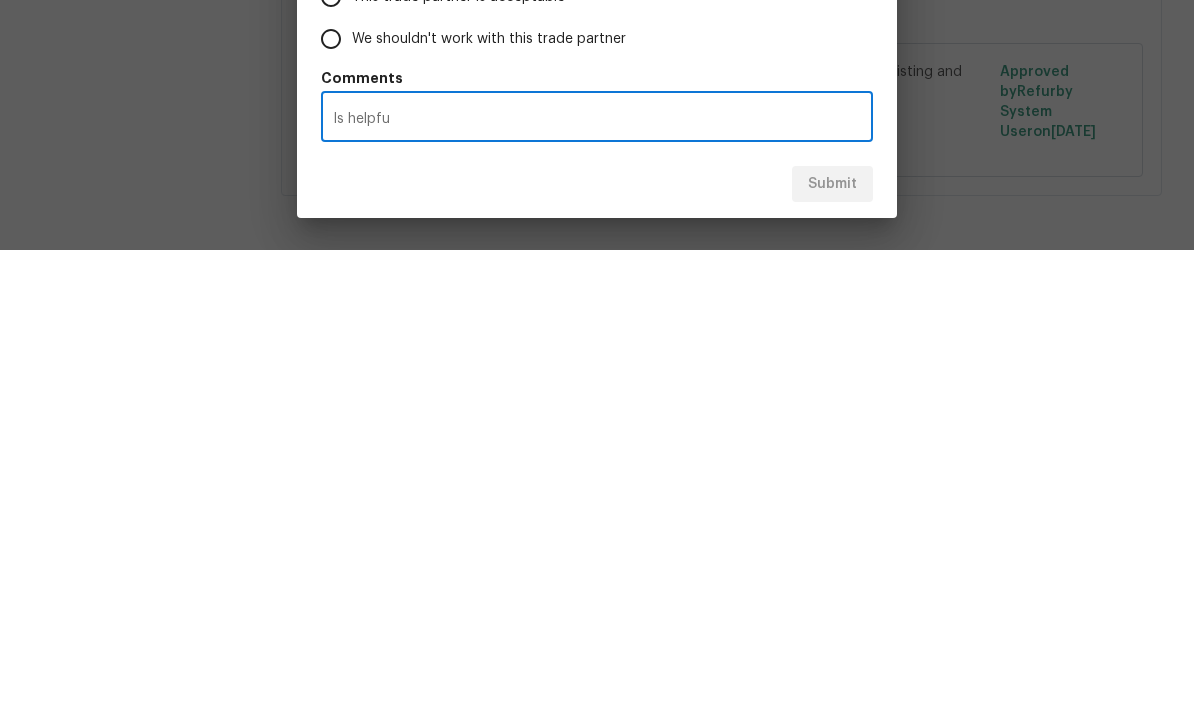 radio on "false" 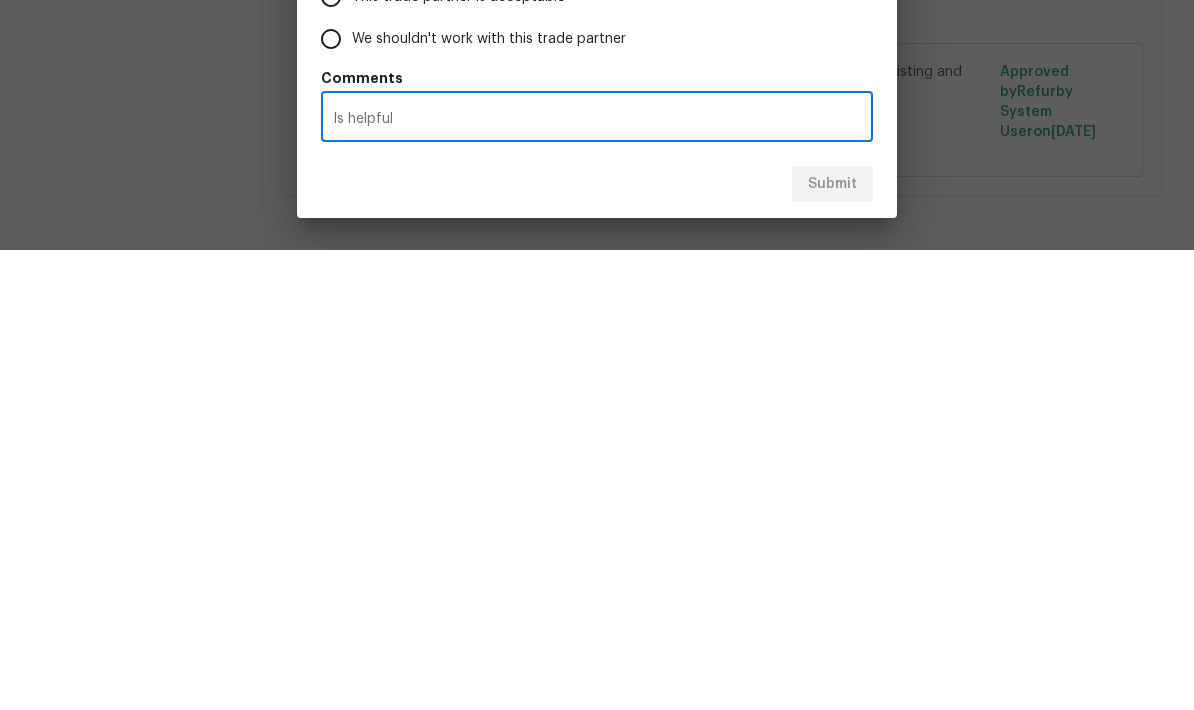 radio on "false" 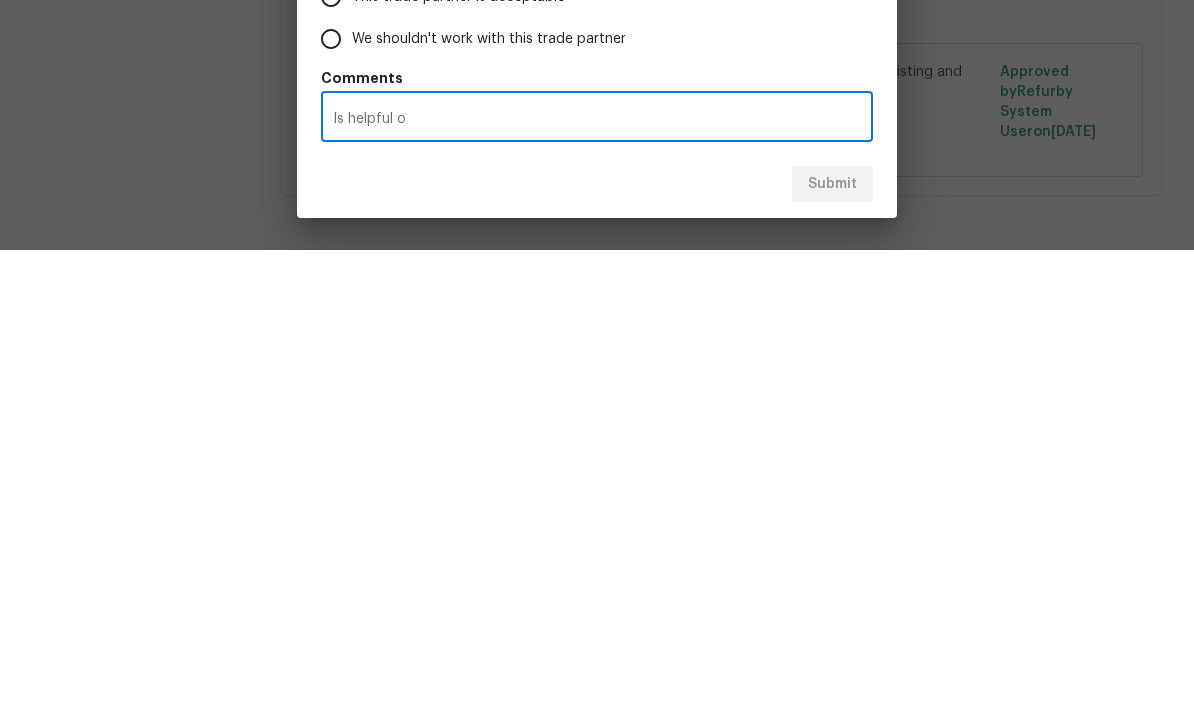 radio on "false" 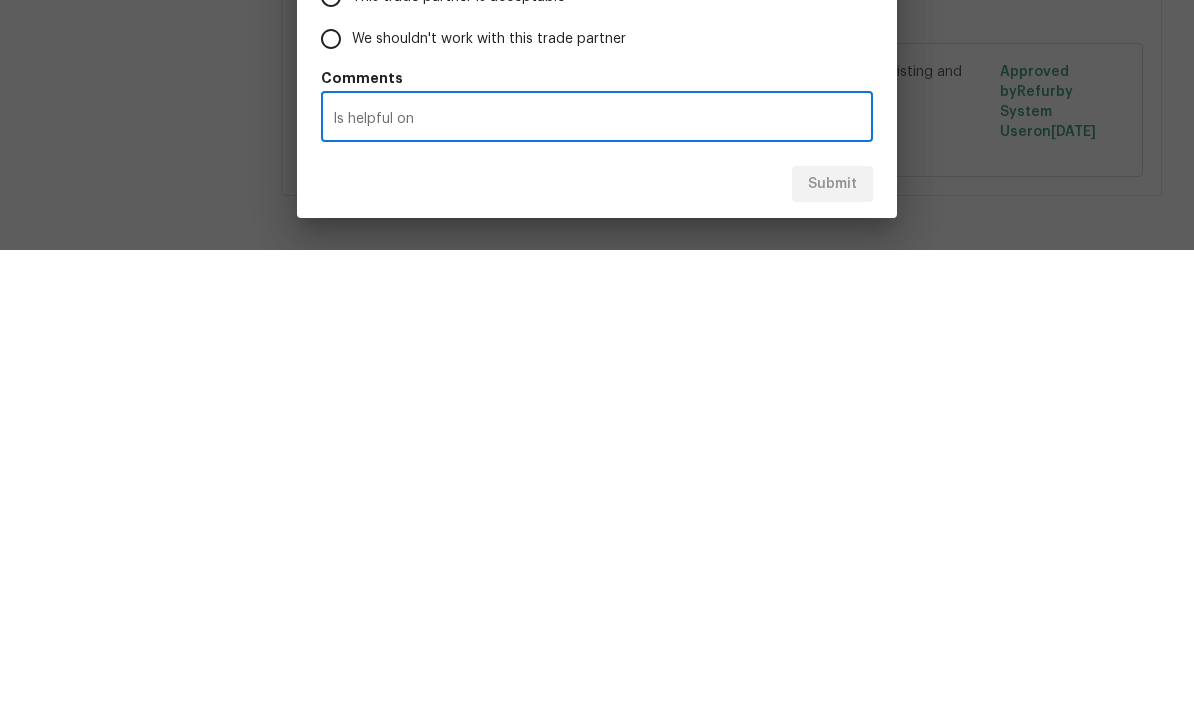 radio on "false" 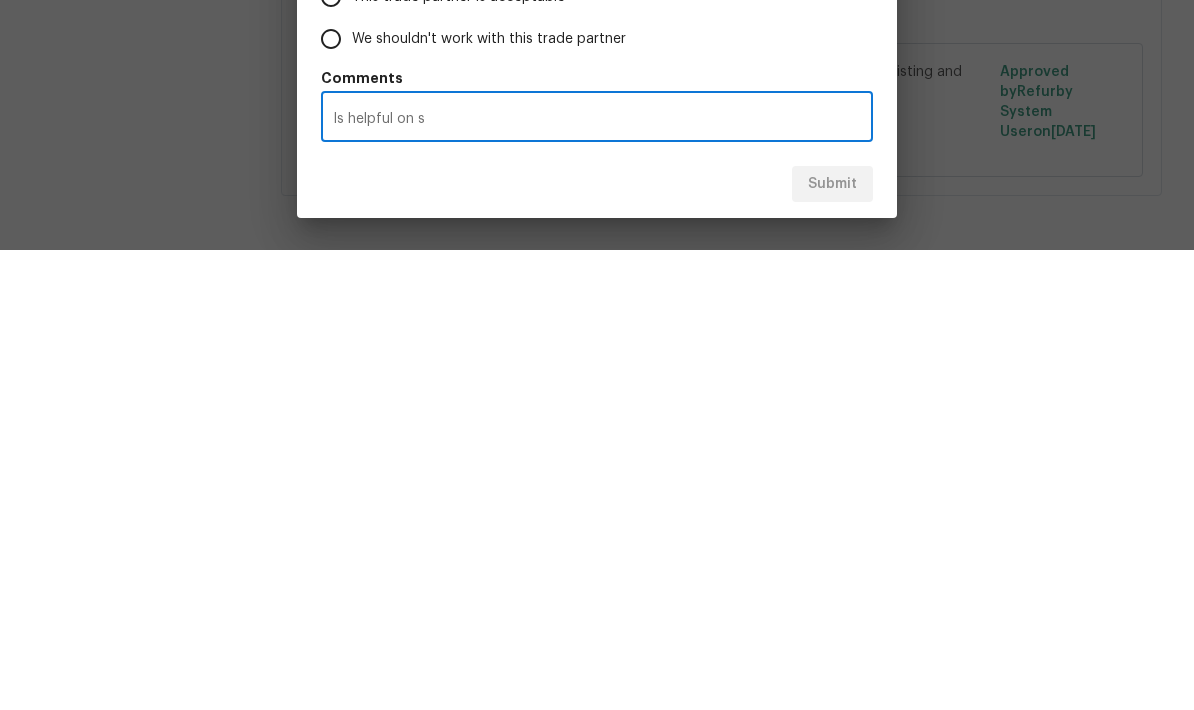 radio on "false" 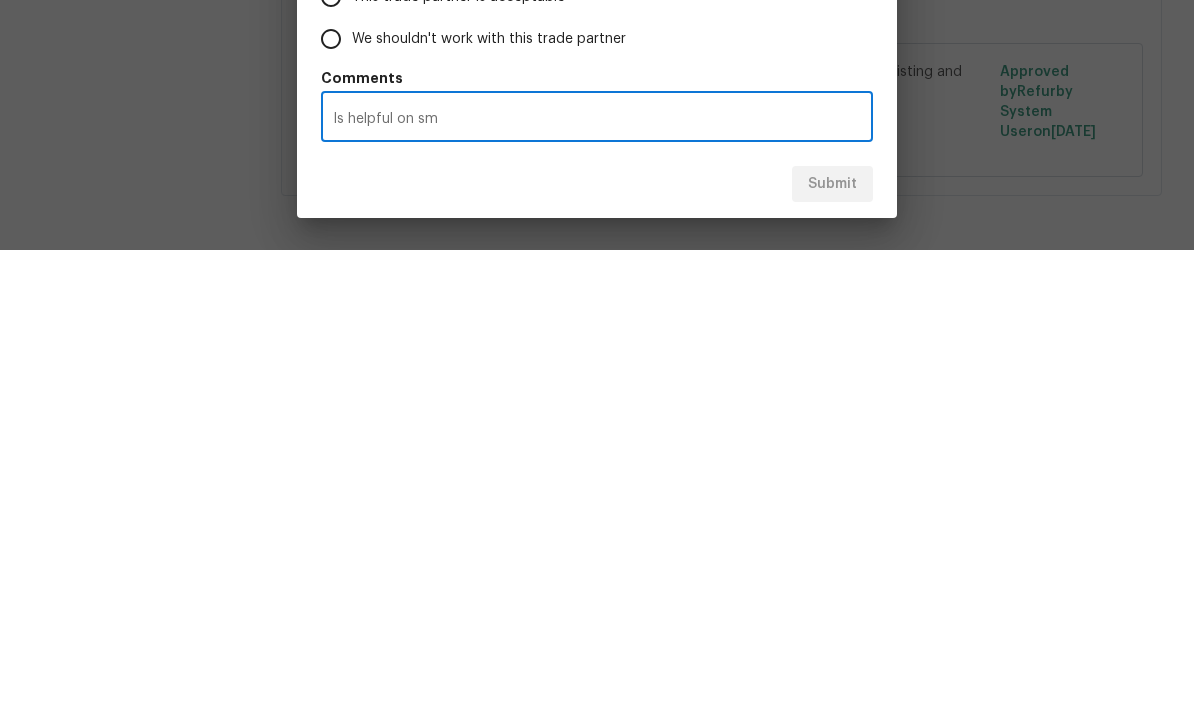radio on "false" 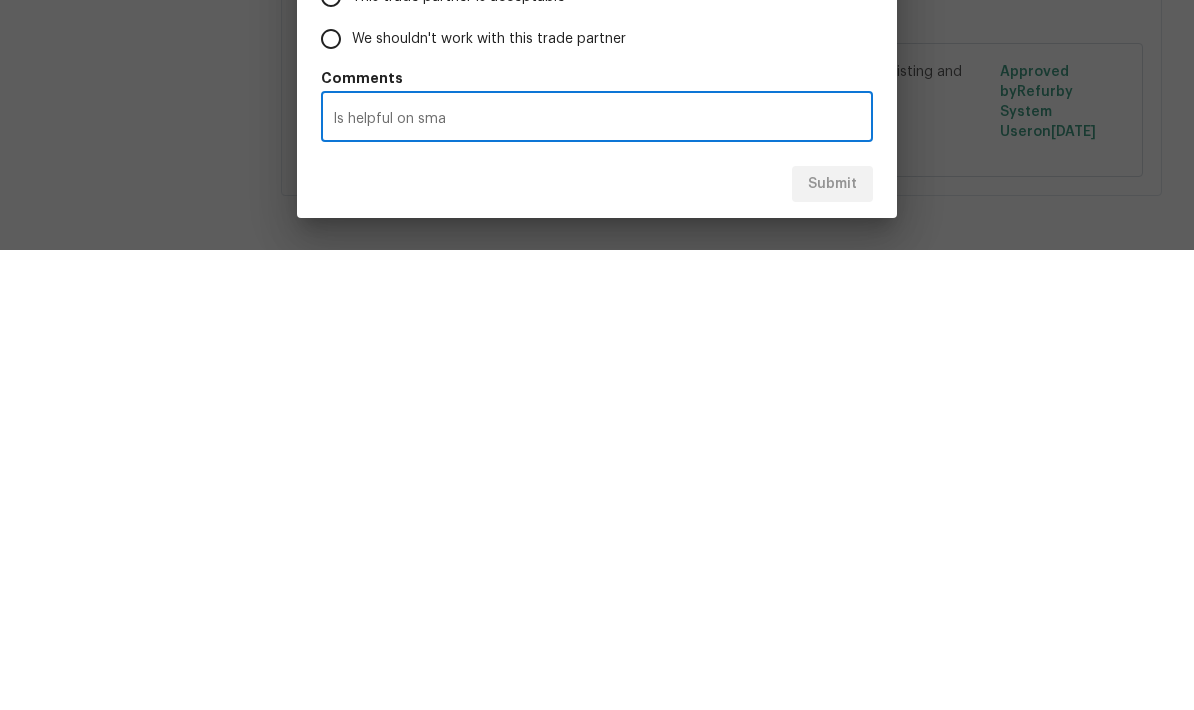 radio on "false" 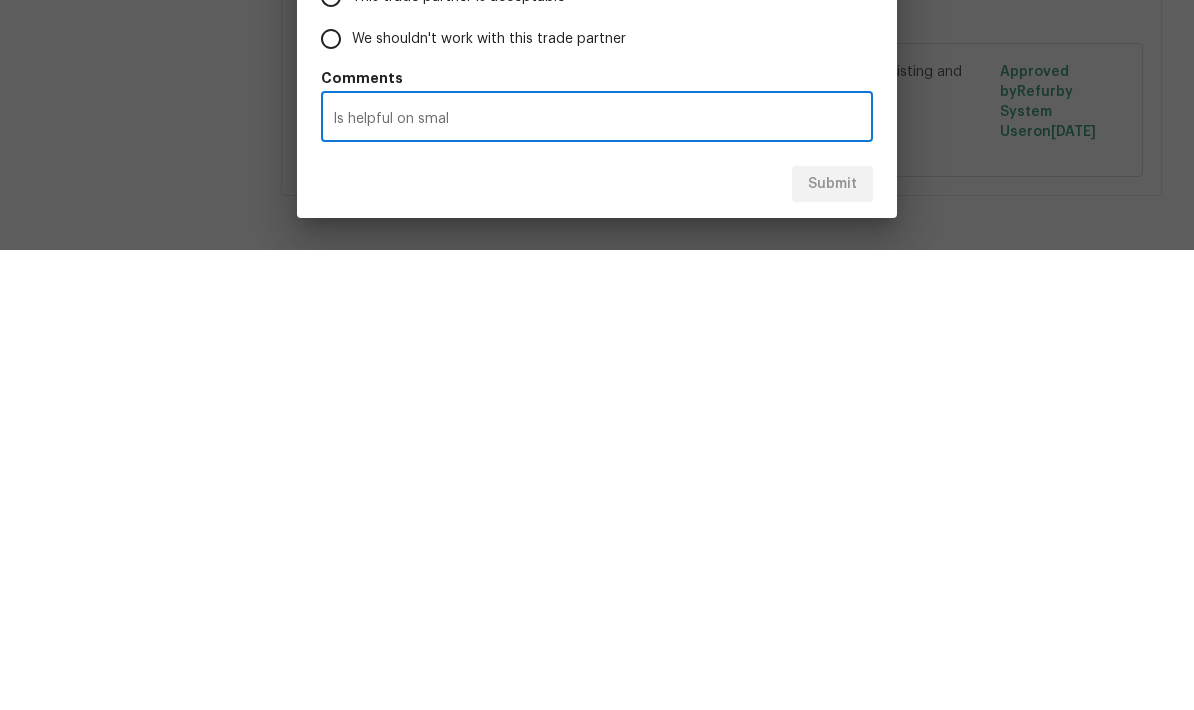 radio on "false" 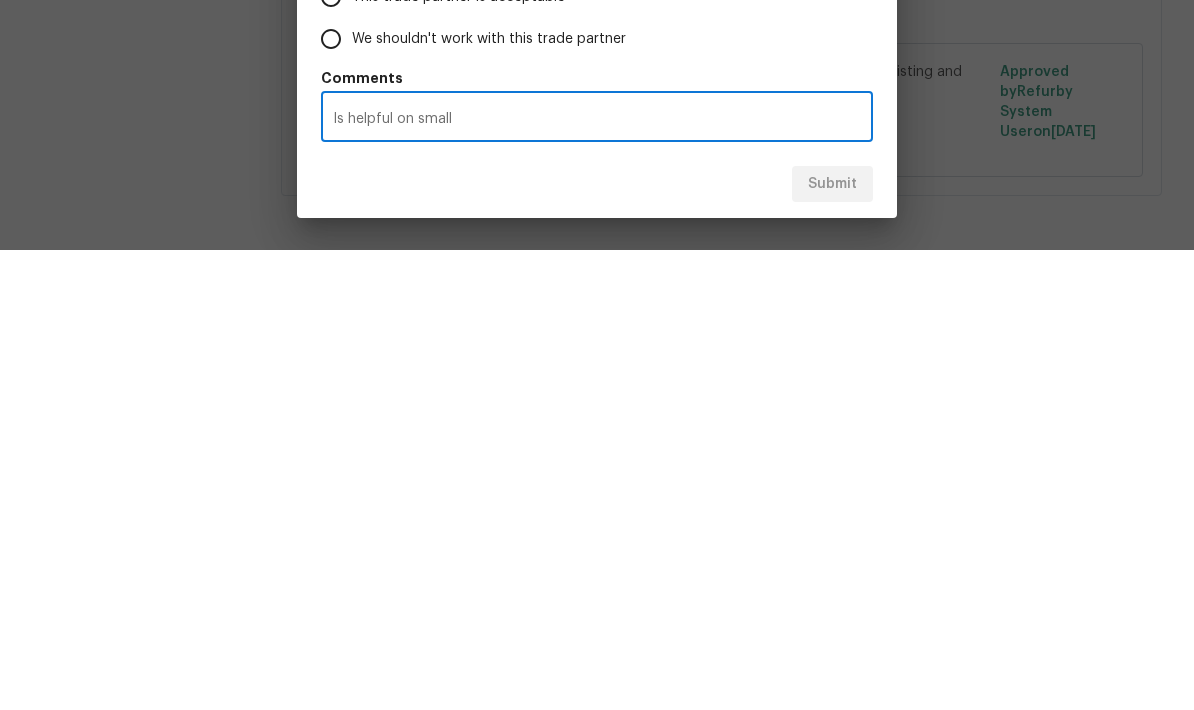 radio on "false" 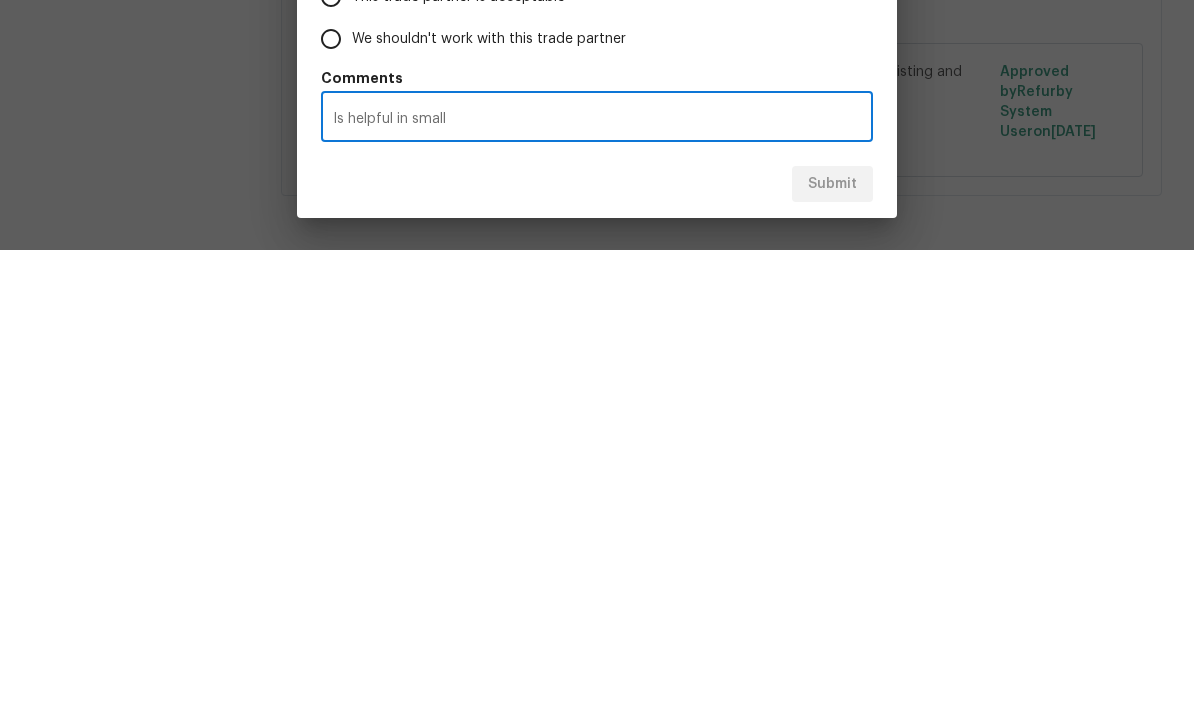 radio on "false" 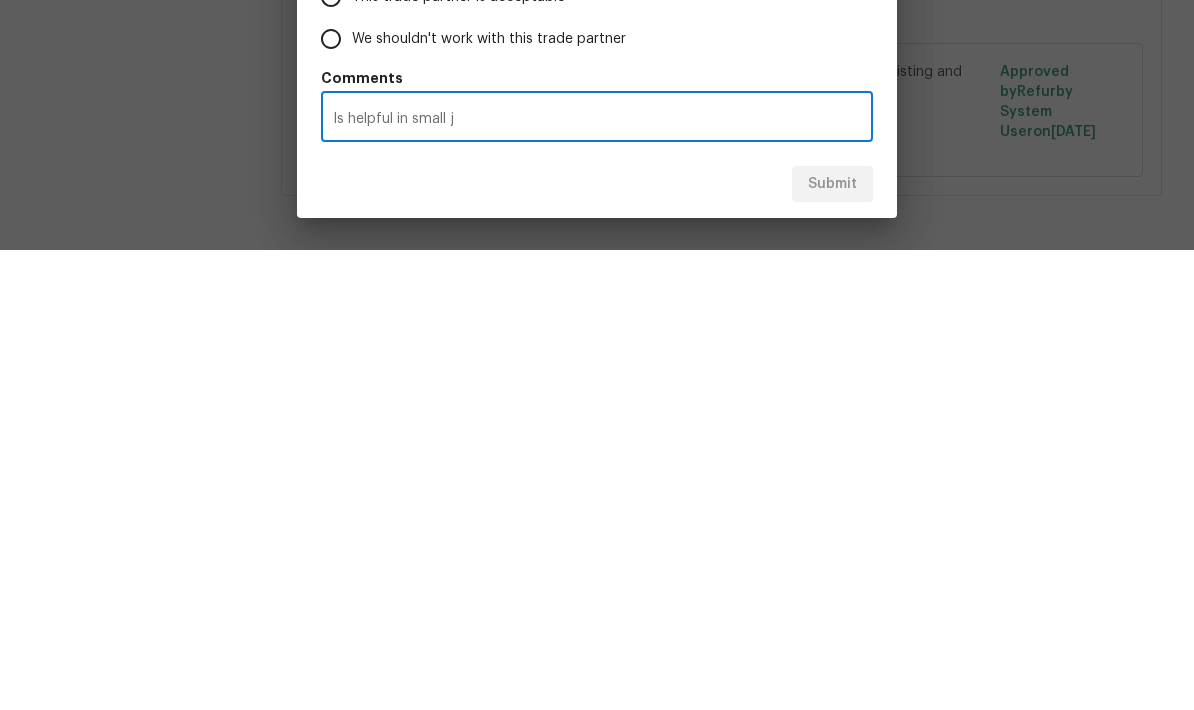radio on "false" 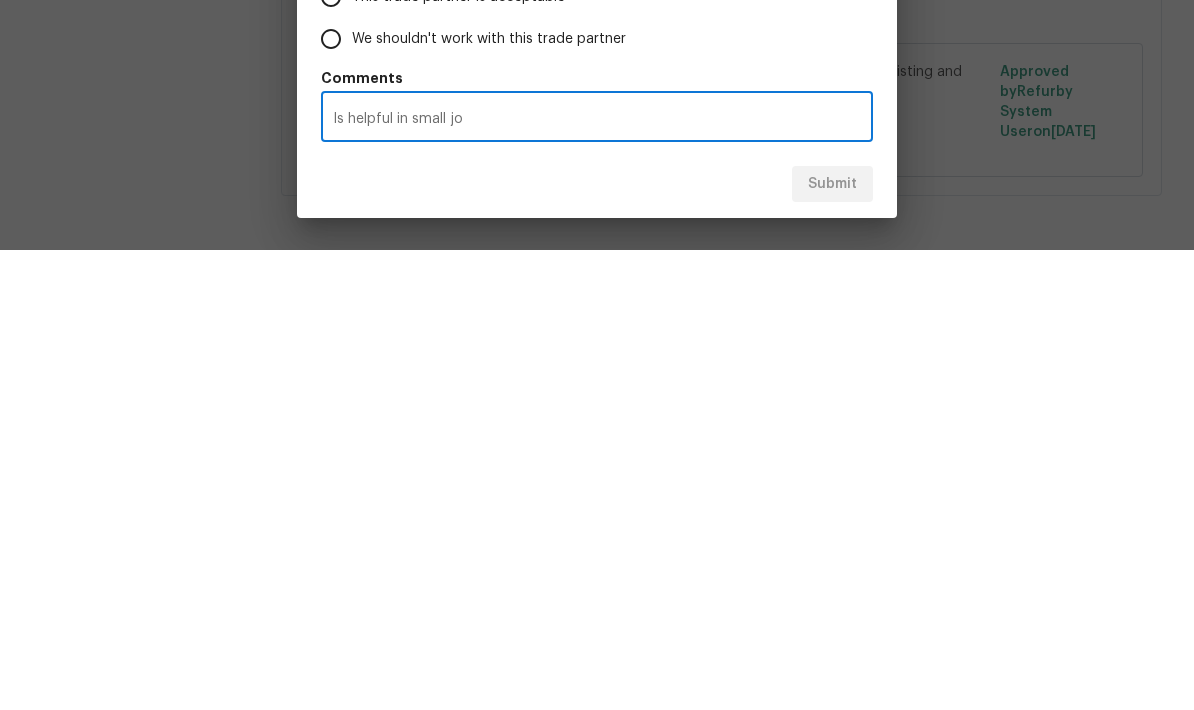 radio on "false" 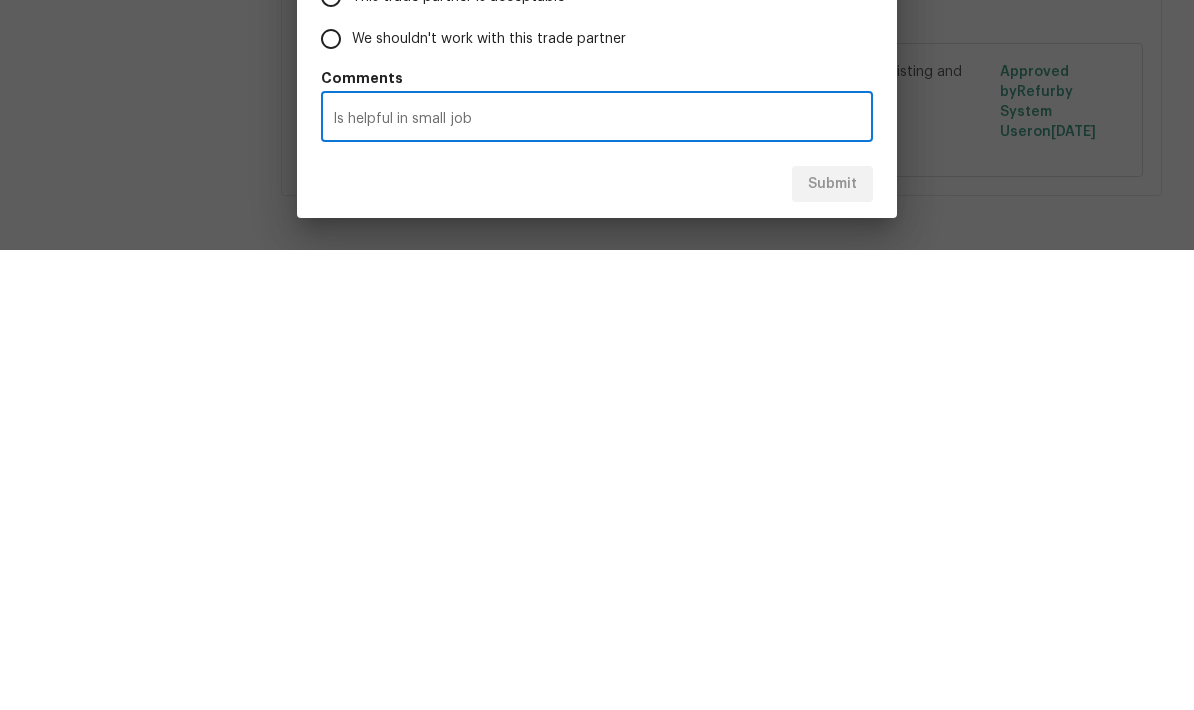 radio on "false" 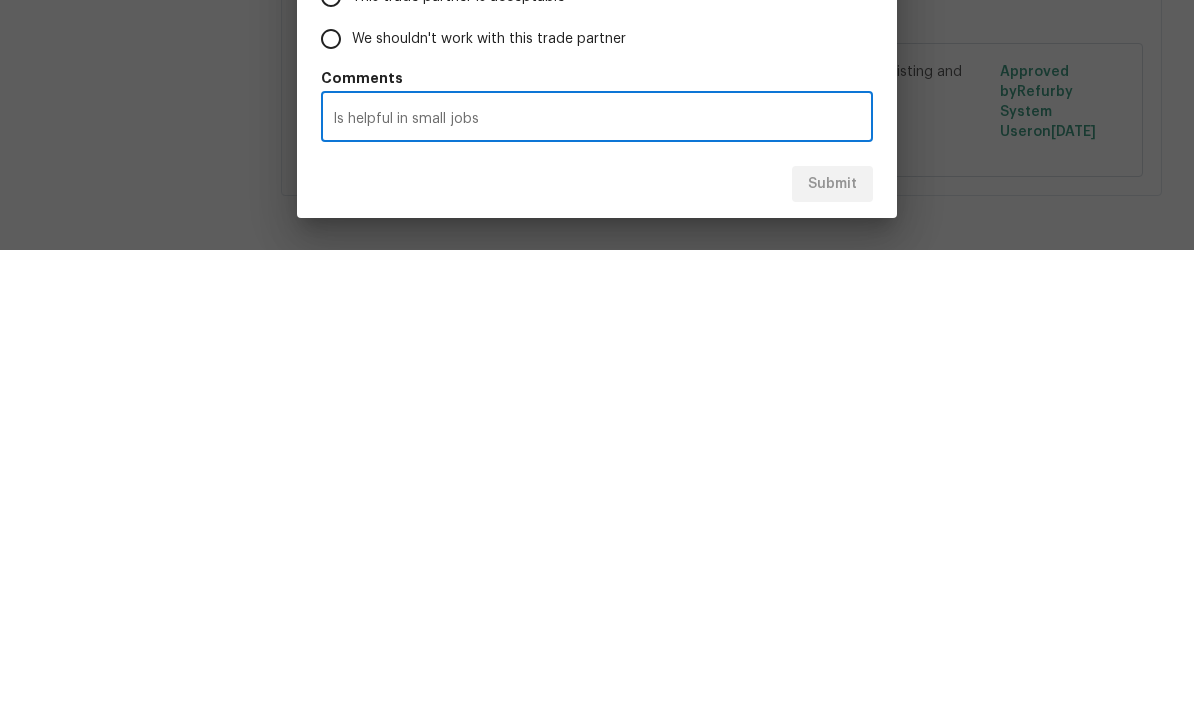 type on "Is helpful in small jobs" 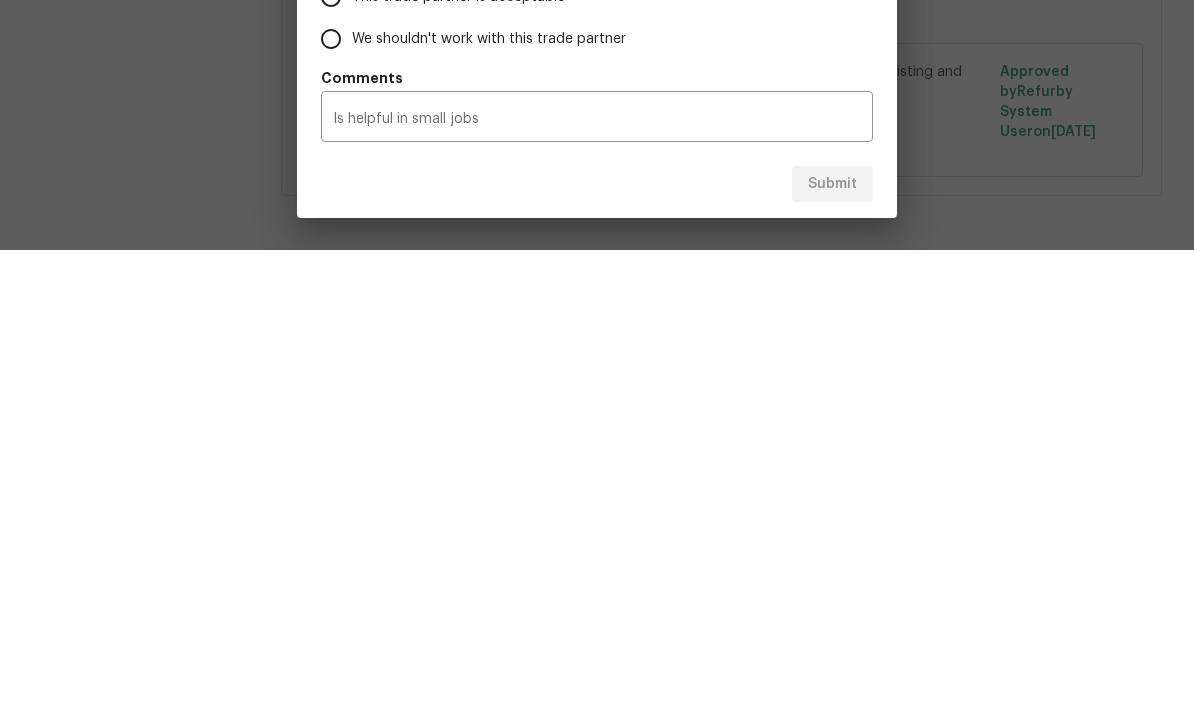 scroll, scrollTop: 5, scrollLeft: 0, axis: vertical 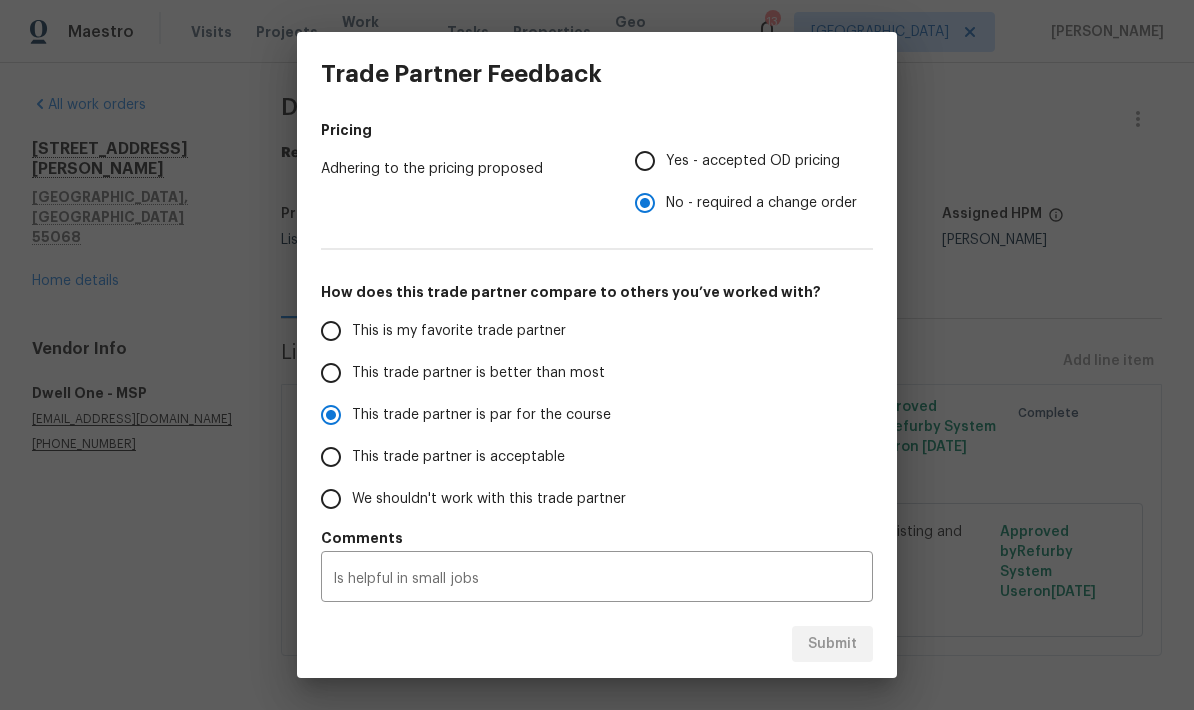 click on "This is my favorite trade partner This trade partner is better than most This trade partner is par for the course This trade partner is acceptable We shouldn't work with this trade partner" at bounding box center (597, 415) 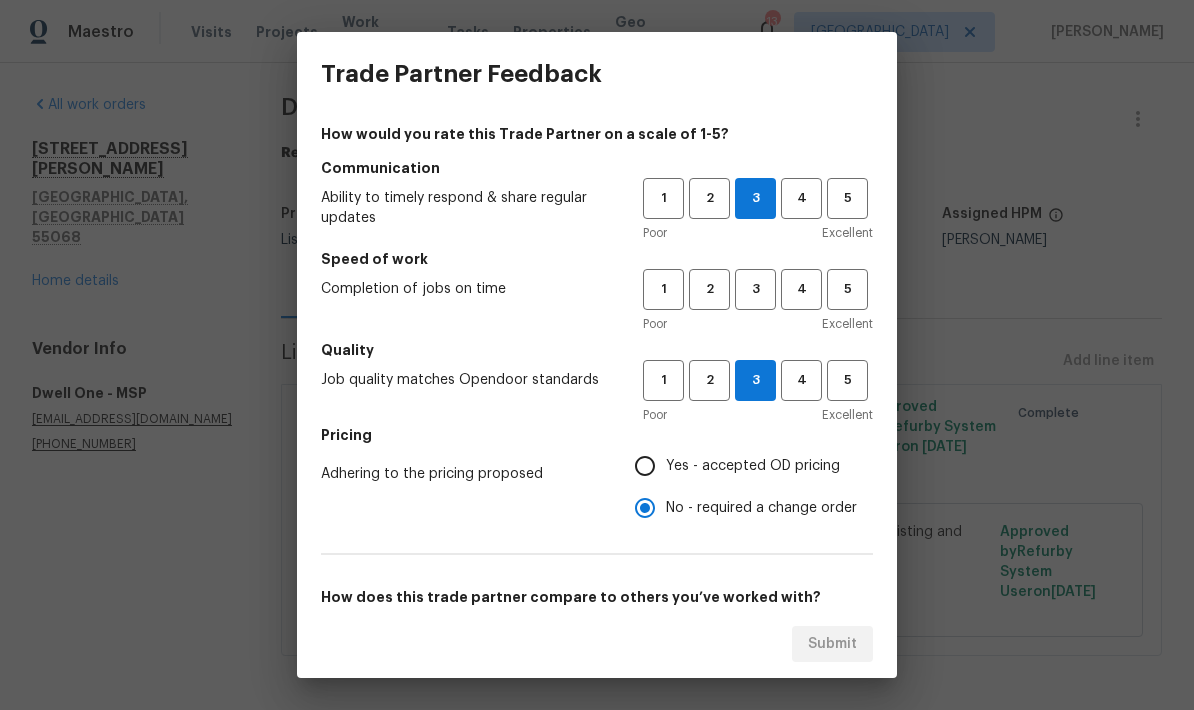 scroll, scrollTop: 0, scrollLeft: 0, axis: both 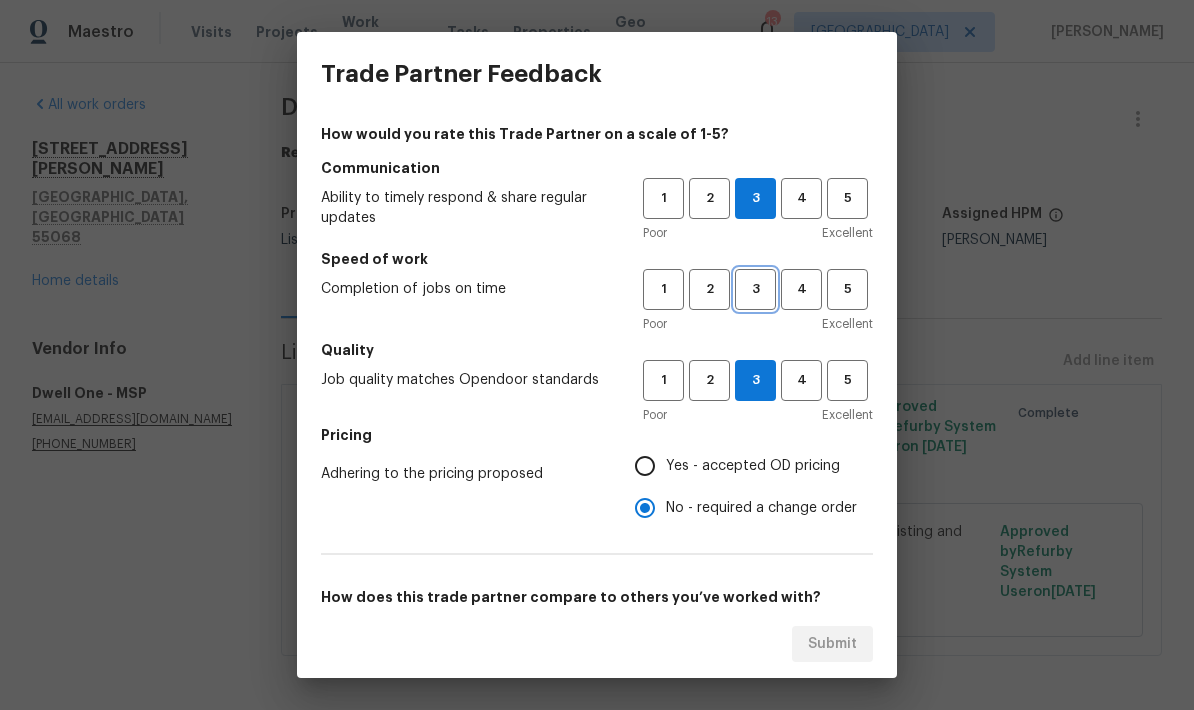 click on "3" at bounding box center (755, 289) 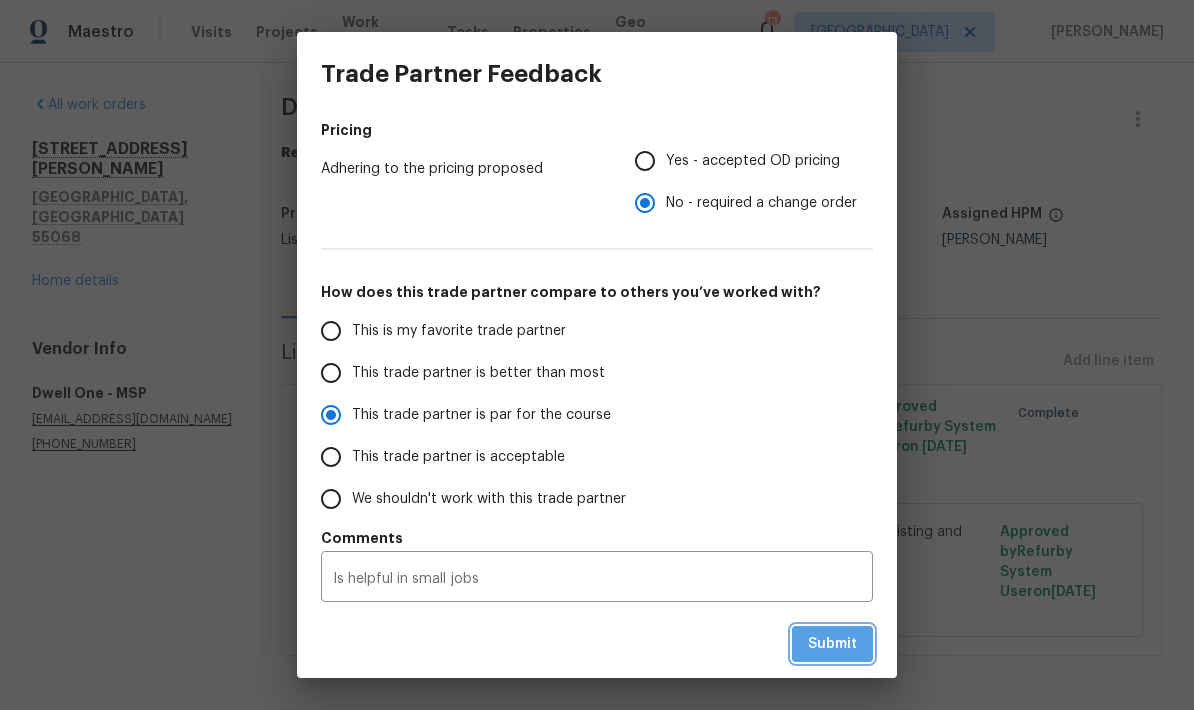 click on "Submit" at bounding box center [832, 644] 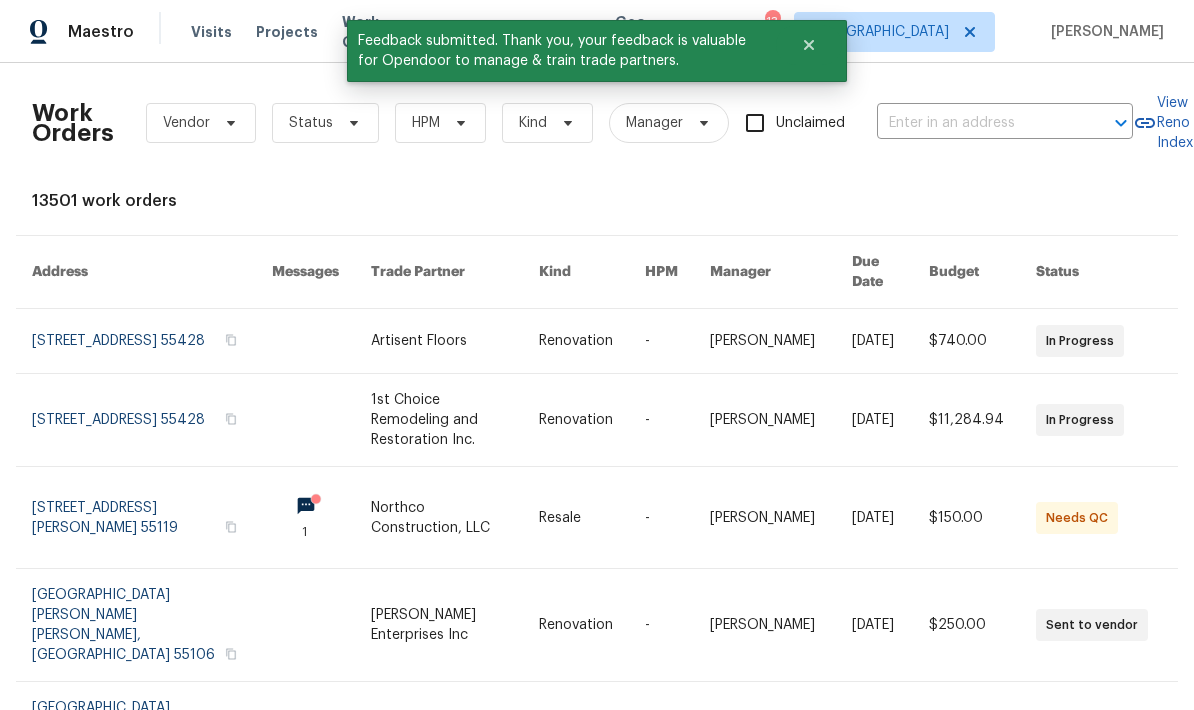 scroll, scrollTop: 0, scrollLeft: 0, axis: both 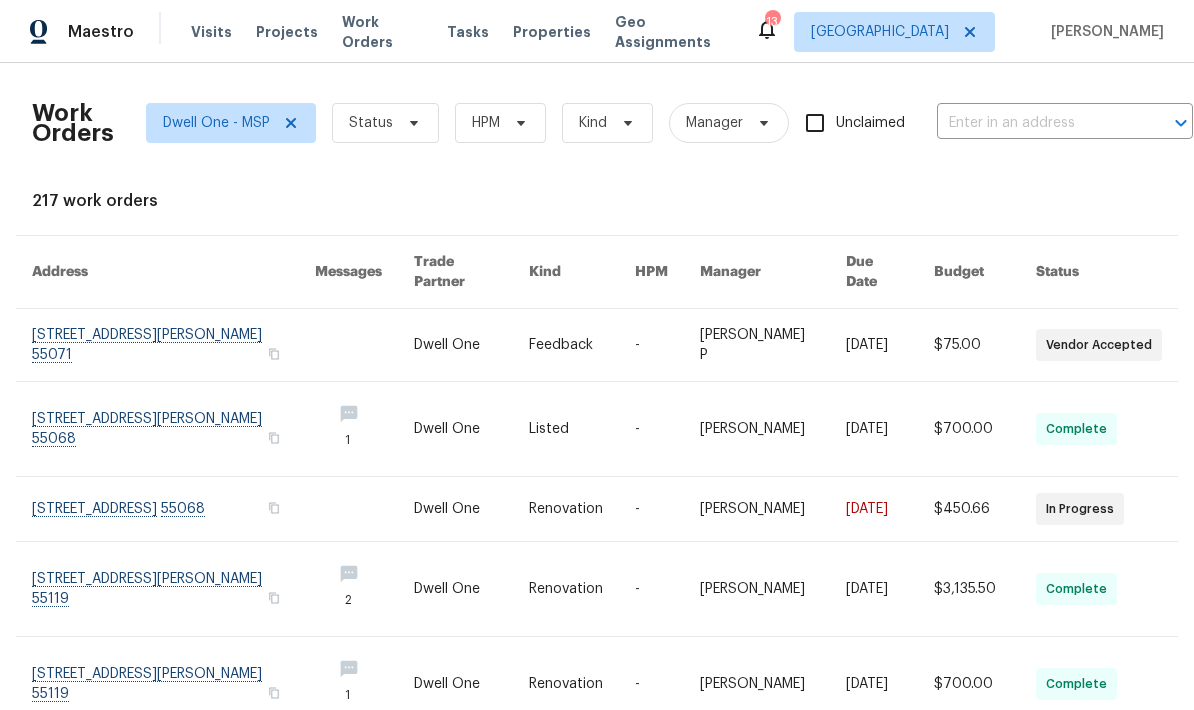 click at bounding box center (173, 509) 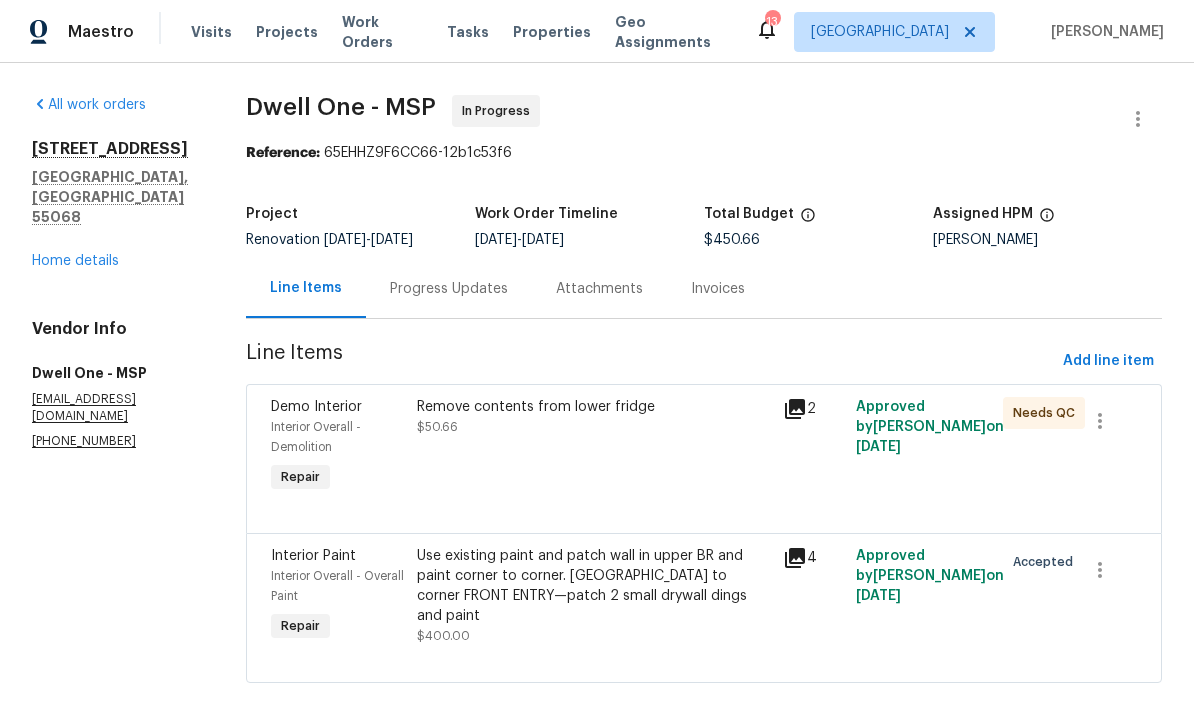 click on "Progress Updates" at bounding box center (449, 289) 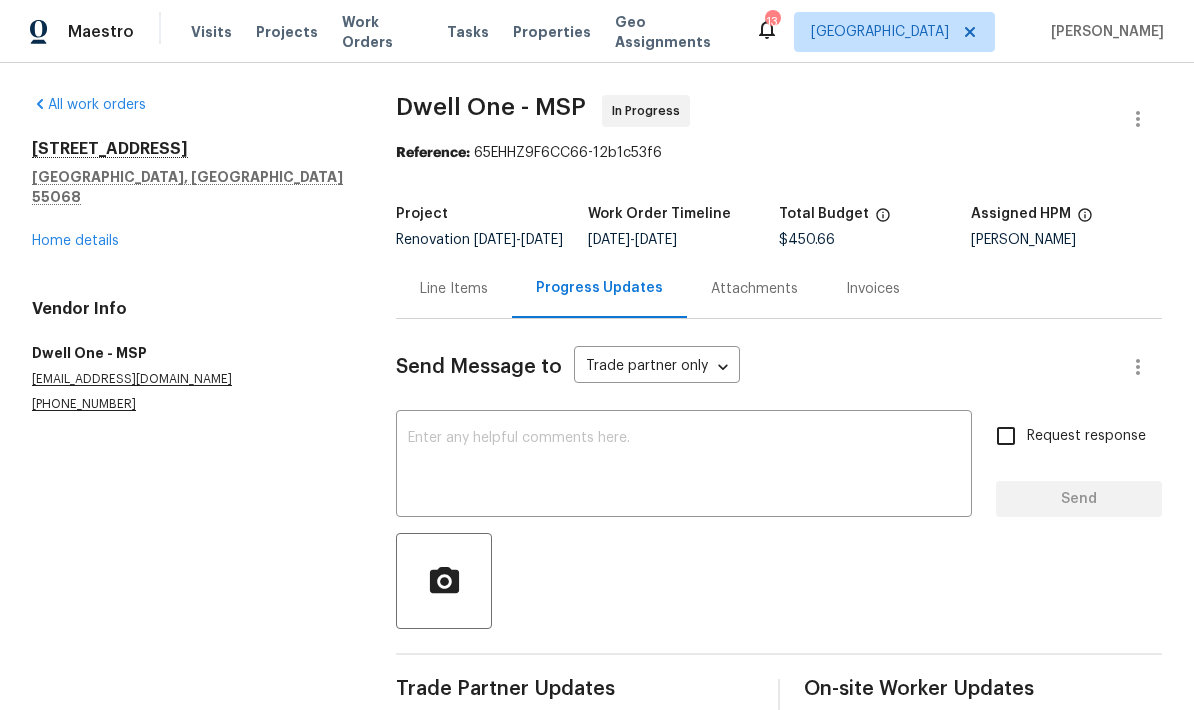 scroll, scrollTop: 48, scrollLeft: 0, axis: vertical 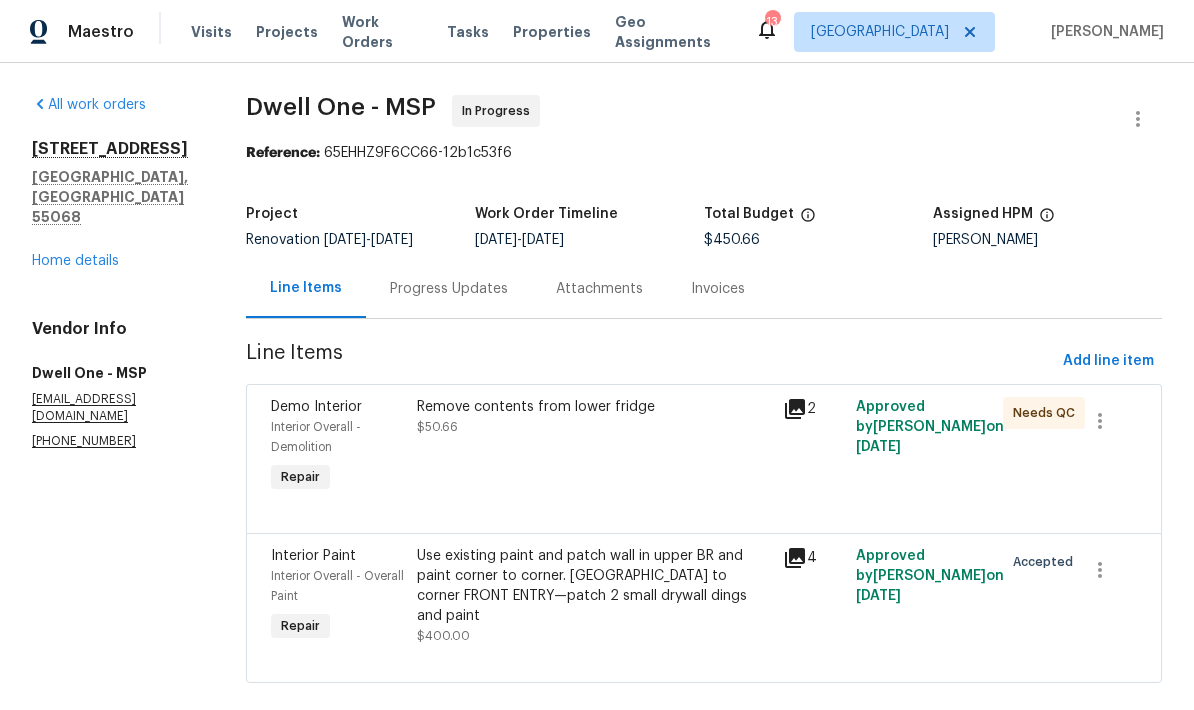 click on "Use existing paint and patch wall in upper BR and paint corner to corner. Paint green wall corner to corner
FRONT ENTRY—patch 2 small drywall dings and paint" at bounding box center [594, 586] 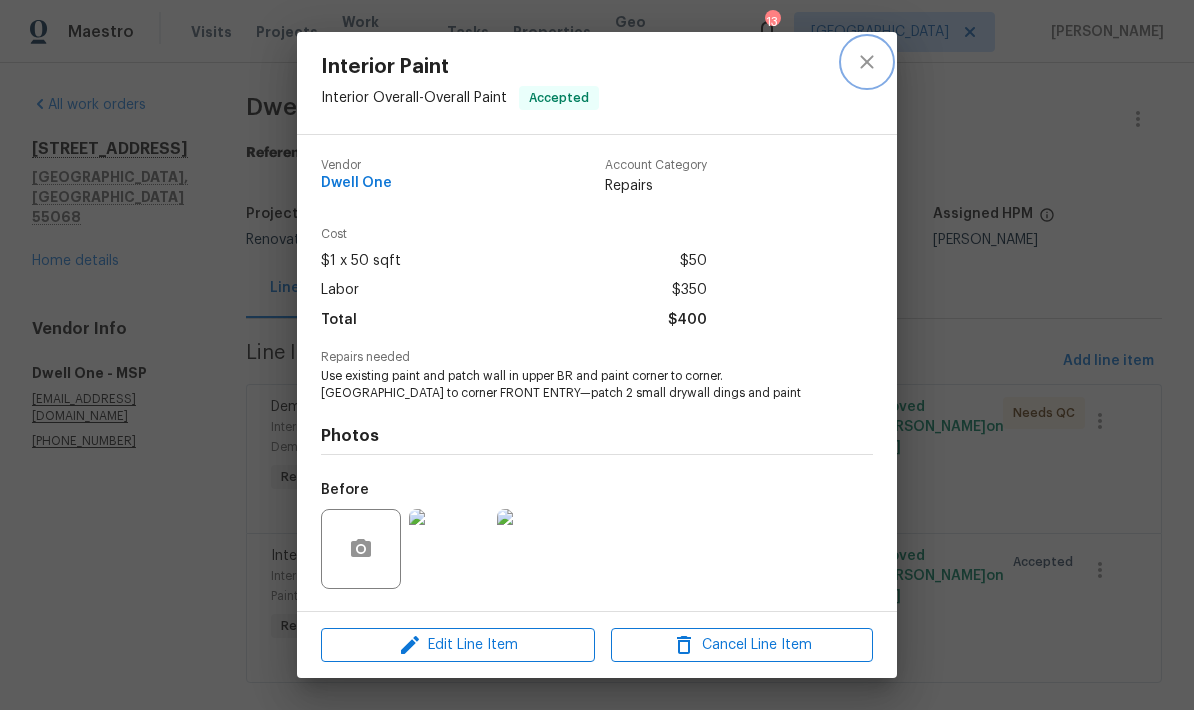 click 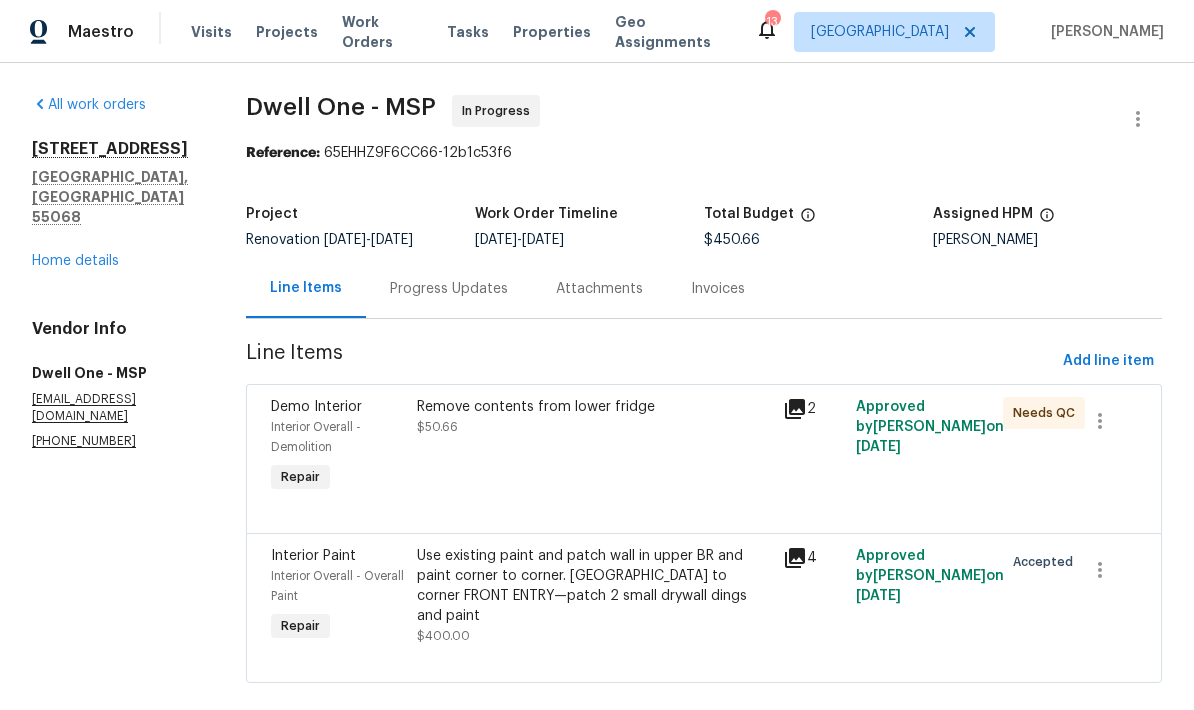 click on "Progress Updates" at bounding box center (449, 289) 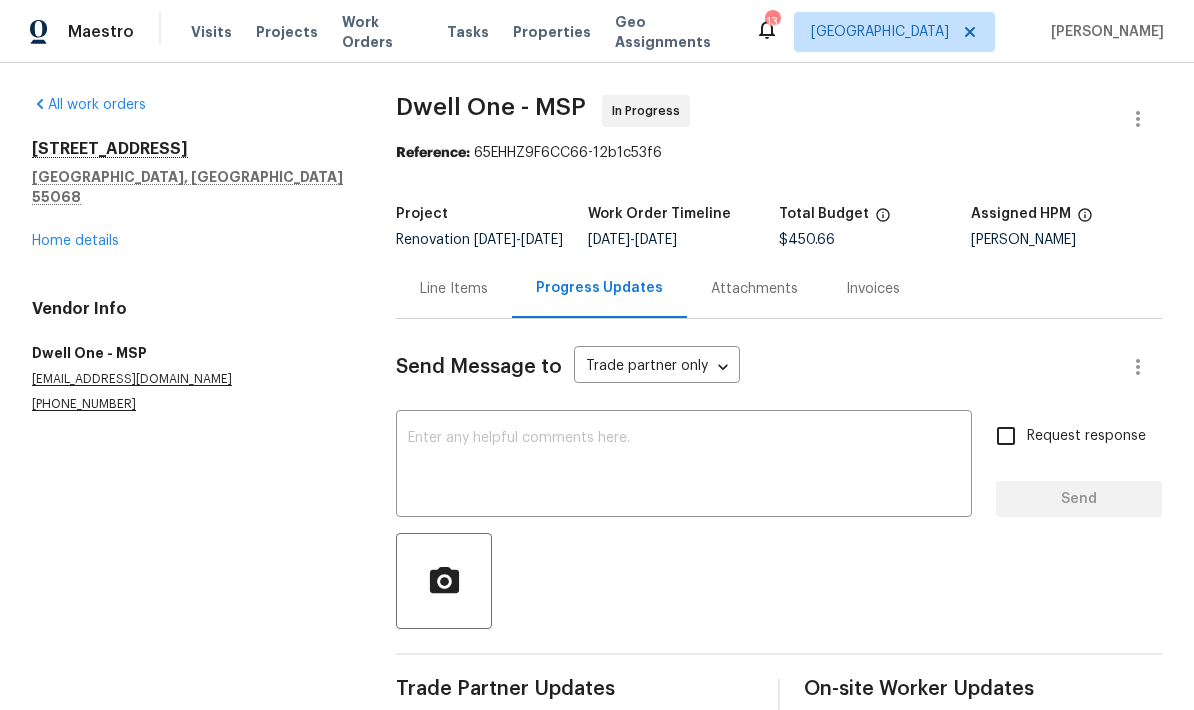 scroll, scrollTop: 48, scrollLeft: 0, axis: vertical 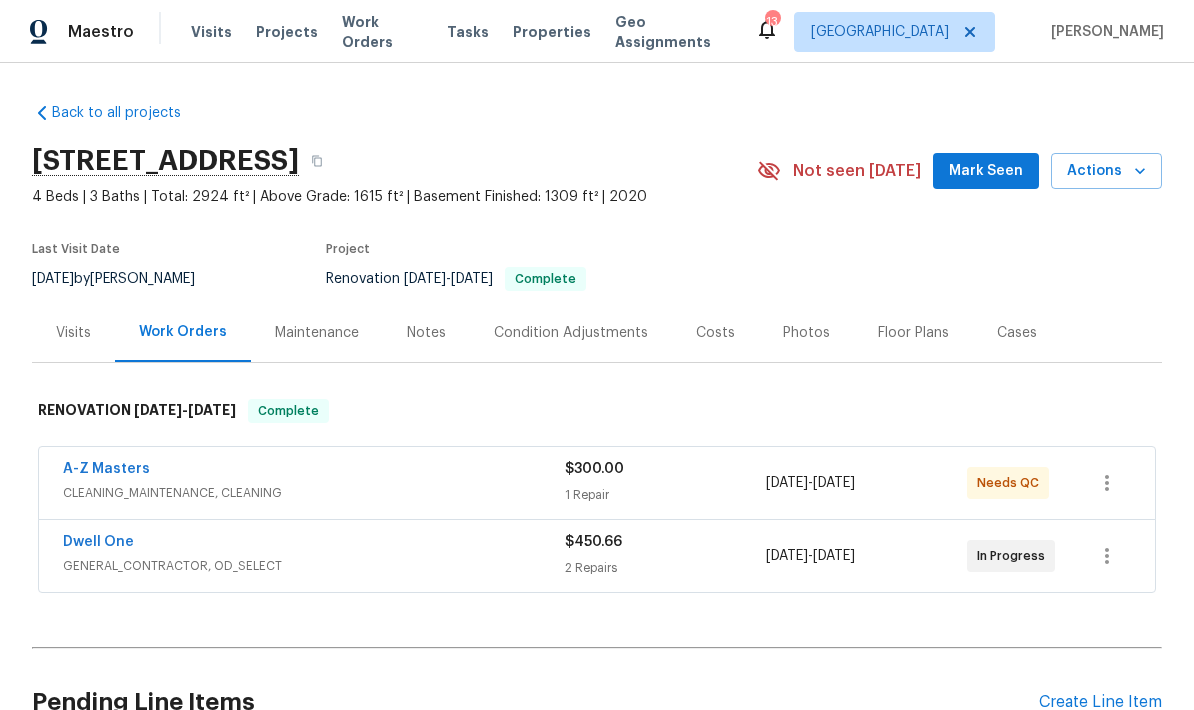 click on "A-Z Masters" at bounding box center (106, 469) 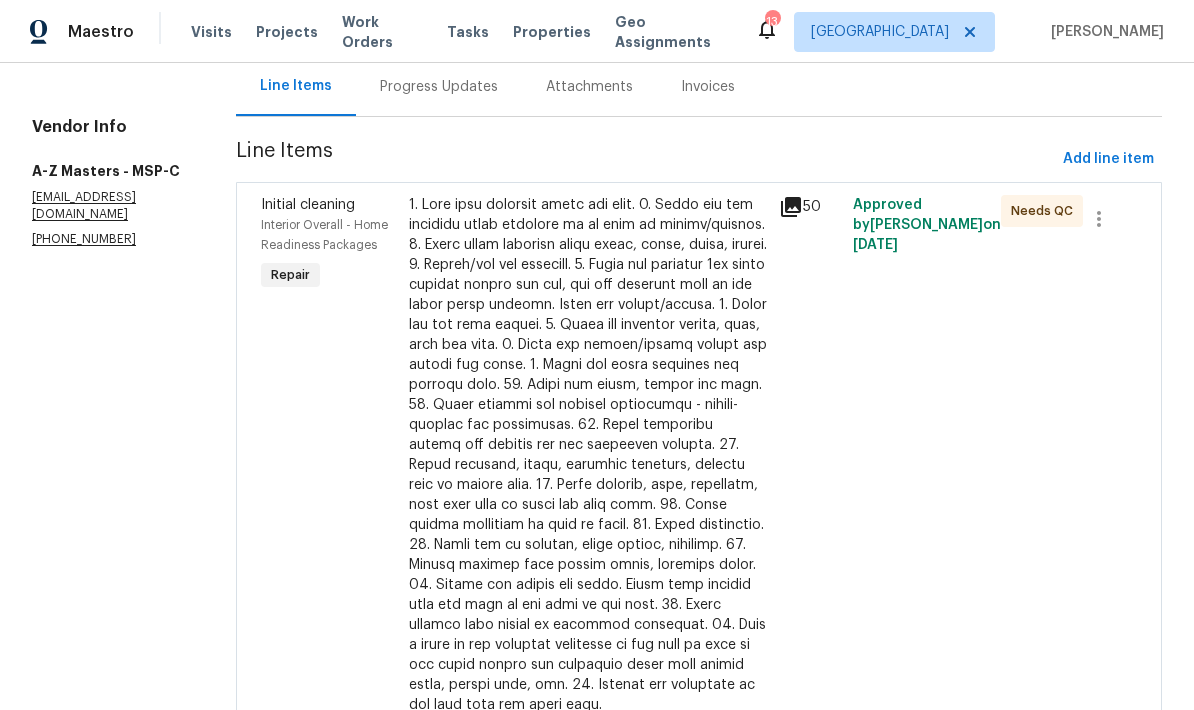 scroll, scrollTop: 201, scrollLeft: 0, axis: vertical 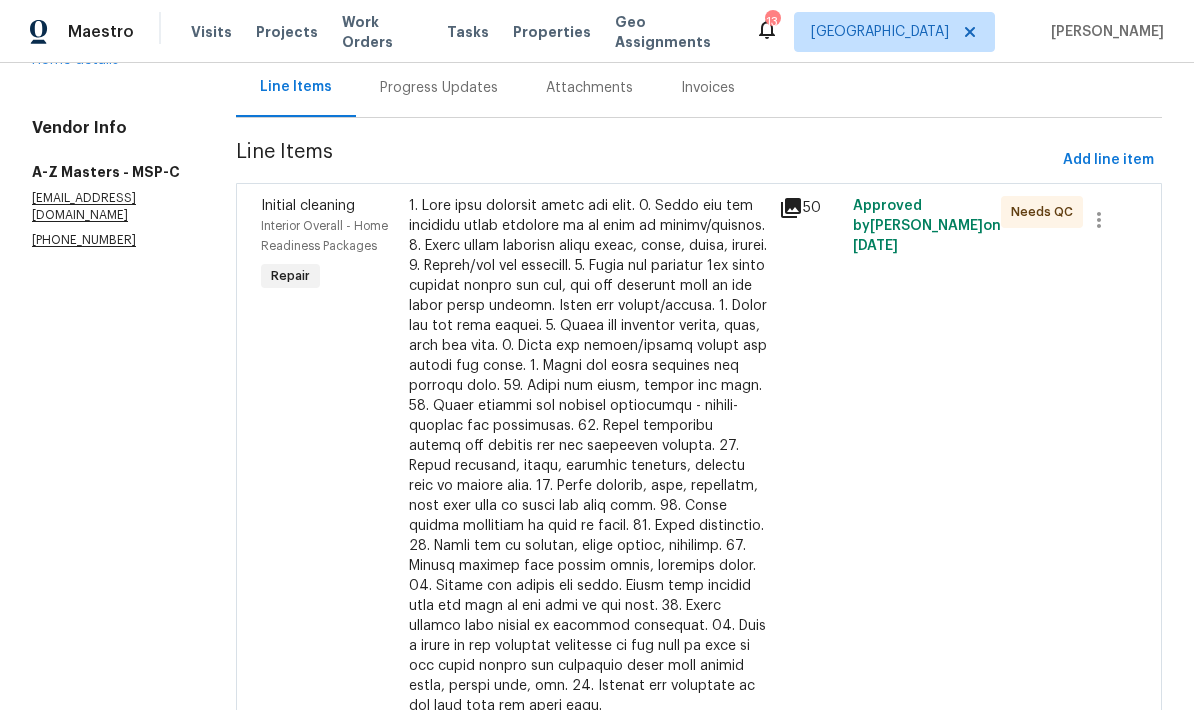 click at bounding box center (588, 456) 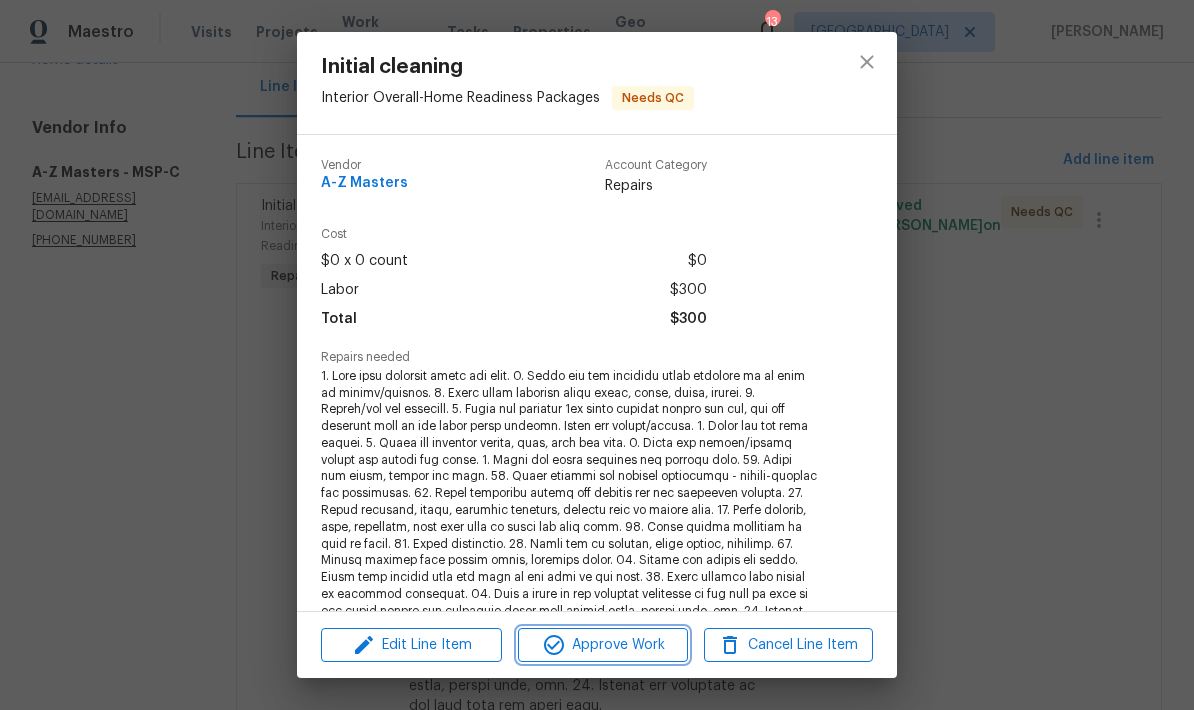 click on "Approve Work" at bounding box center [602, 645] 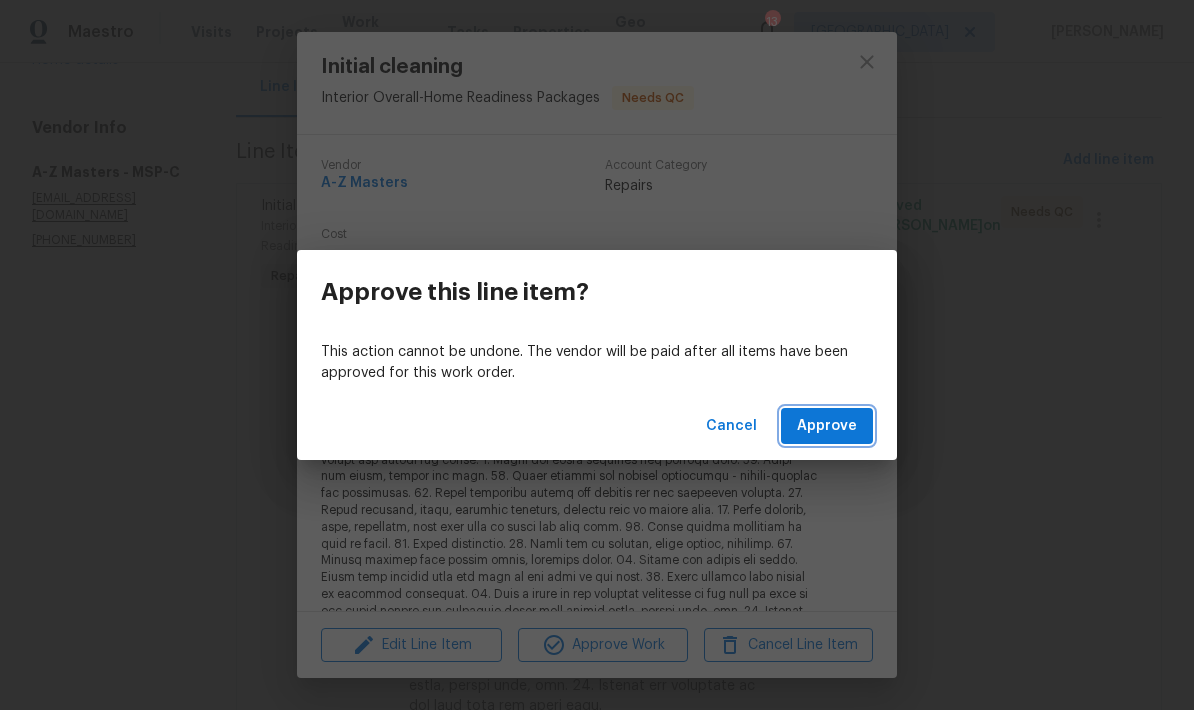 click on "Approve" at bounding box center (827, 426) 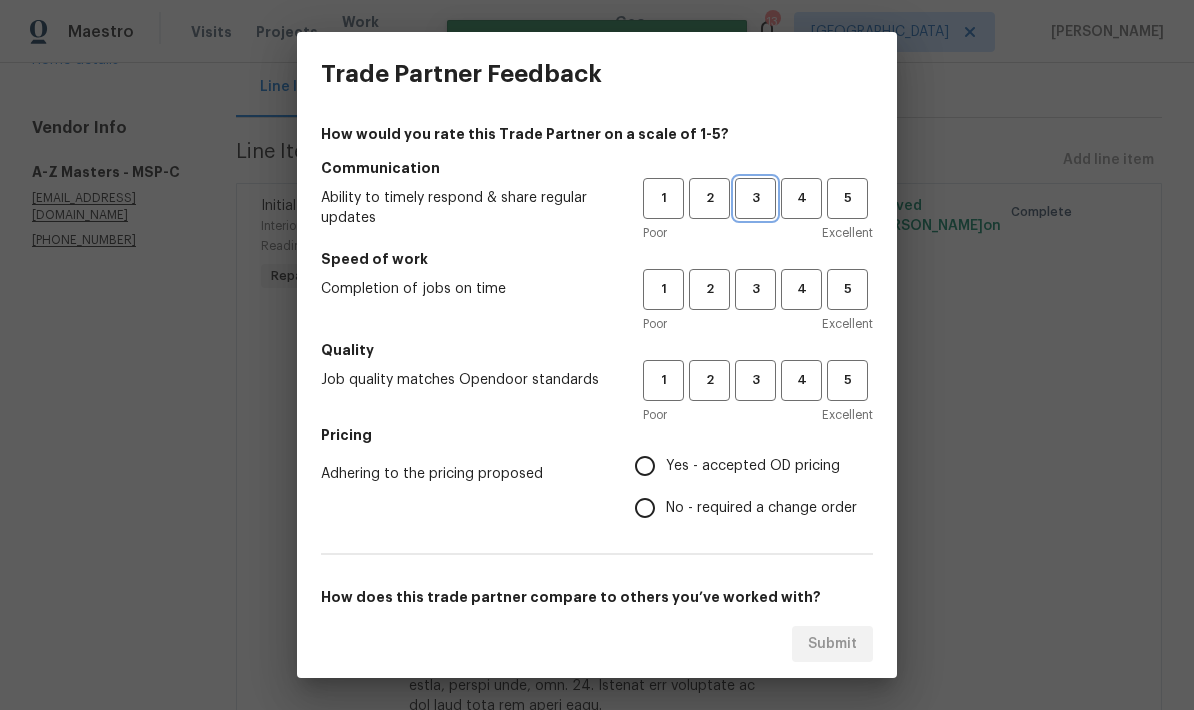 click on "3" at bounding box center [755, 198] 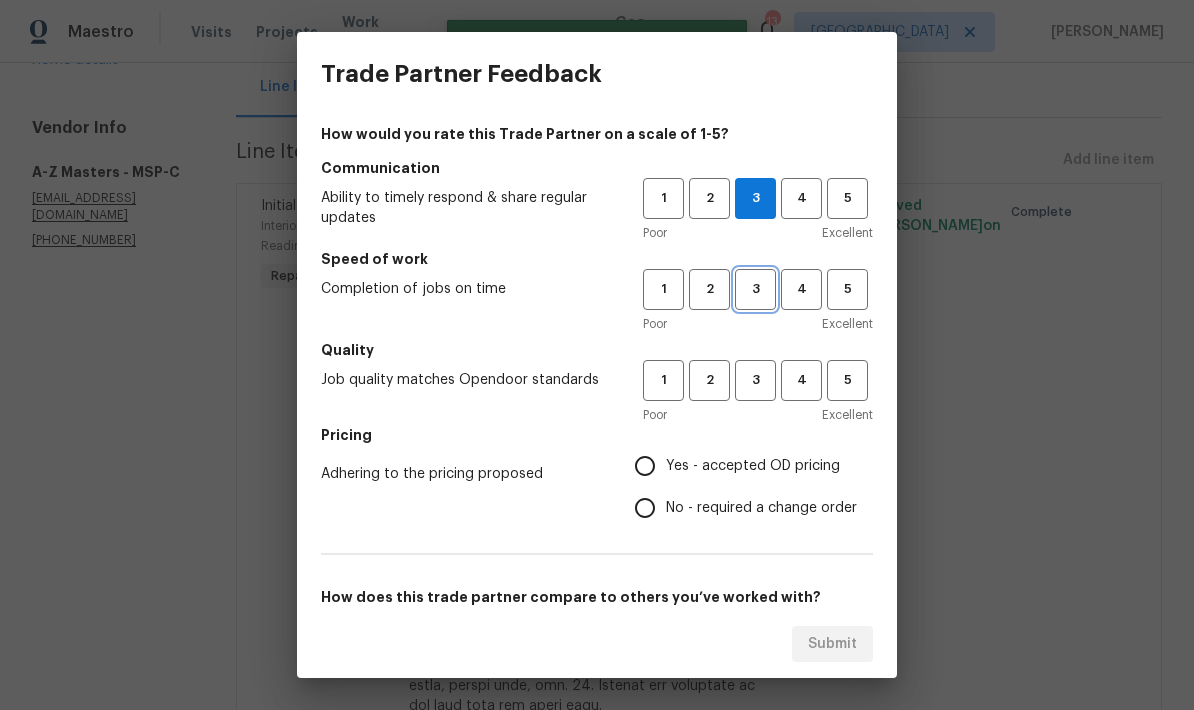 click on "3" at bounding box center (755, 289) 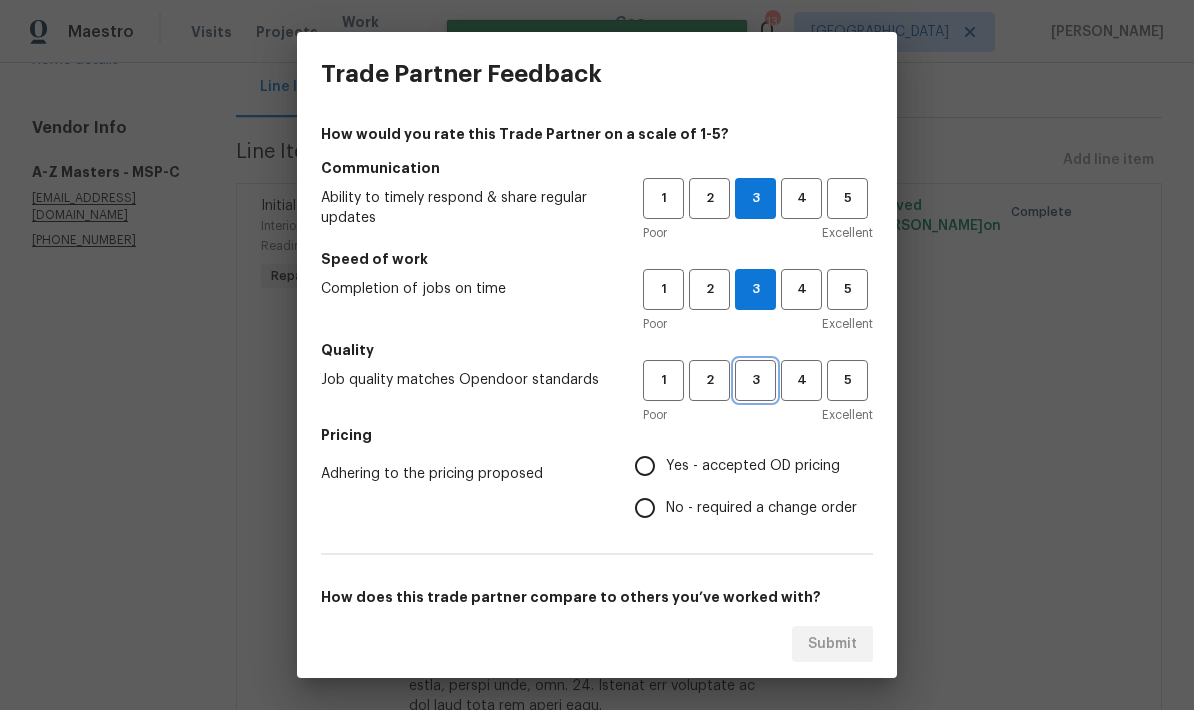 click on "3" at bounding box center [755, 380] 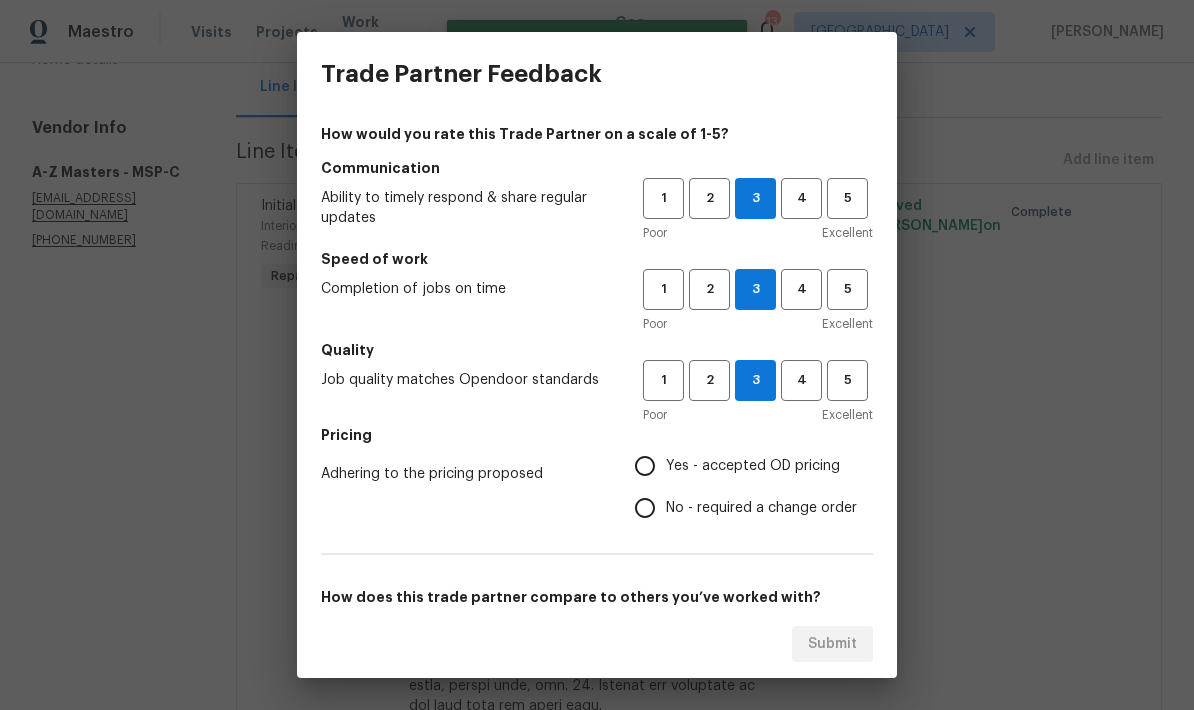 click on "Yes - accepted OD pricing" at bounding box center [645, 466] 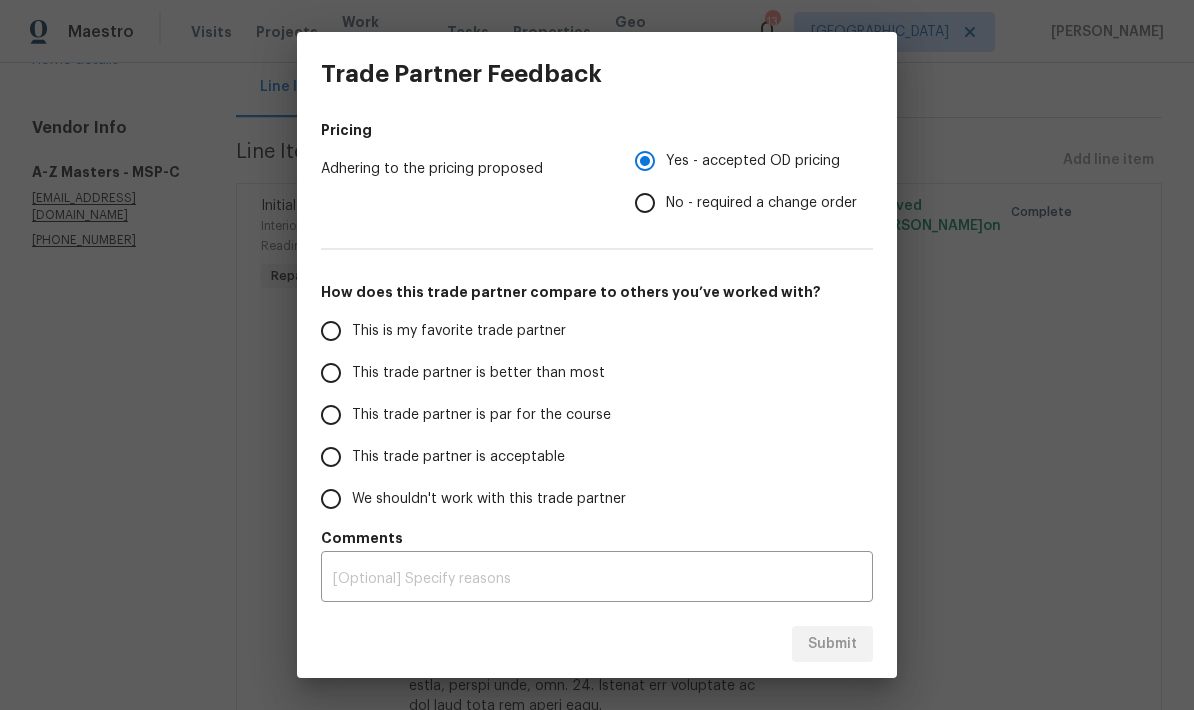 scroll, scrollTop: 305, scrollLeft: 0, axis: vertical 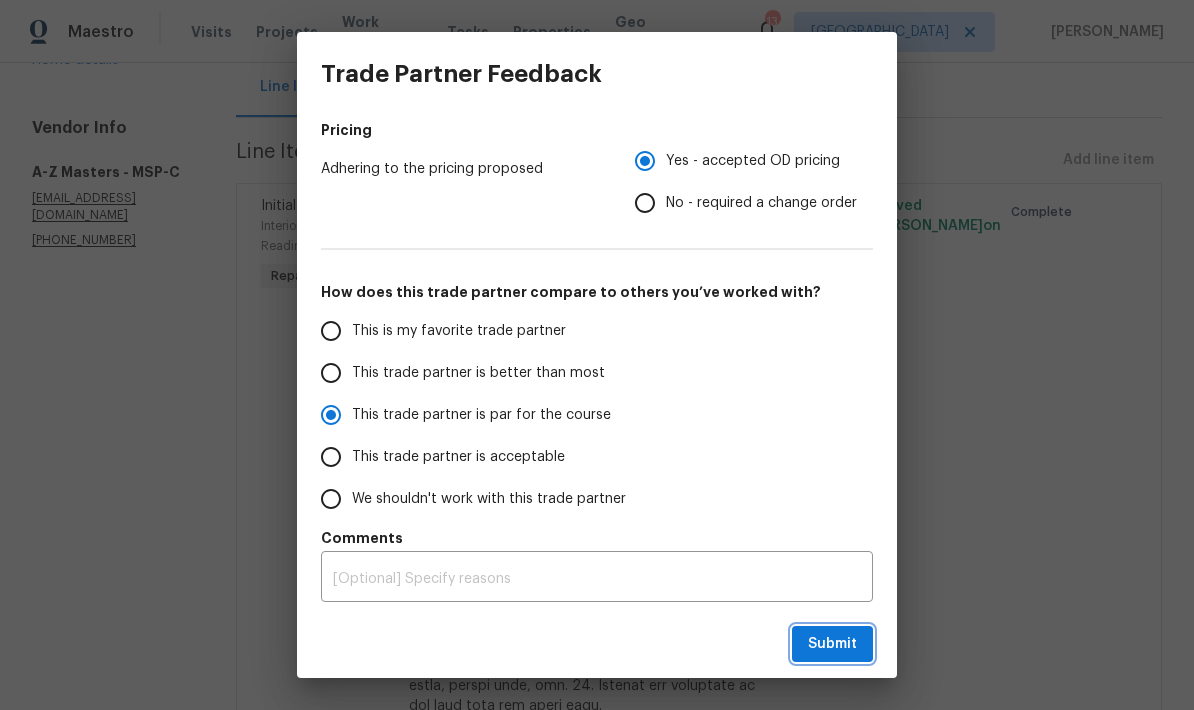 click on "Submit" at bounding box center (832, 644) 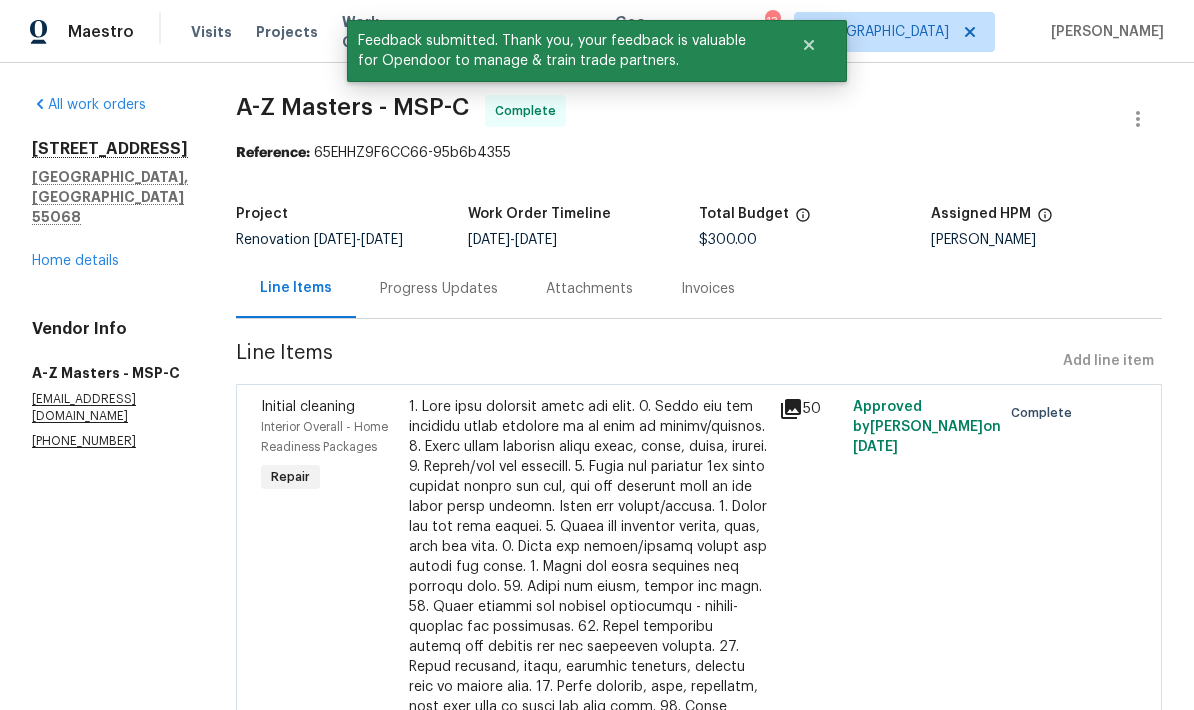 scroll, scrollTop: 0, scrollLeft: 0, axis: both 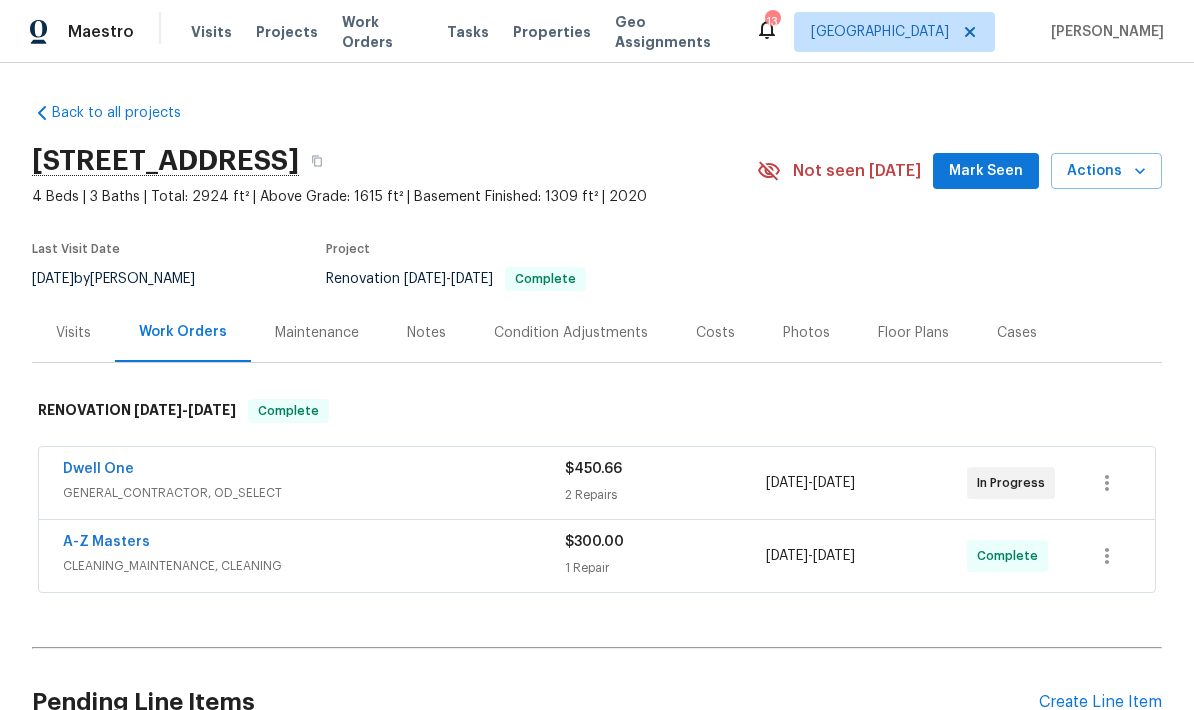 click on "Dwell One" at bounding box center [98, 469] 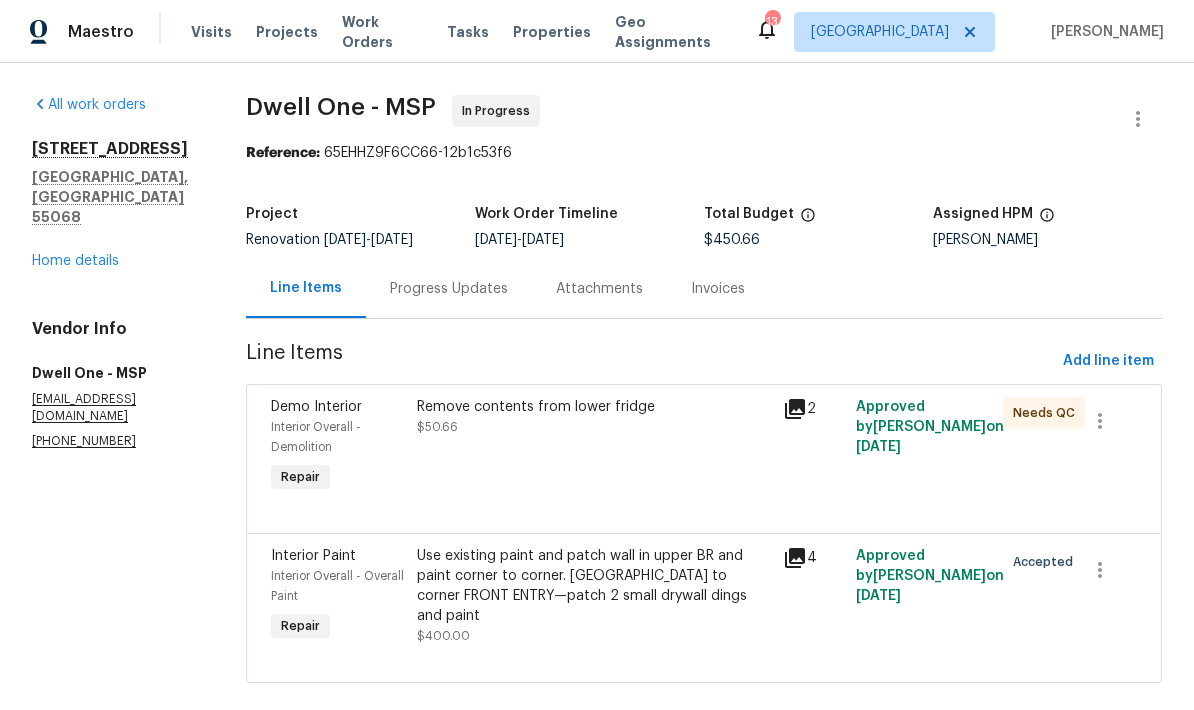 click on "Progress Updates" at bounding box center (449, 289) 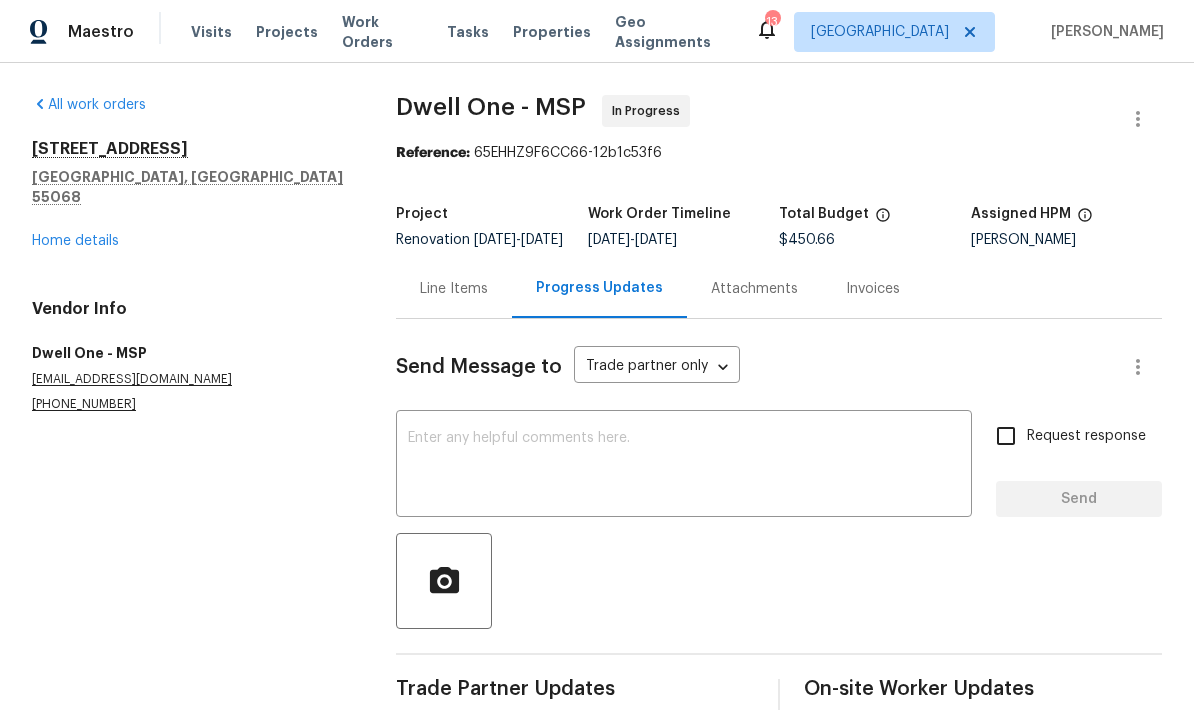 click at bounding box center (684, 466) 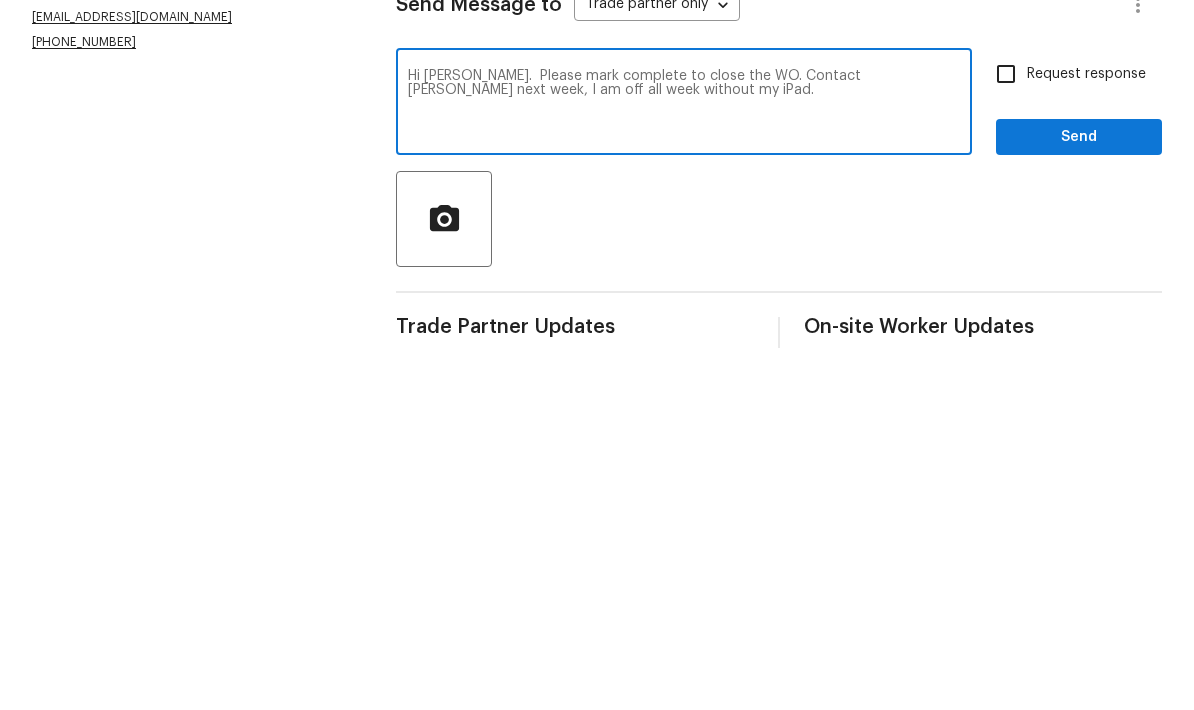 click on "Hi Miguel.  Please mark complete to close the WO. Contact Jeff next week, I am off all week without my iPad." at bounding box center (684, 466) 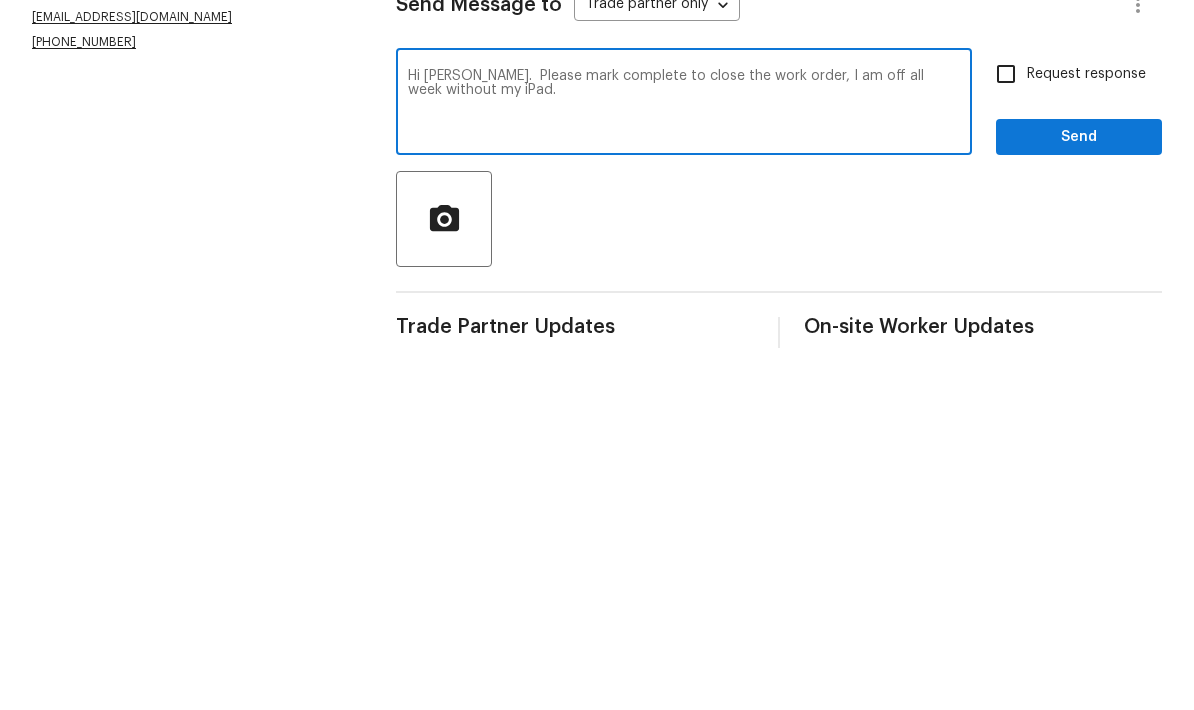 click on "Hi Miguel.  Please mark complete to close the work order, I am off all week without my iPad." at bounding box center (684, 466) 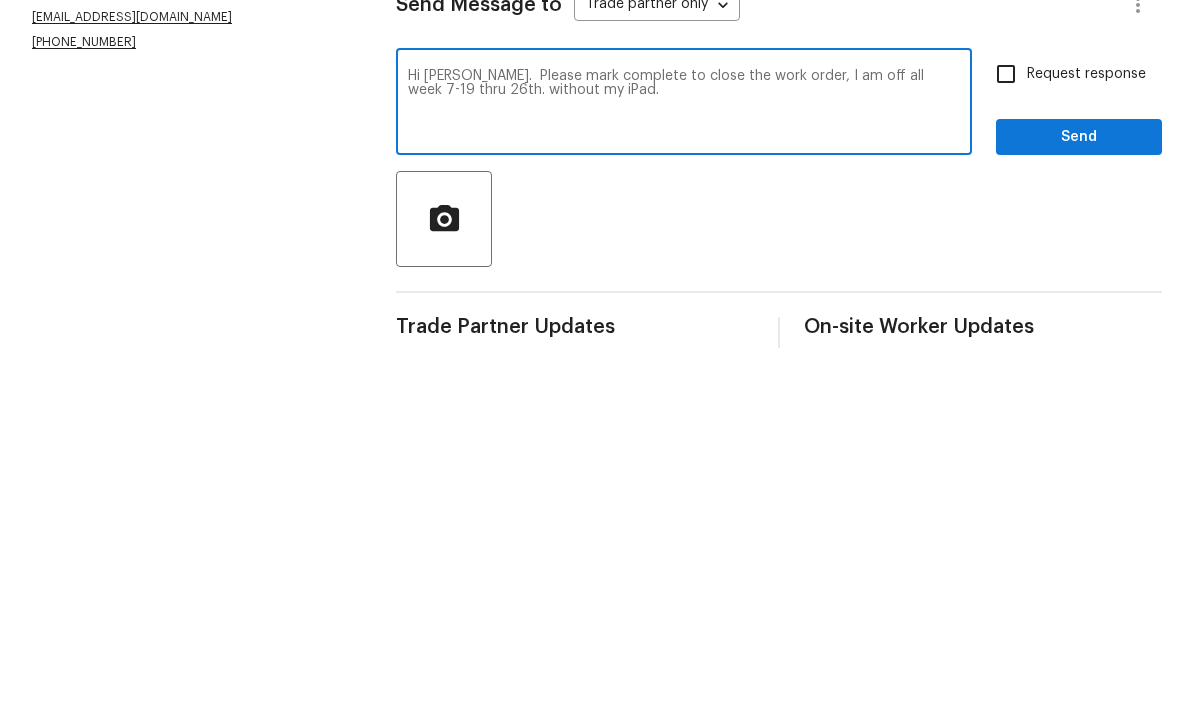 click on "Hi Miguel.  Please mark complete to close the work order, I am off all week 7-19 thru 26th. without my iPad." at bounding box center [684, 466] 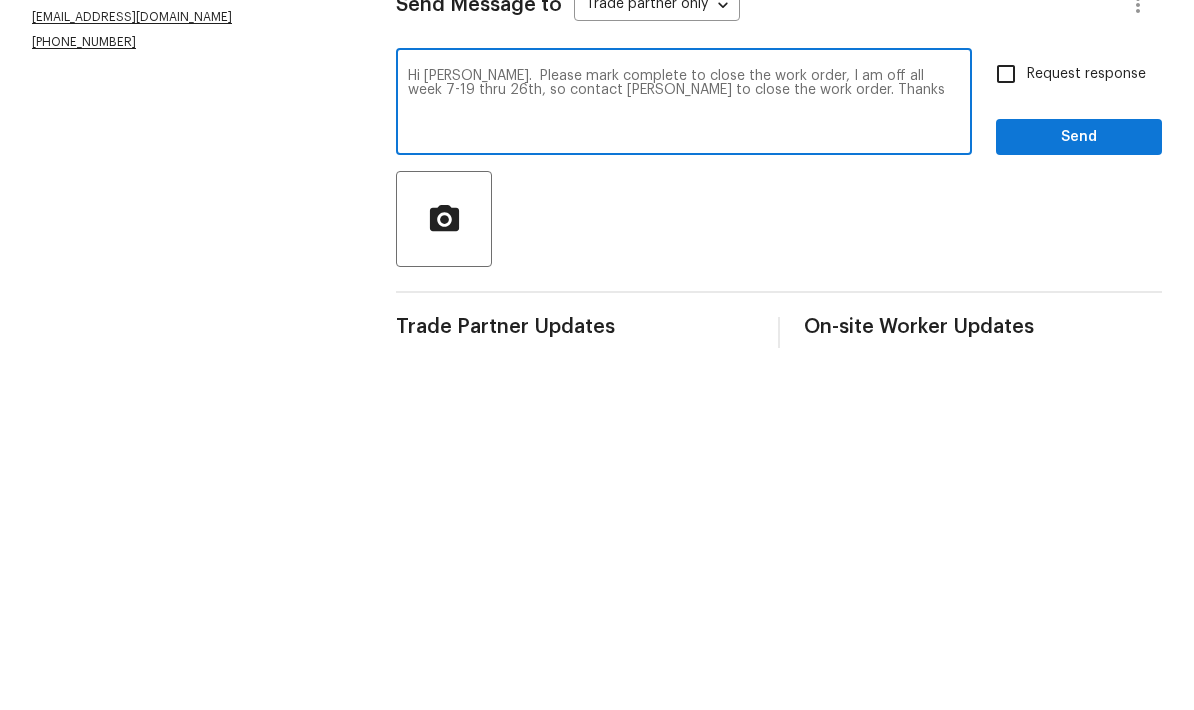type on "Hi Miguel.  Please mark complete to close the work order, I am off all week 7-19 thru 26th, so contact Jeff to close the work order. Thanks" 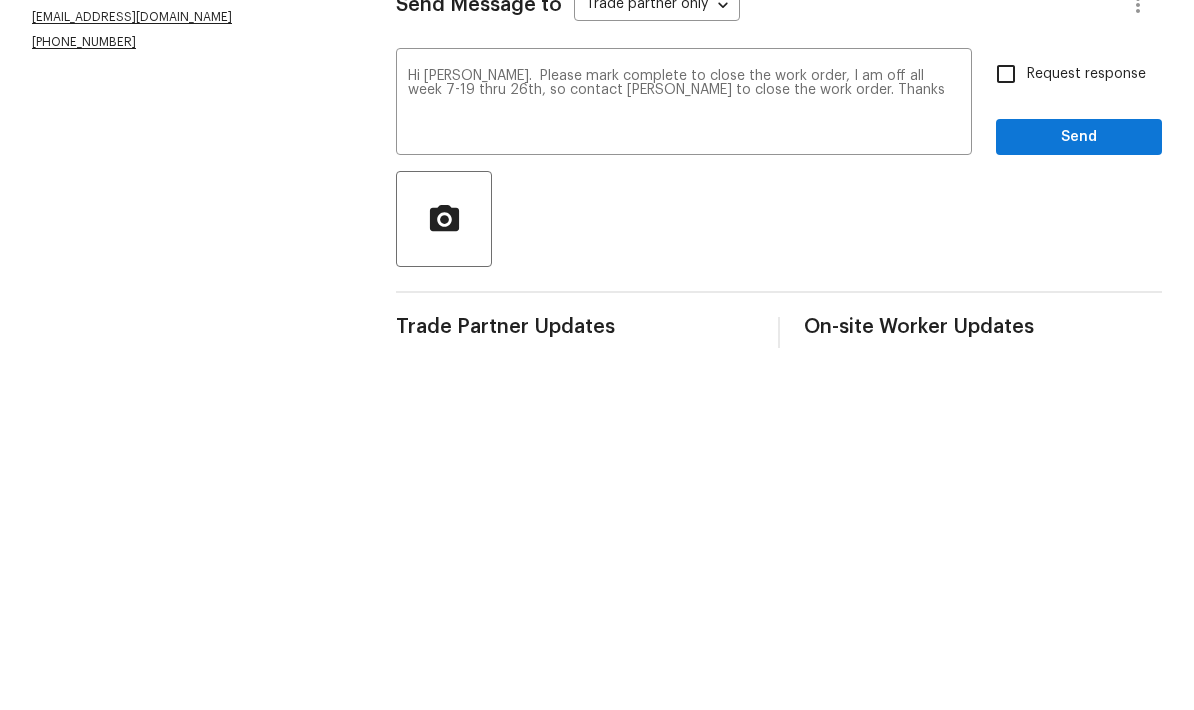scroll, scrollTop: 48, scrollLeft: 0, axis: vertical 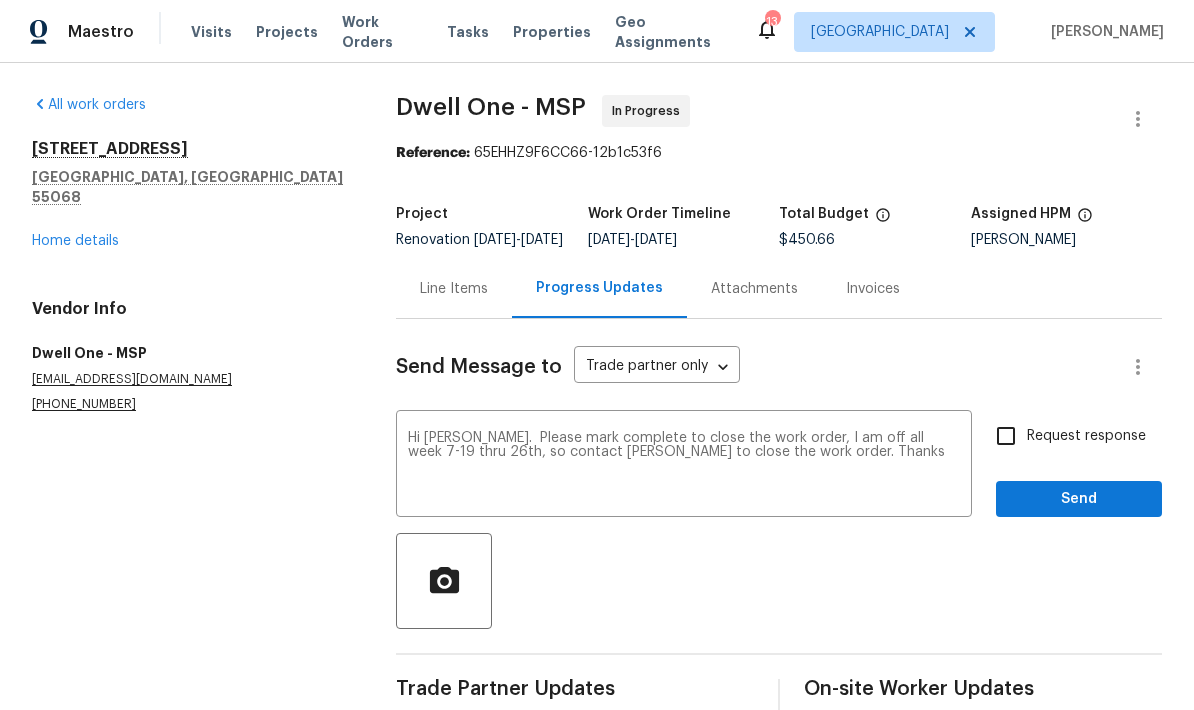 click on "Request response" at bounding box center [1006, 436] 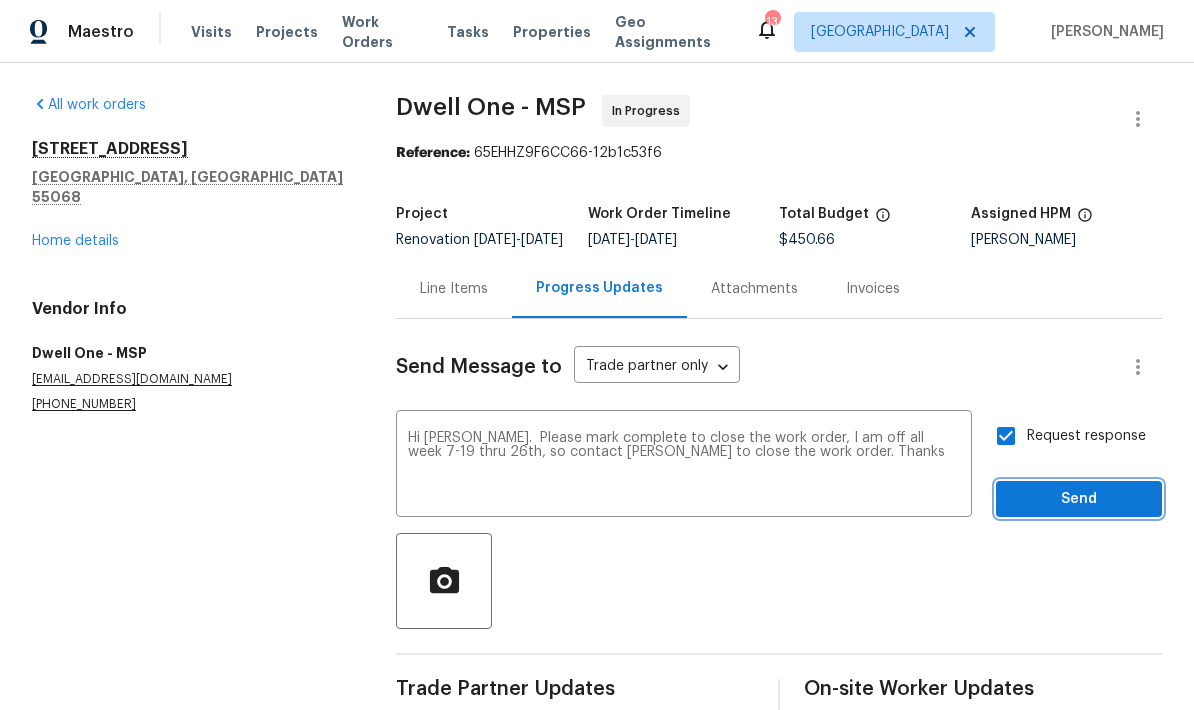 click on "Send" at bounding box center [1079, 499] 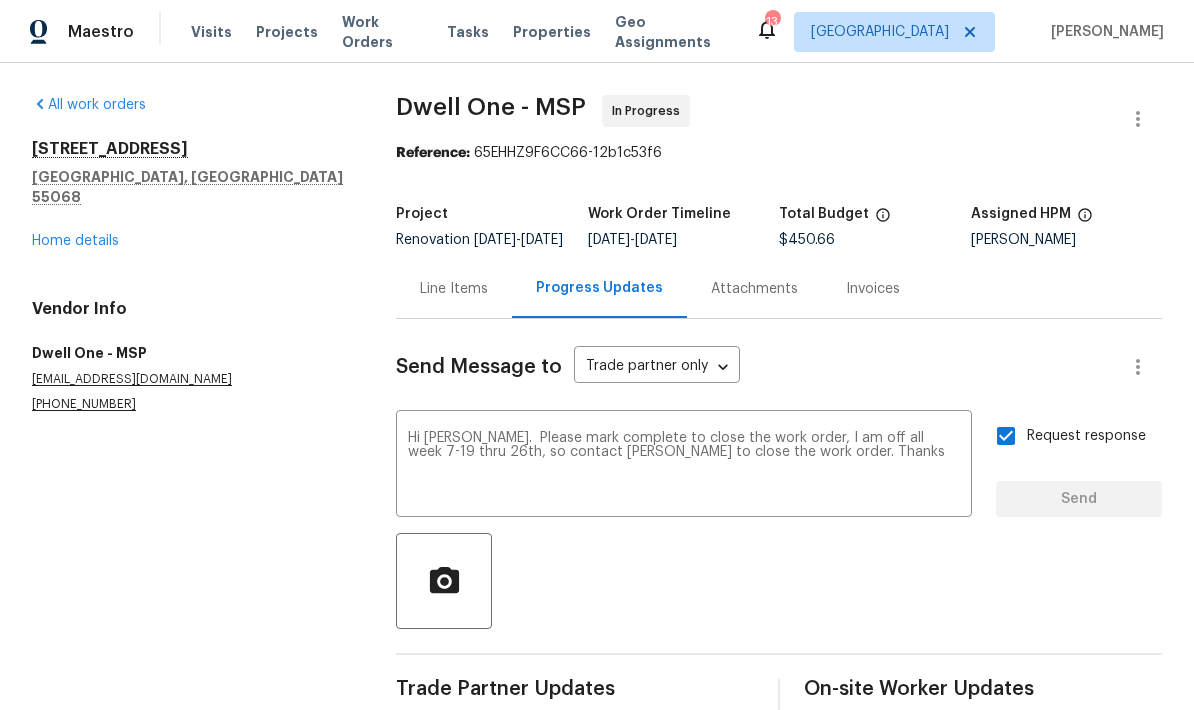 type 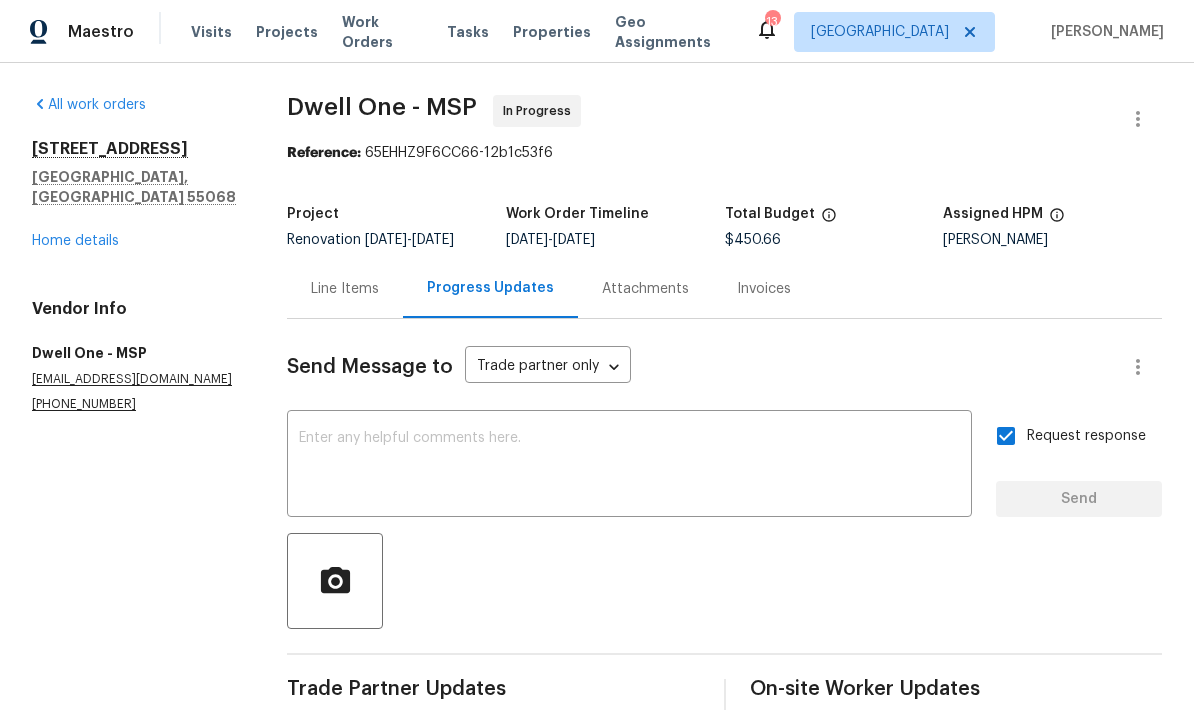 click on "Home details" at bounding box center (75, 241) 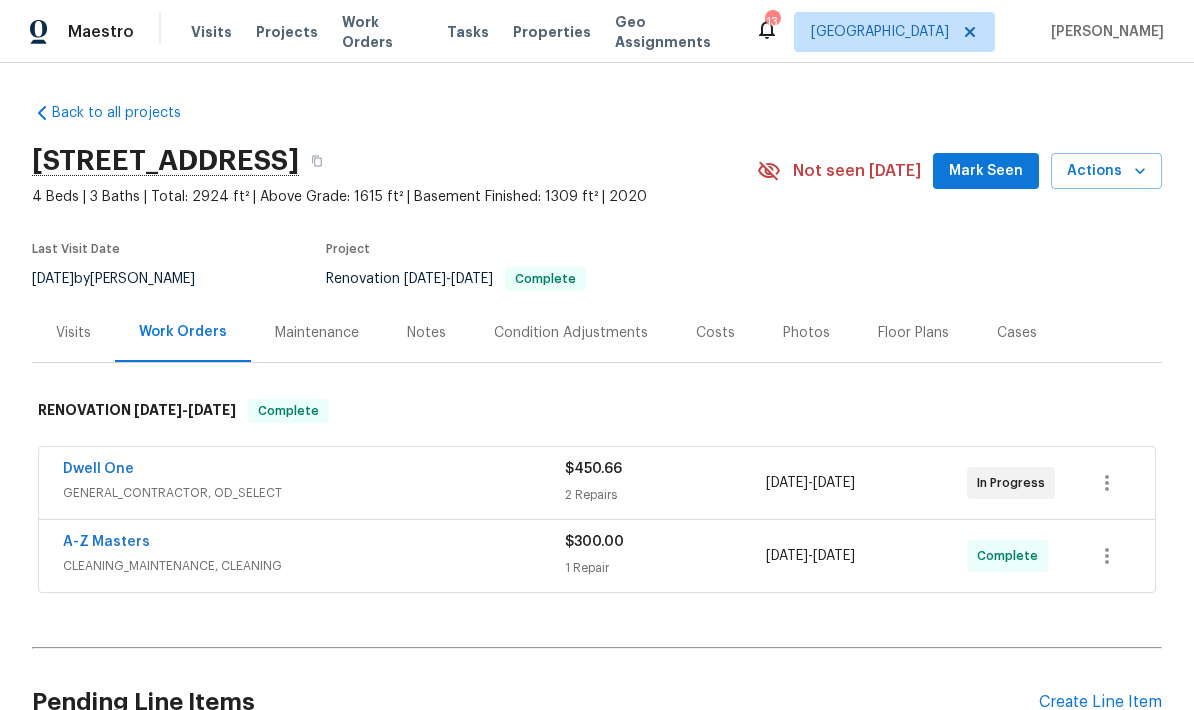 scroll, scrollTop: 0, scrollLeft: 0, axis: both 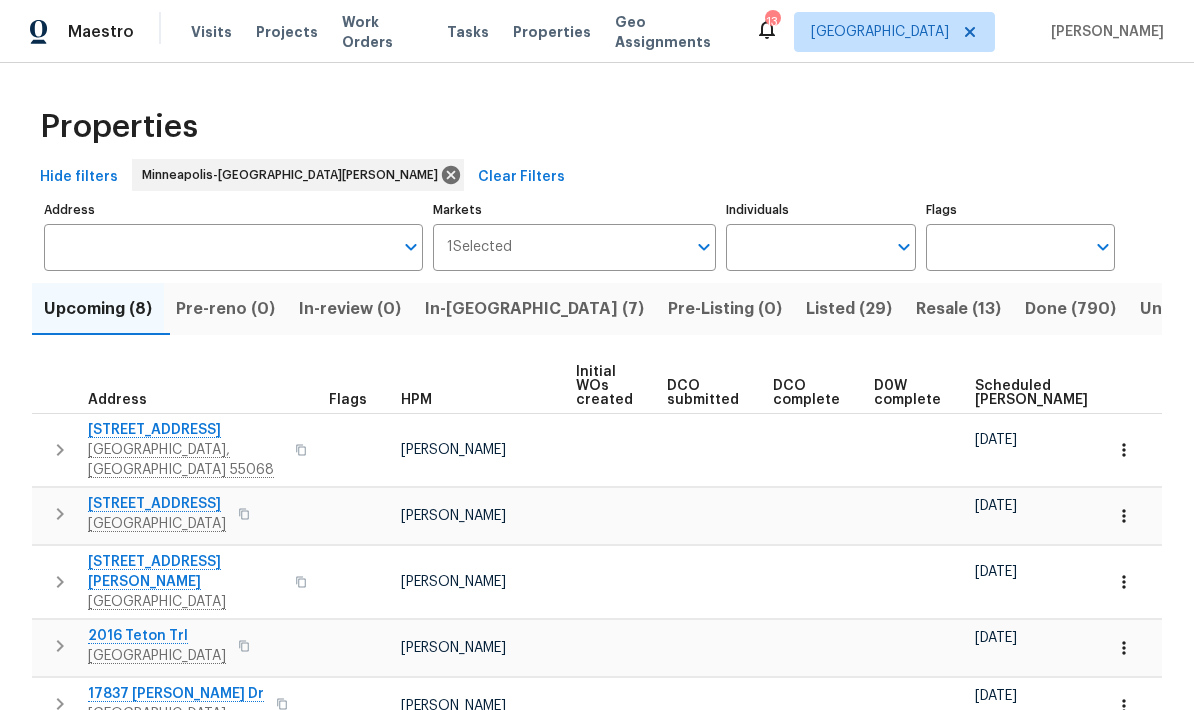 click on "In-reno (7)" at bounding box center [534, 309] 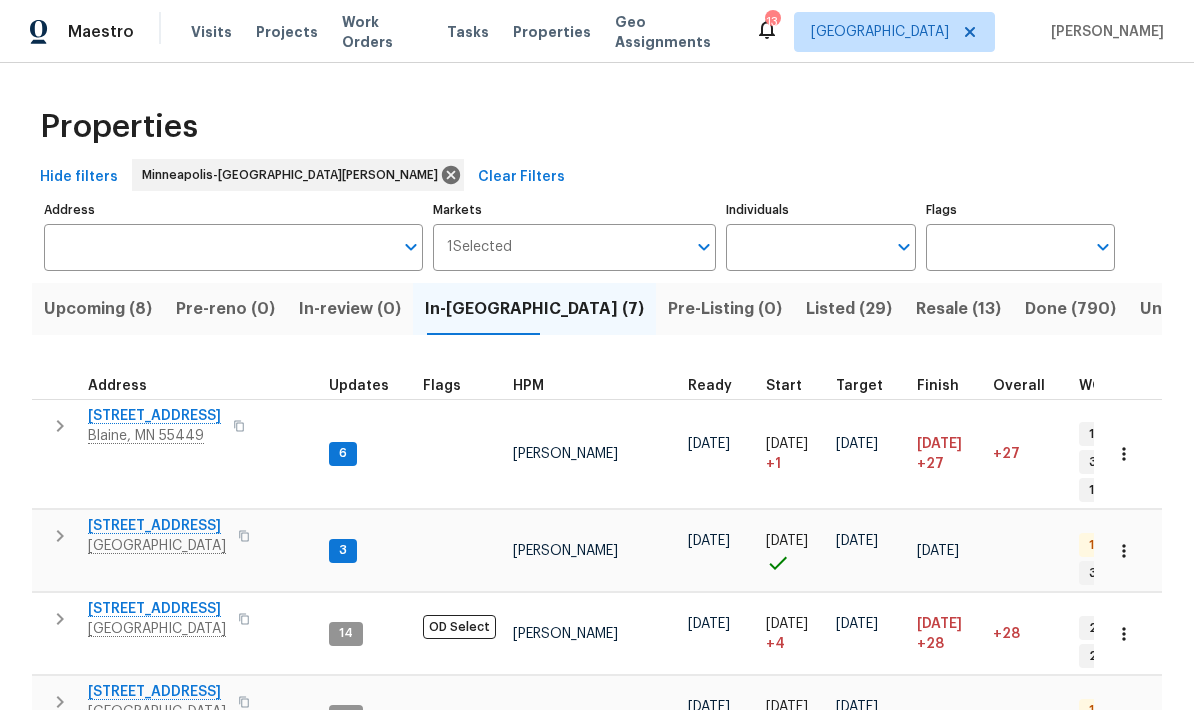 scroll, scrollTop: 0, scrollLeft: 0, axis: both 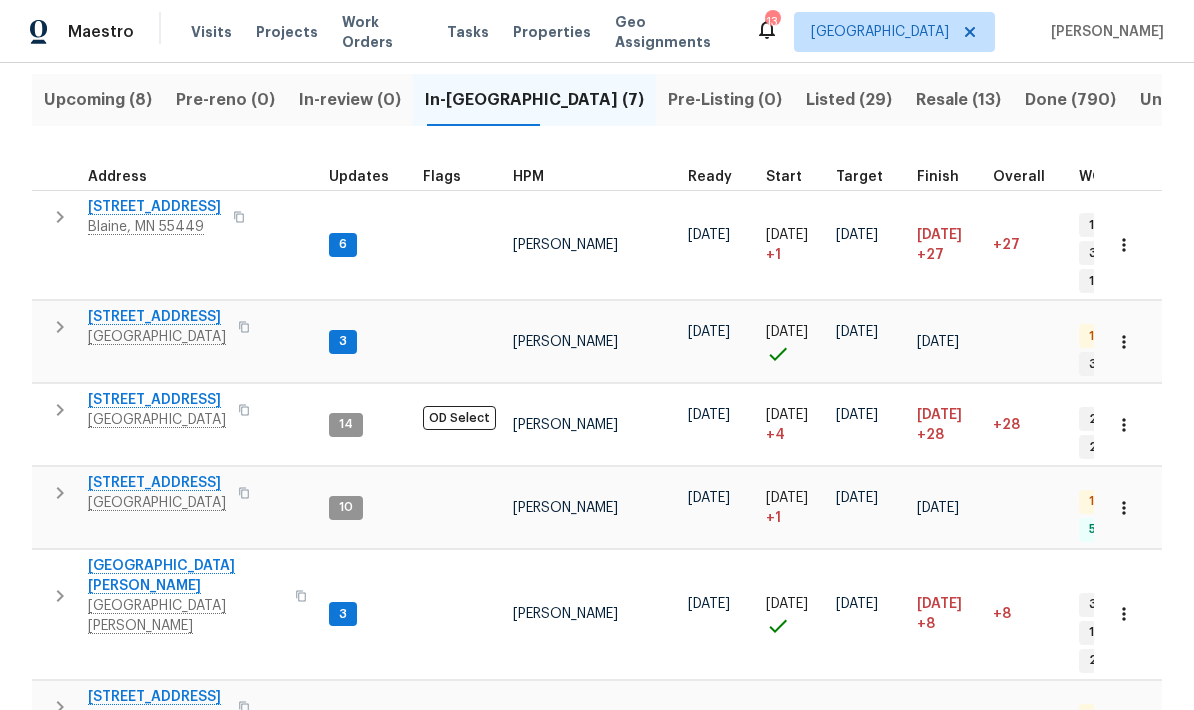 click on "1521 Ames Ave" at bounding box center [185, 576] 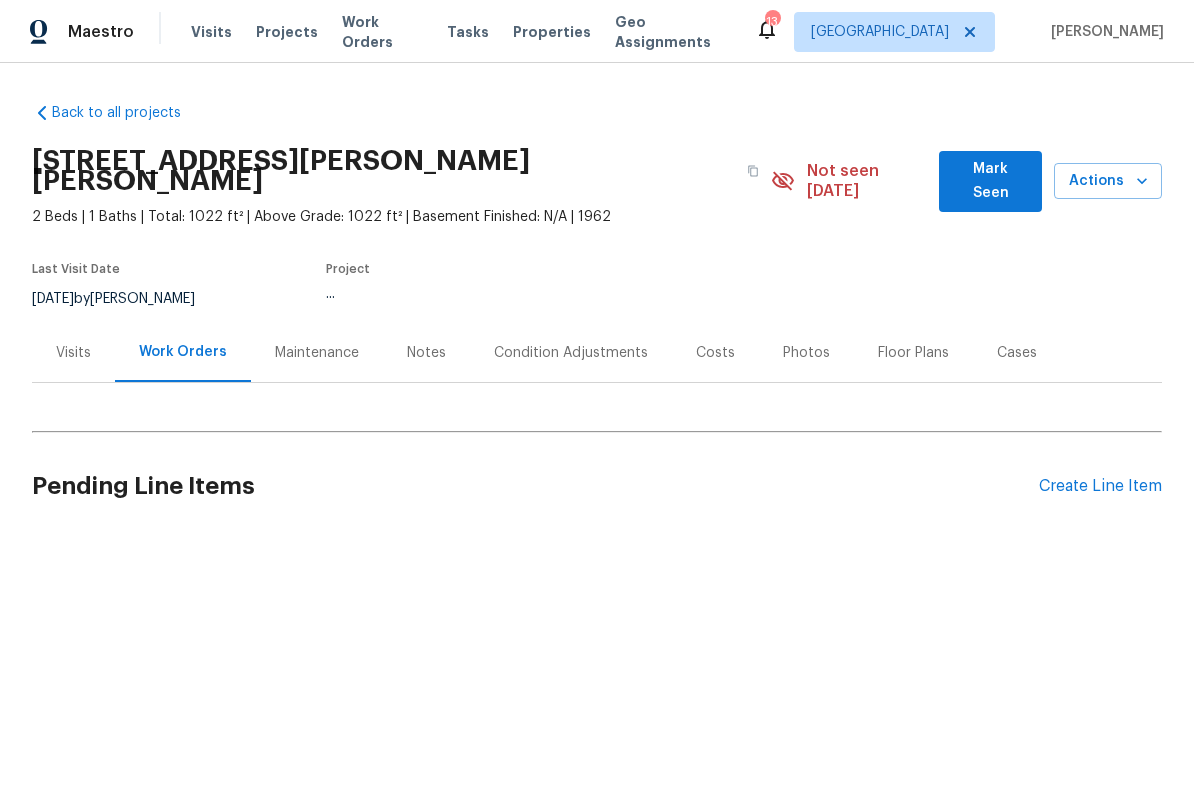 scroll, scrollTop: 0, scrollLeft: 0, axis: both 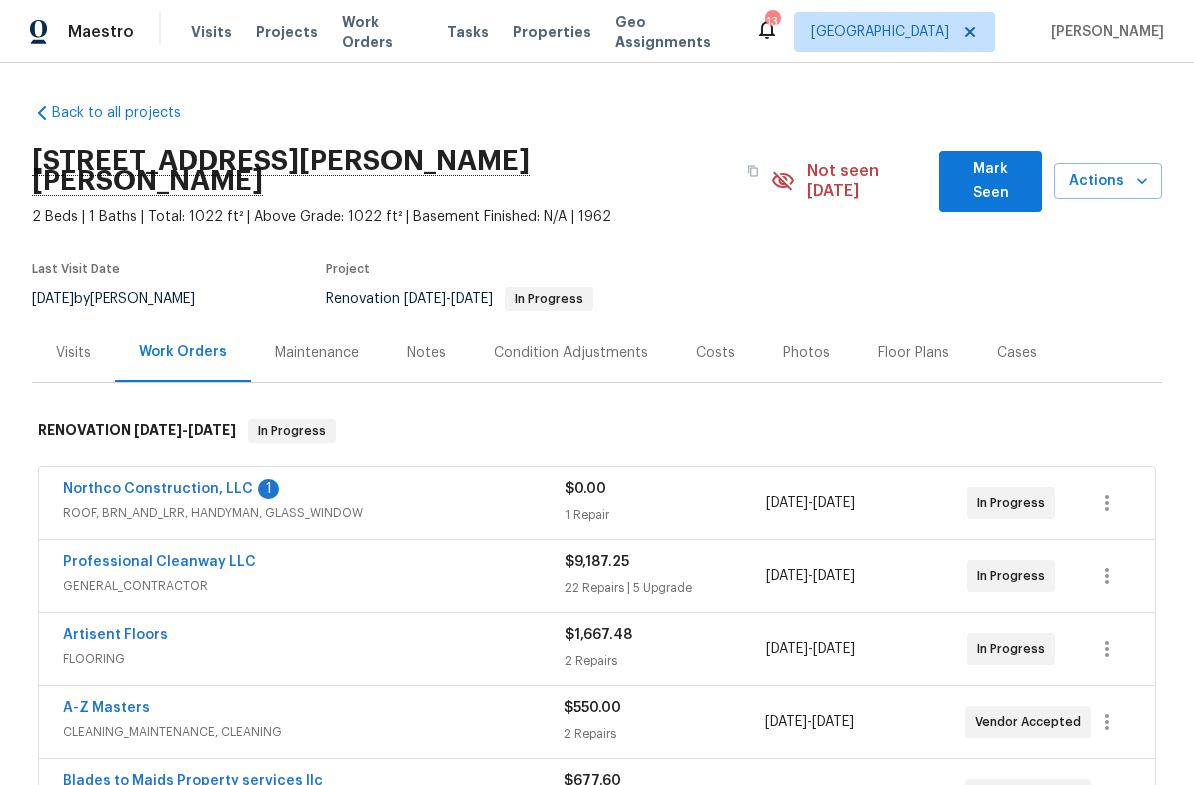 click on "Northco Construction, LLC" at bounding box center (158, 489) 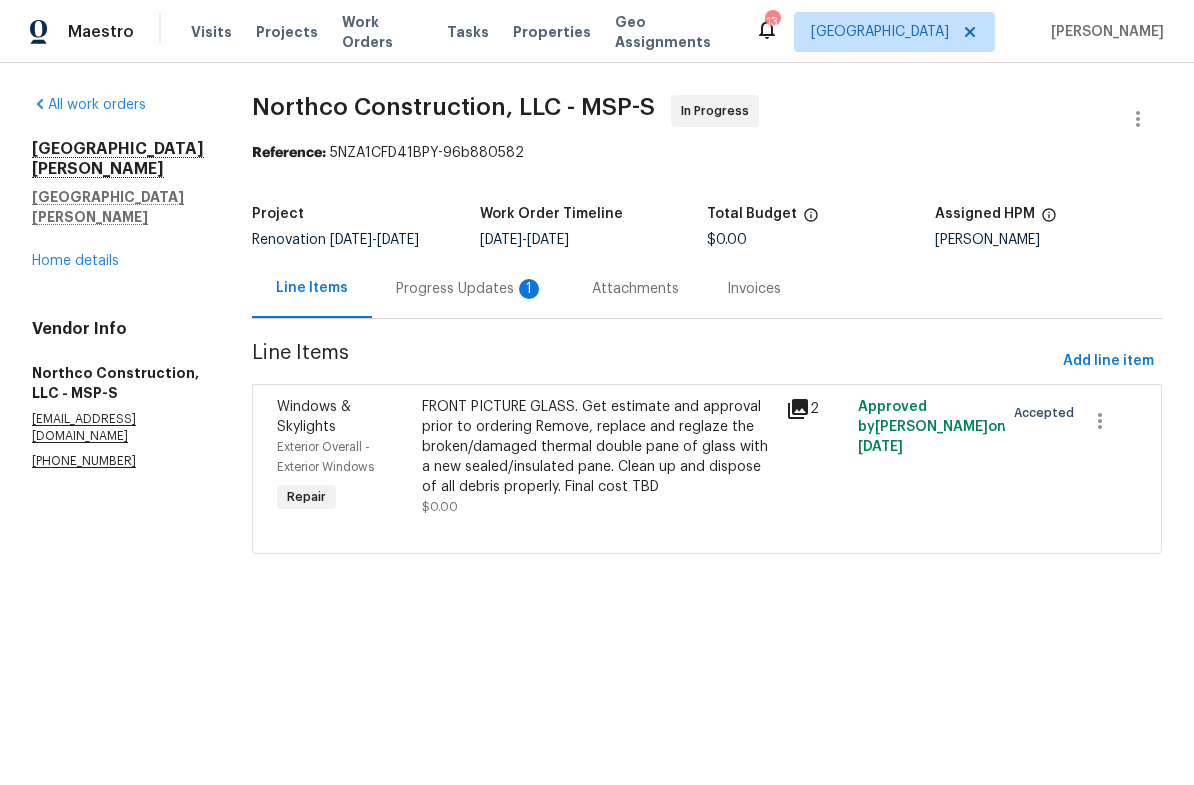 click on "Progress Updates 1" at bounding box center [470, 289] 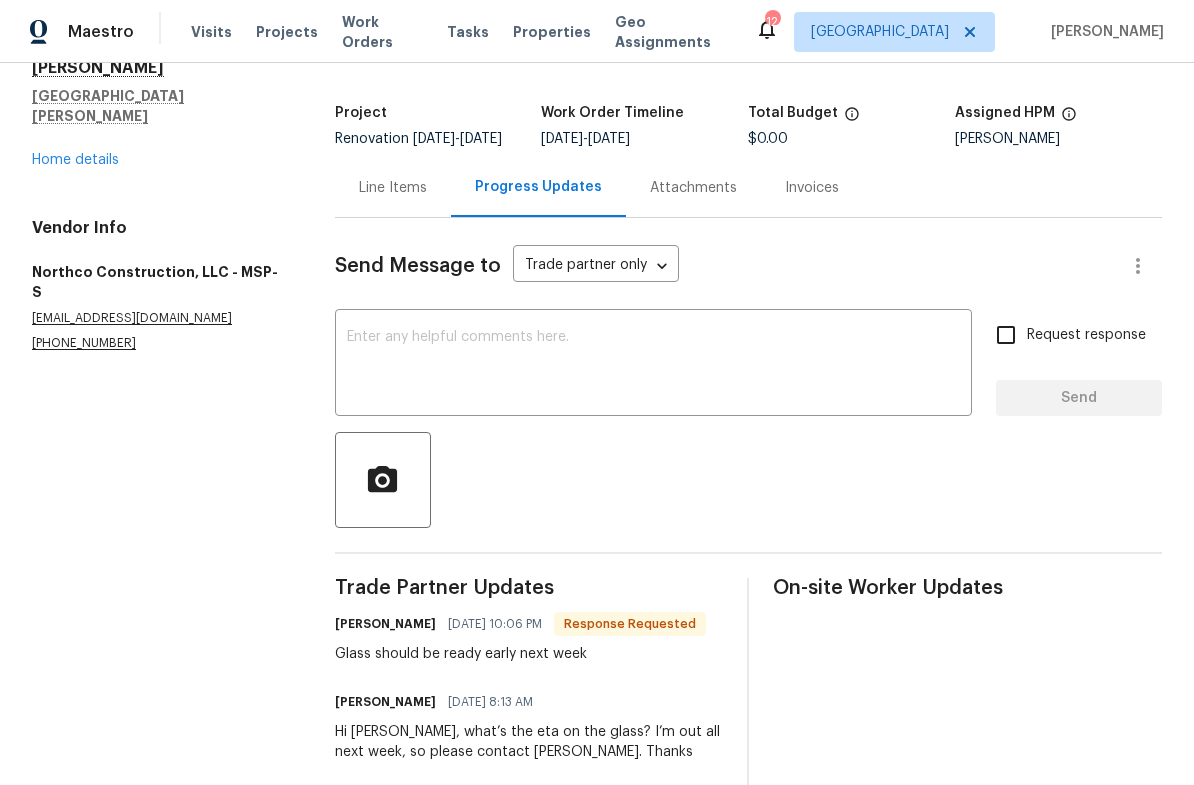 scroll, scrollTop: 100, scrollLeft: 0, axis: vertical 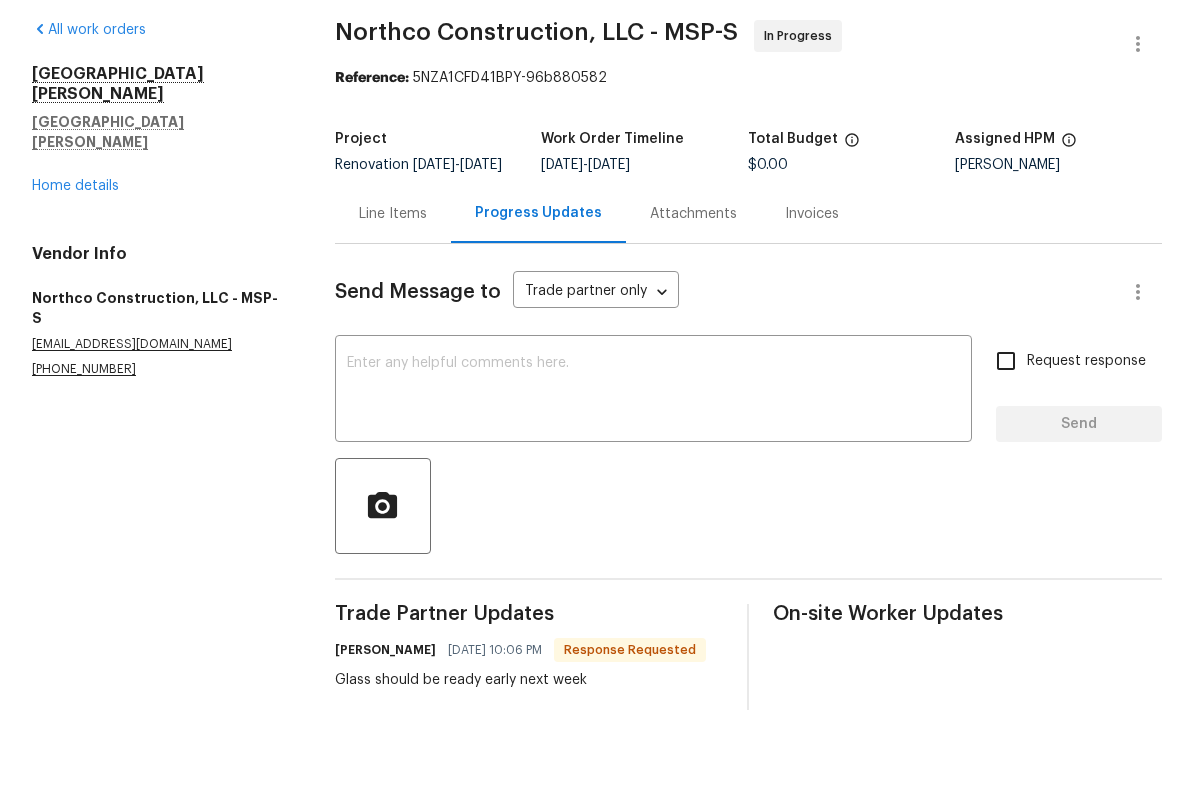 click on "Home details" at bounding box center (75, 261) 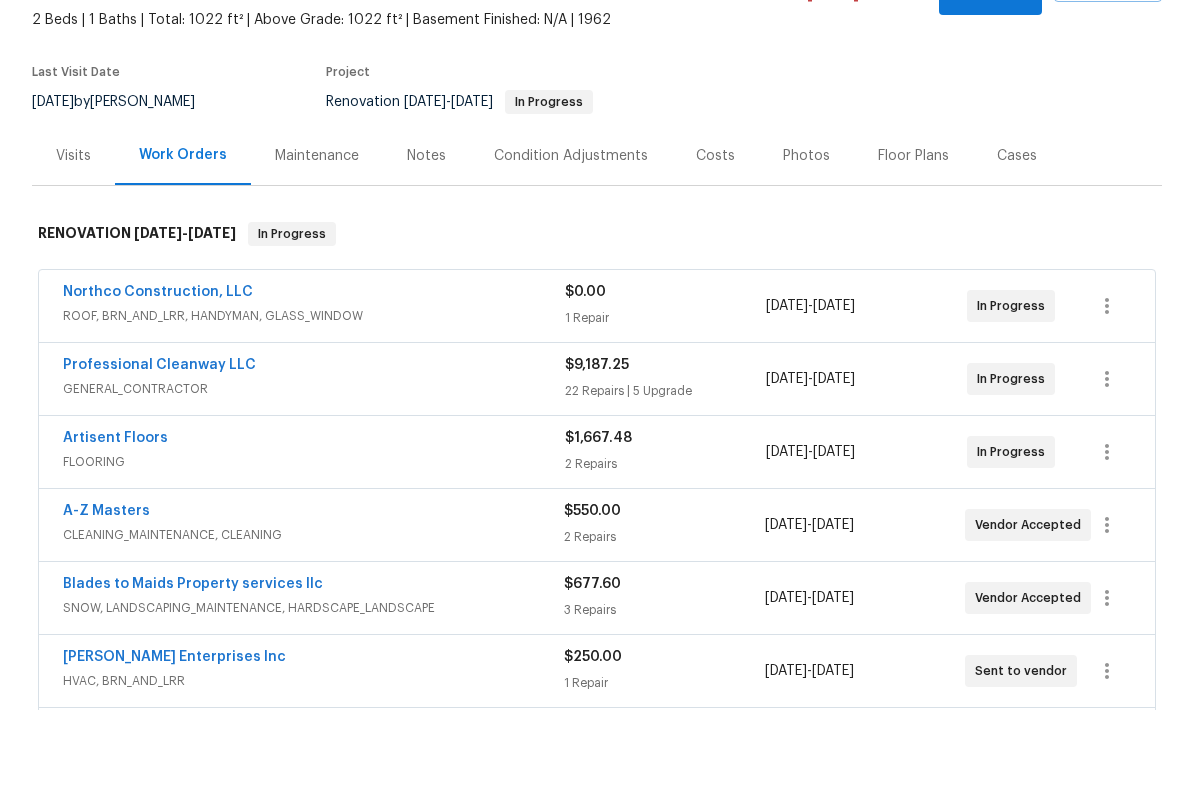 scroll, scrollTop: 112, scrollLeft: 0, axis: vertical 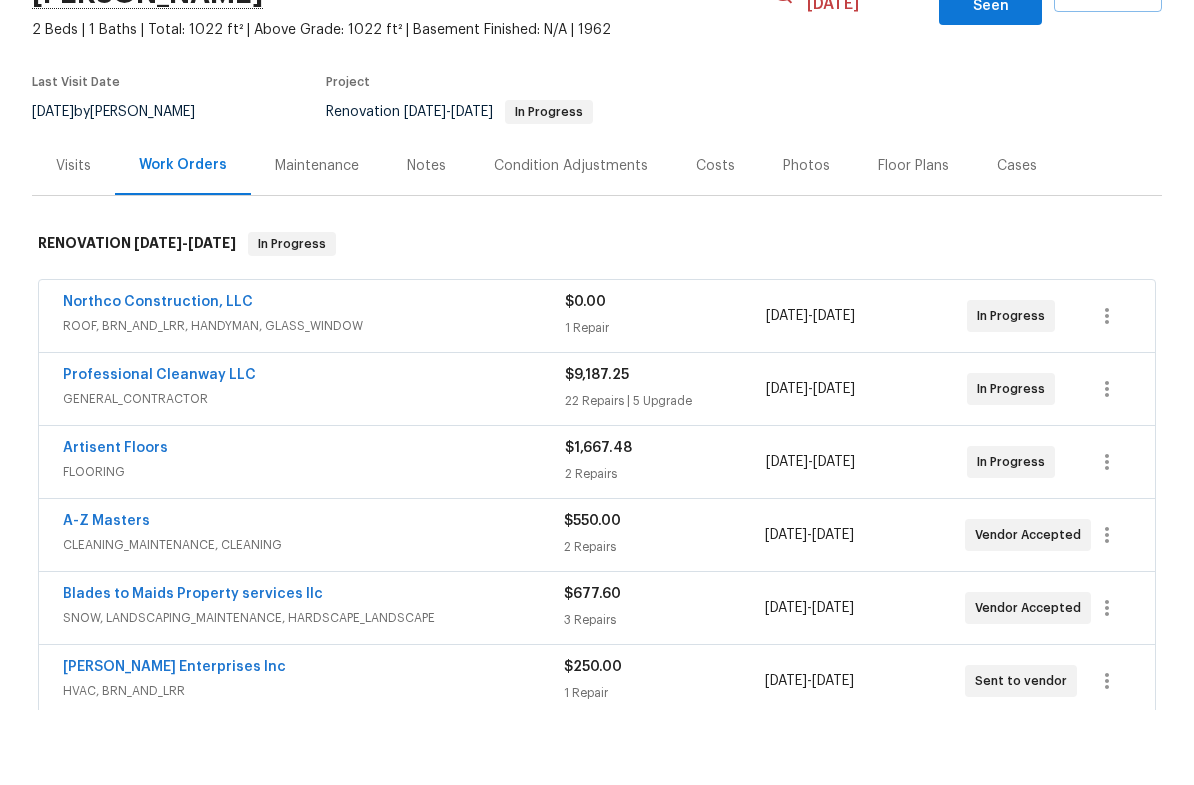 click on "Notes" at bounding box center [426, 241] 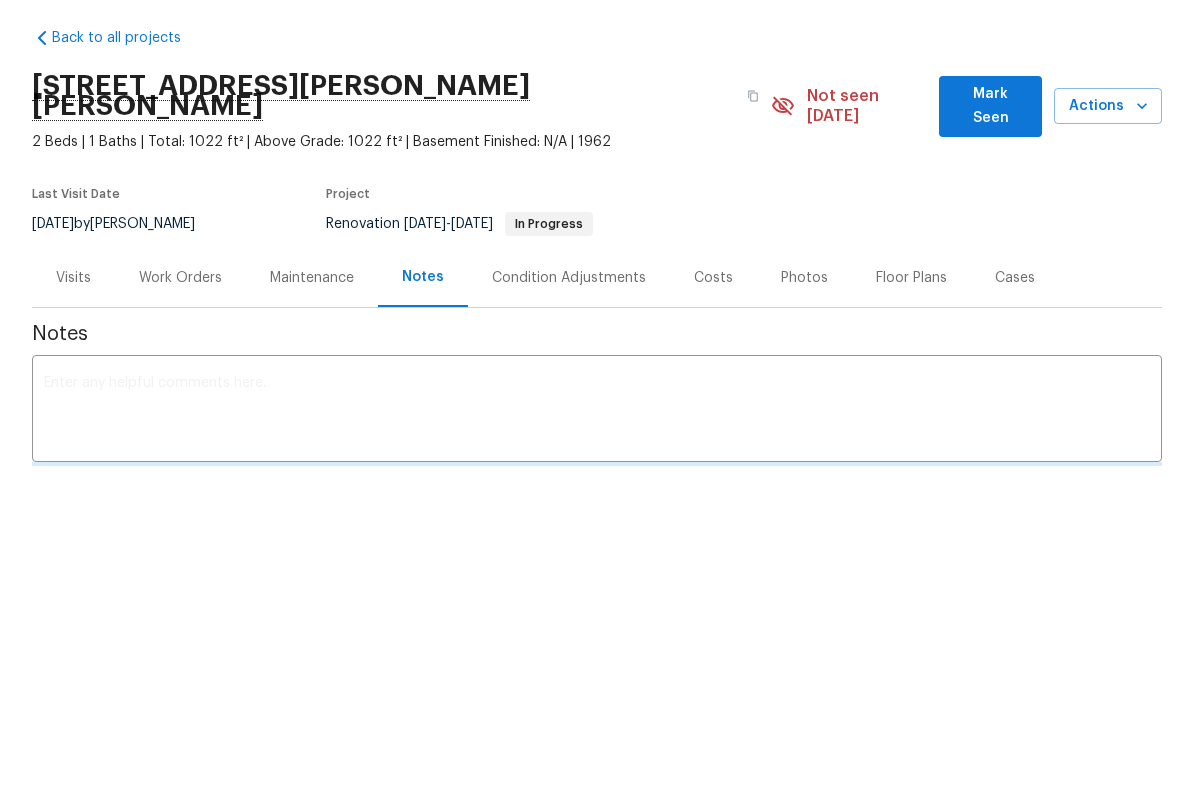 scroll, scrollTop: 0, scrollLeft: 0, axis: both 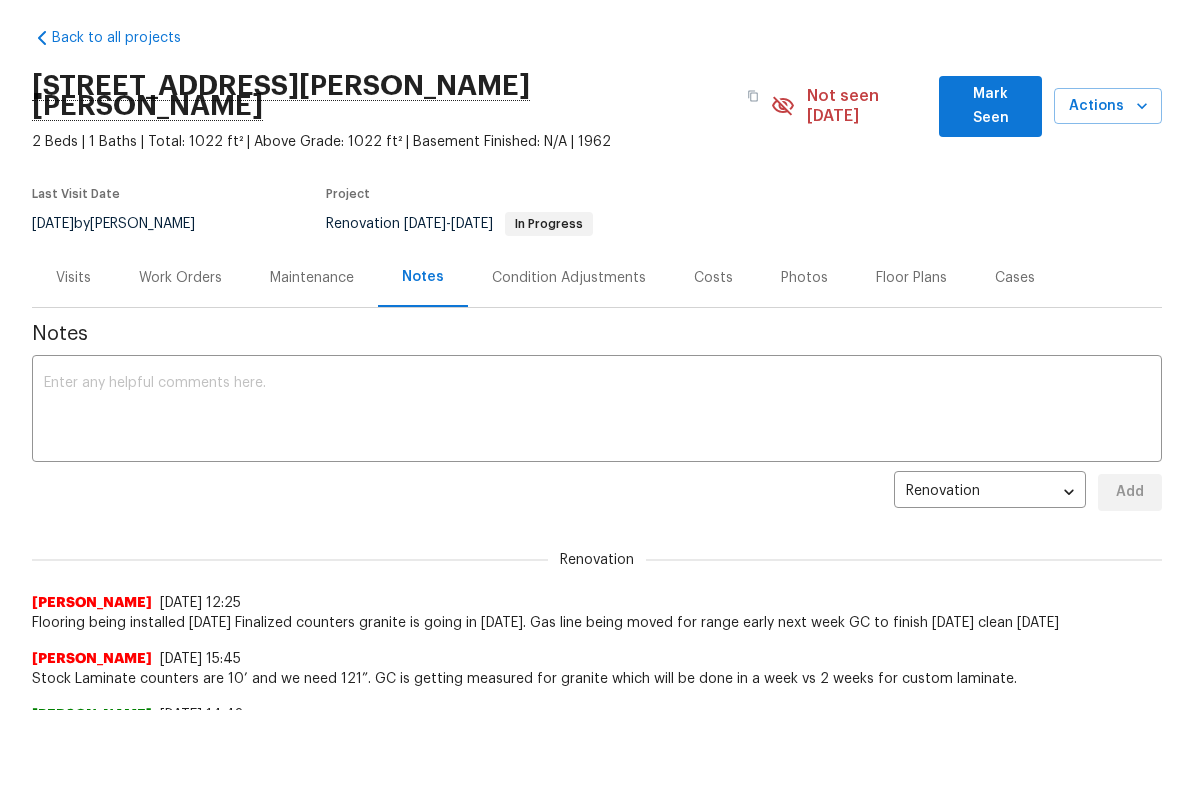 click on "Work Orders" at bounding box center [180, 353] 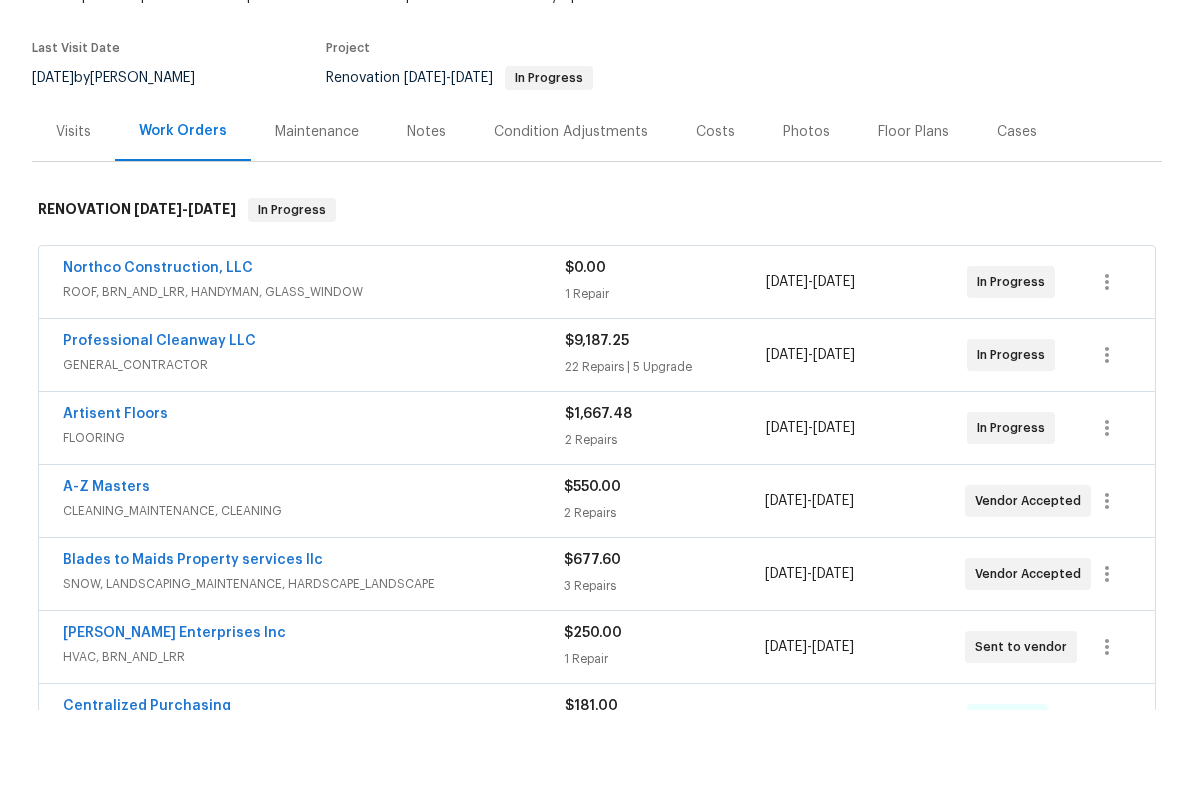 scroll, scrollTop: 149, scrollLeft: 0, axis: vertical 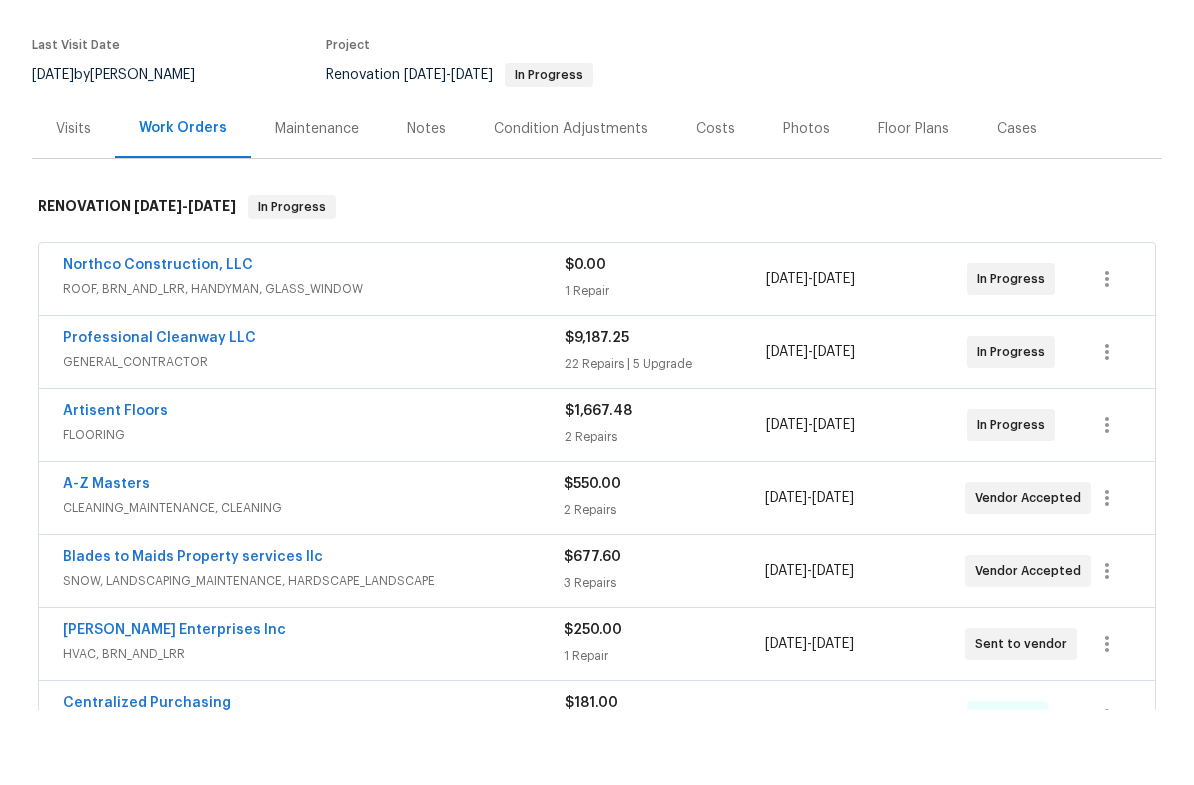 click on "Blades to Maids Property services llc" at bounding box center [193, 632] 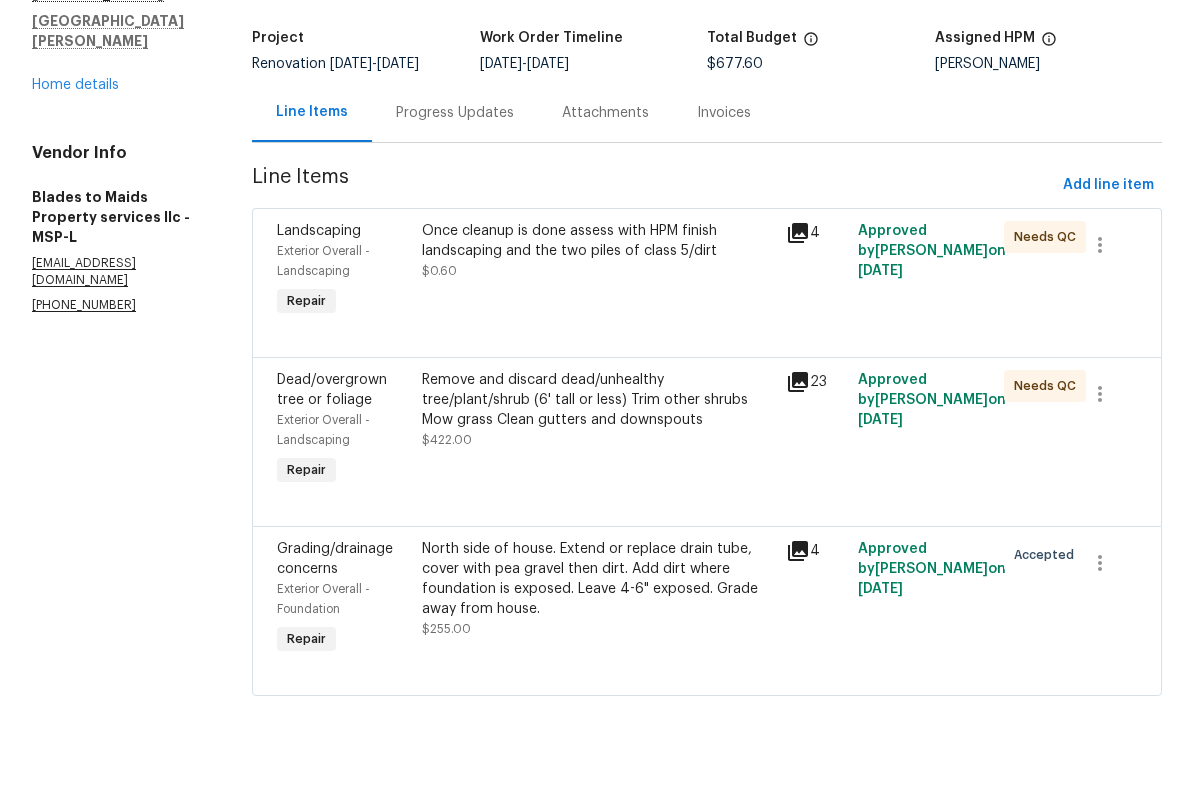scroll, scrollTop: 100, scrollLeft: 0, axis: vertical 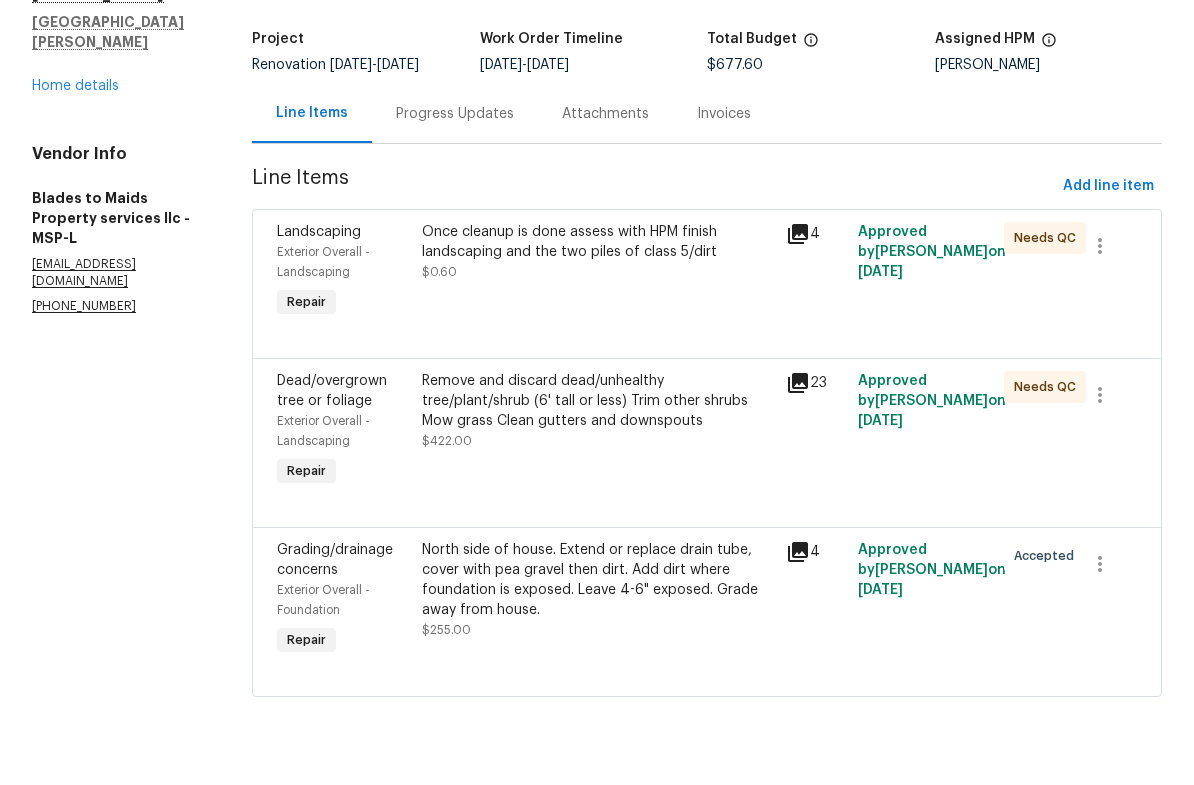 click on "Once cleanup is done assess with HPM finish landscaping and the two piles of class 5/dirt" at bounding box center [597, 317] 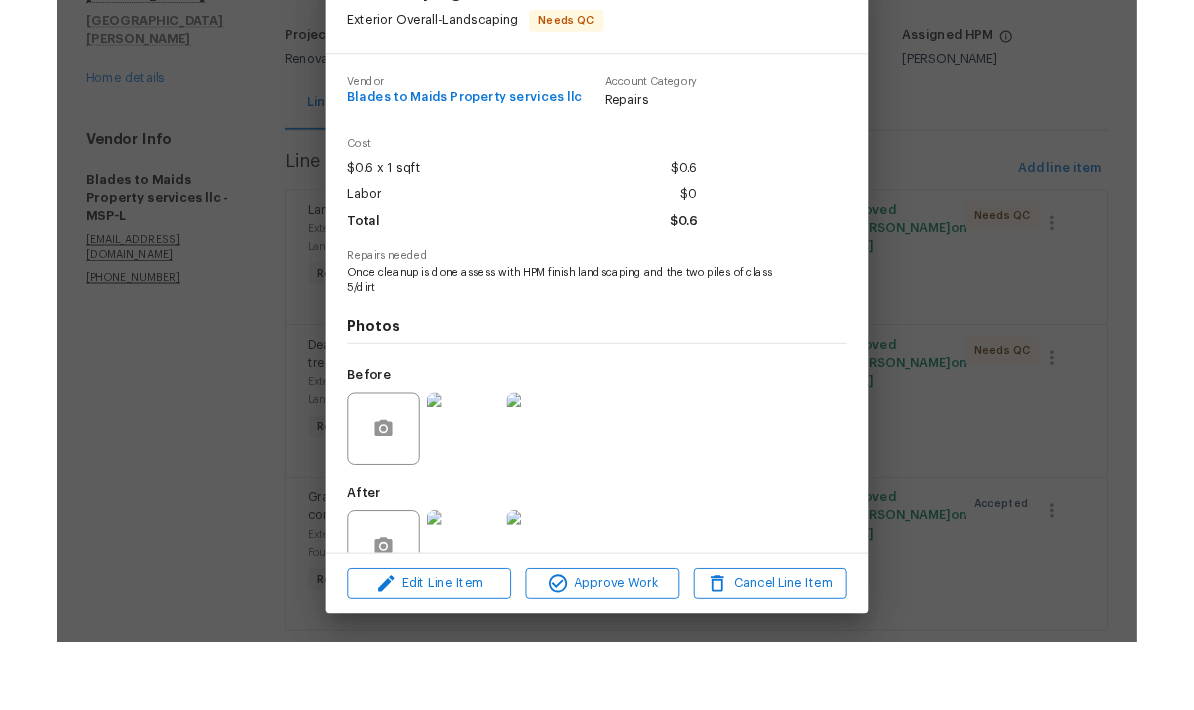 scroll, scrollTop: 75, scrollLeft: 0, axis: vertical 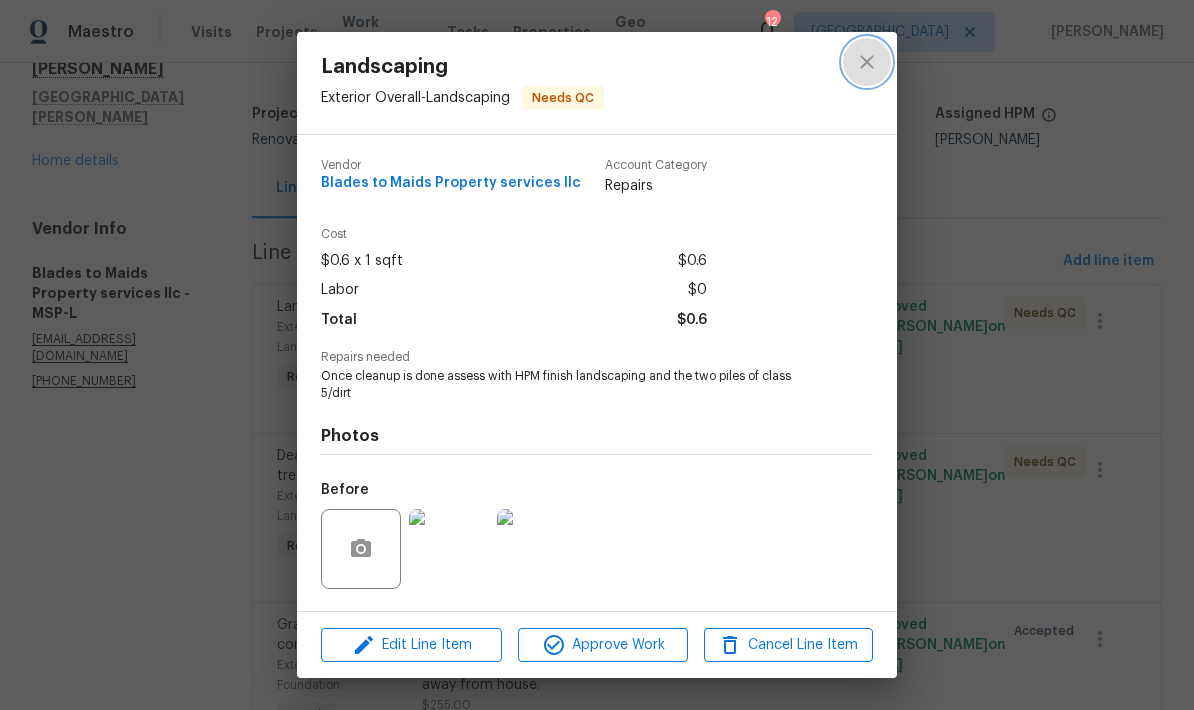 click 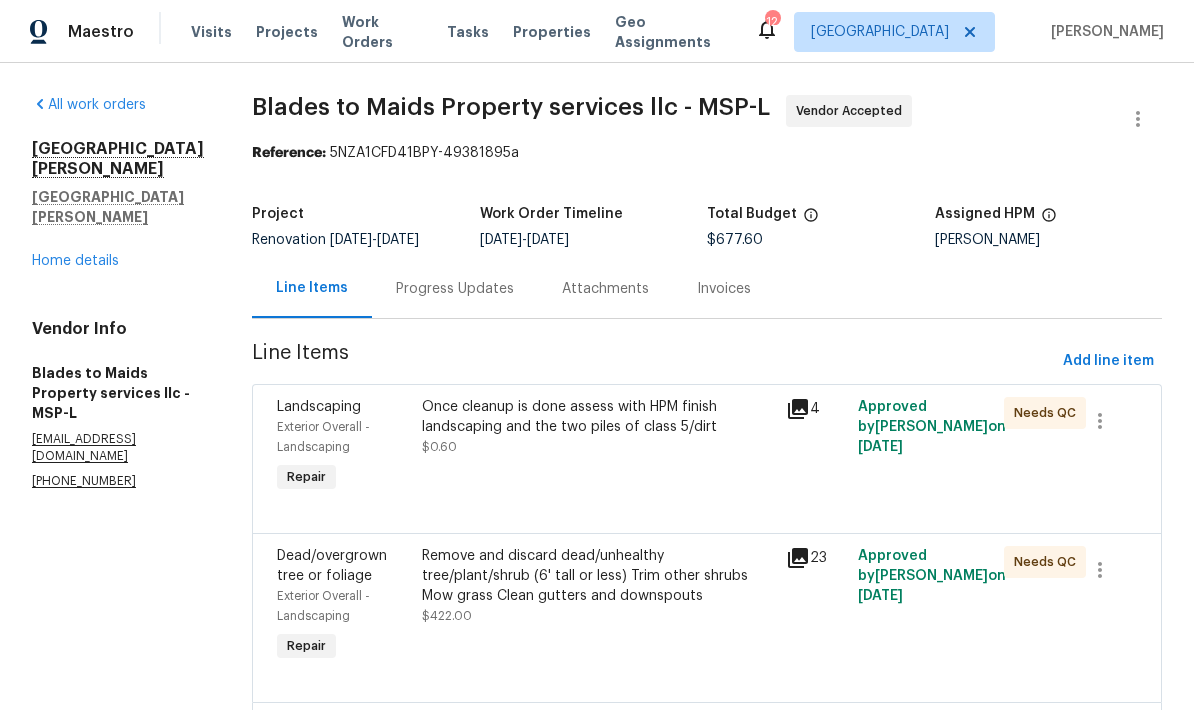 scroll, scrollTop: 0, scrollLeft: 0, axis: both 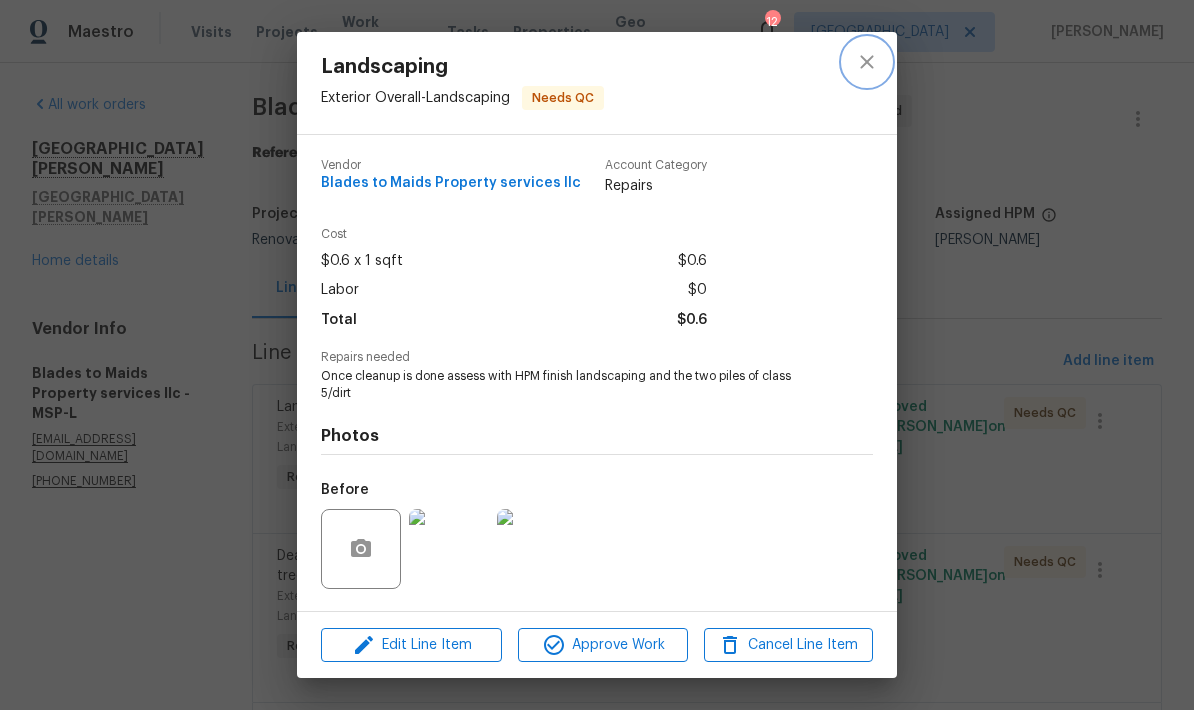 click 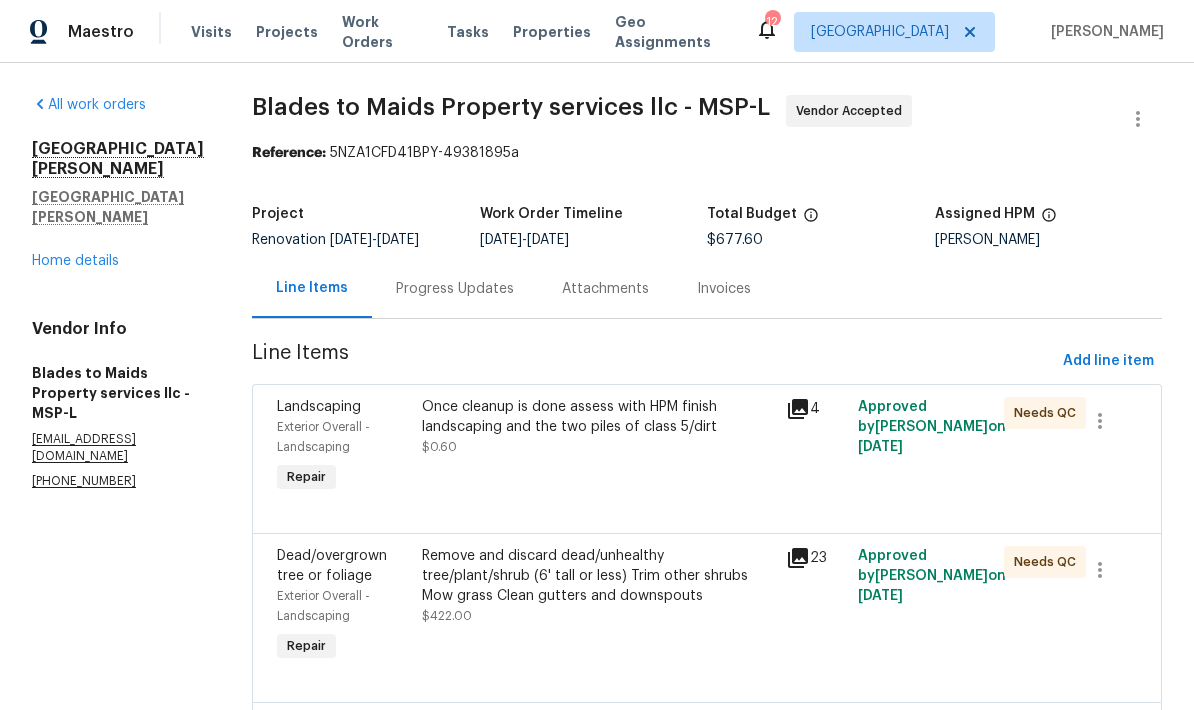 click on "Progress Updates" at bounding box center (455, 288) 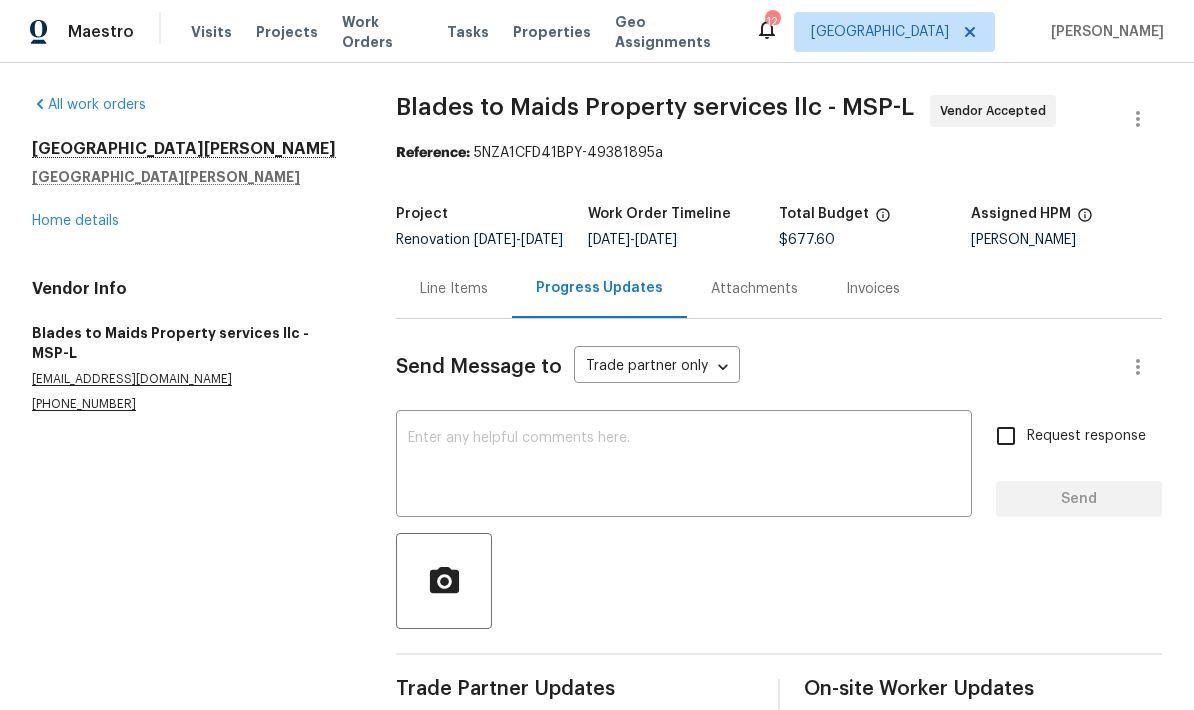 scroll, scrollTop: 52, scrollLeft: 0, axis: vertical 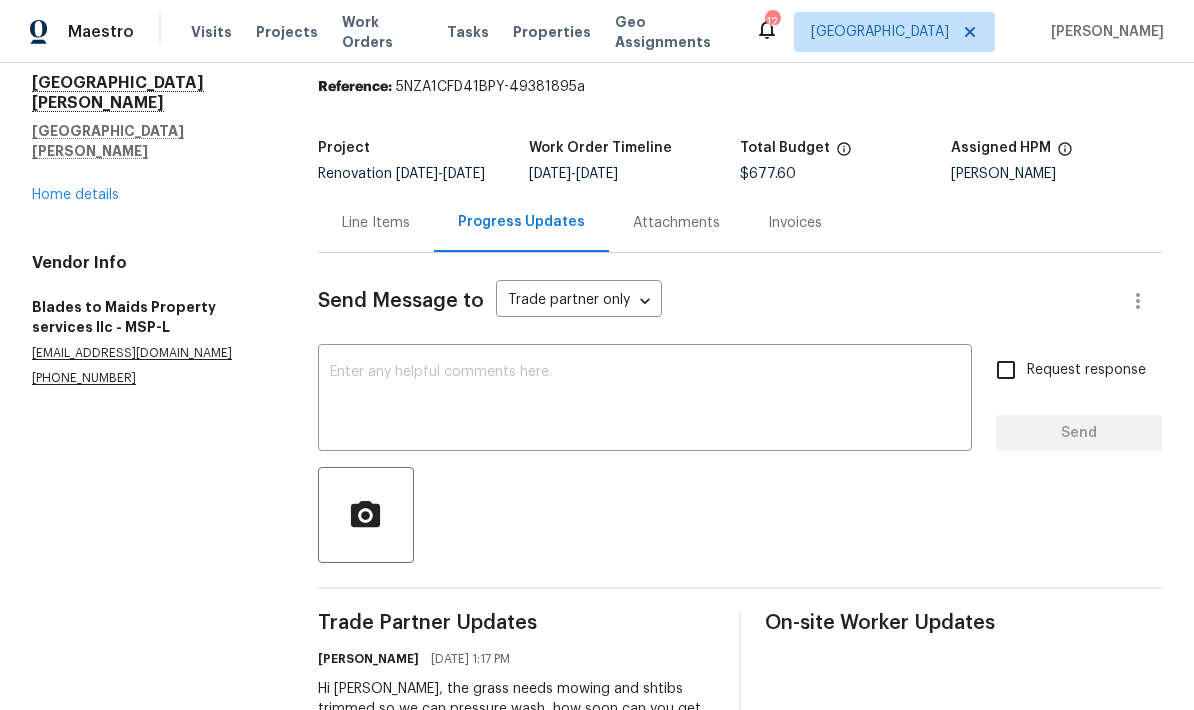 click at bounding box center [645, 400] 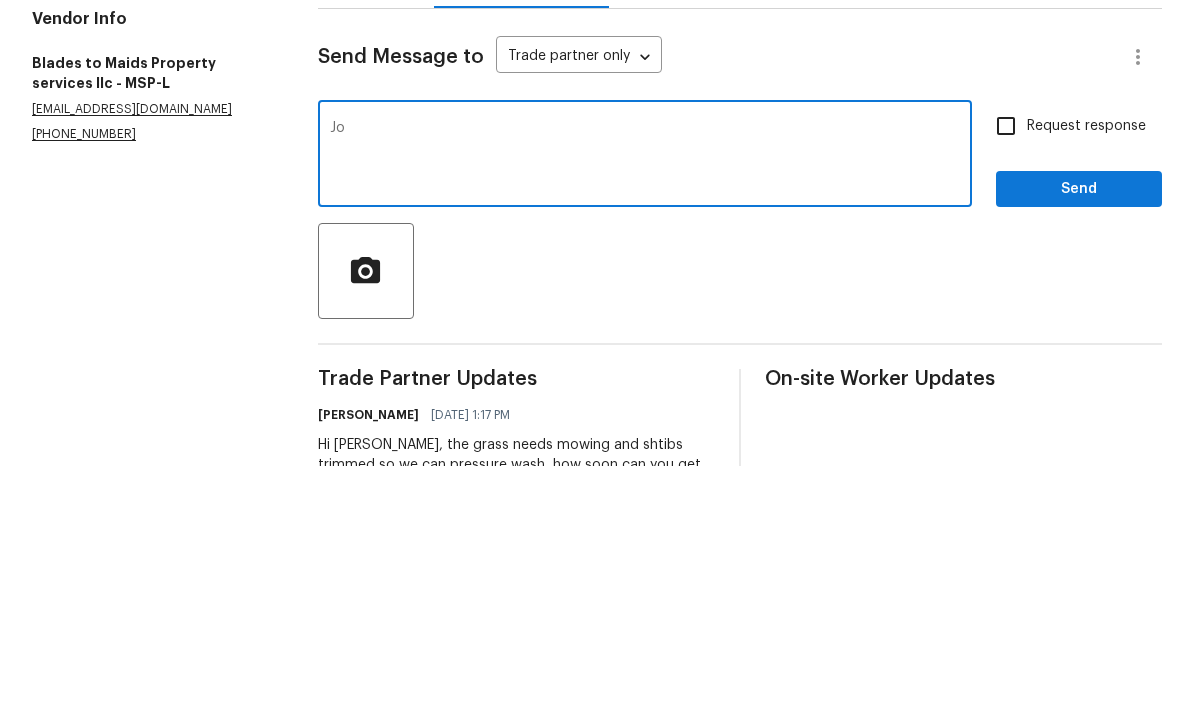 type on "J" 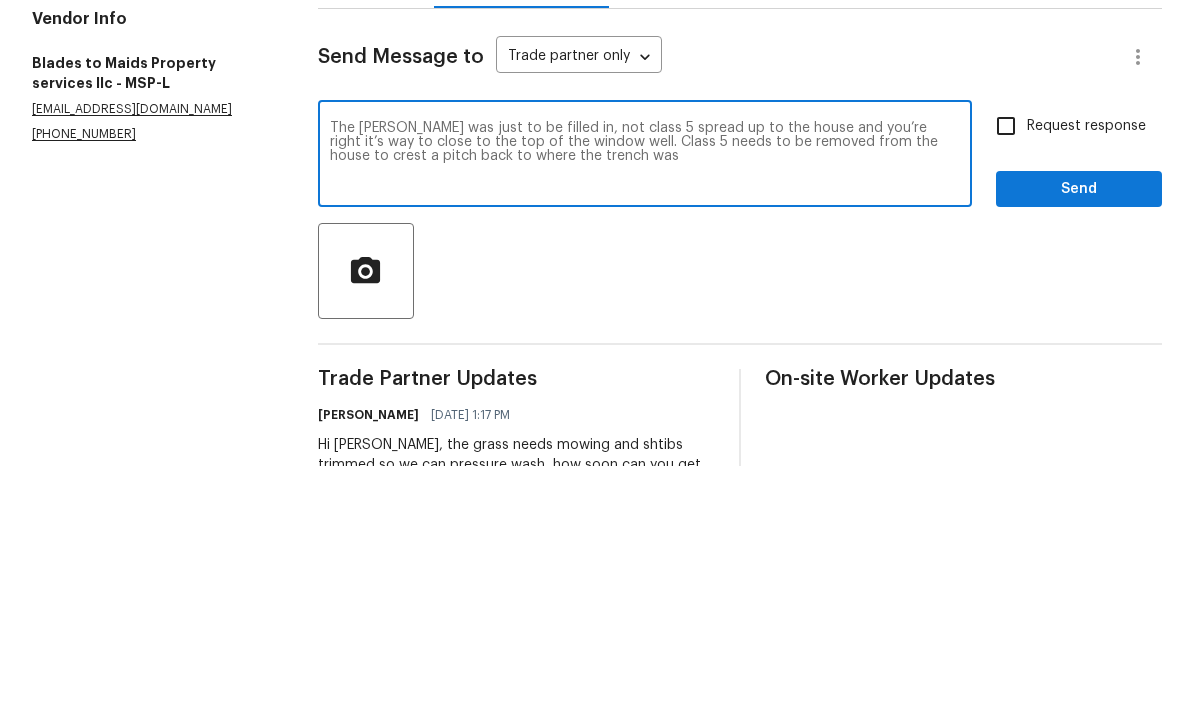 click on "The tench was just to be filled in, not class 5 spread up to the house and you’re right it’s way to close to the top of the window well. Class 5 needs to be removed from the house to crest a pitch back to where the trench was" at bounding box center [645, 400] 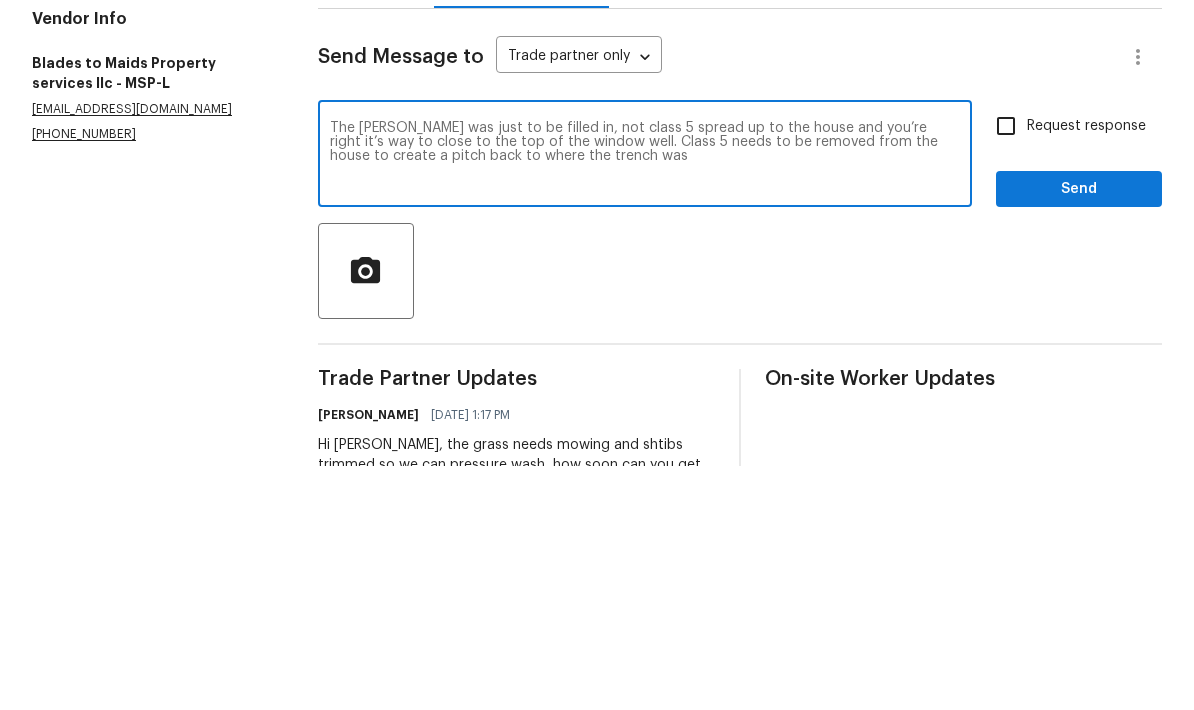 click on "The tench was just to be filled in, not class 5 spread up to the house and you’re right it’s way to close to the top of the window well. Class 5 needs to be removed from the house to create a pitch back to where the trench was" at bounding box center (645, 400) 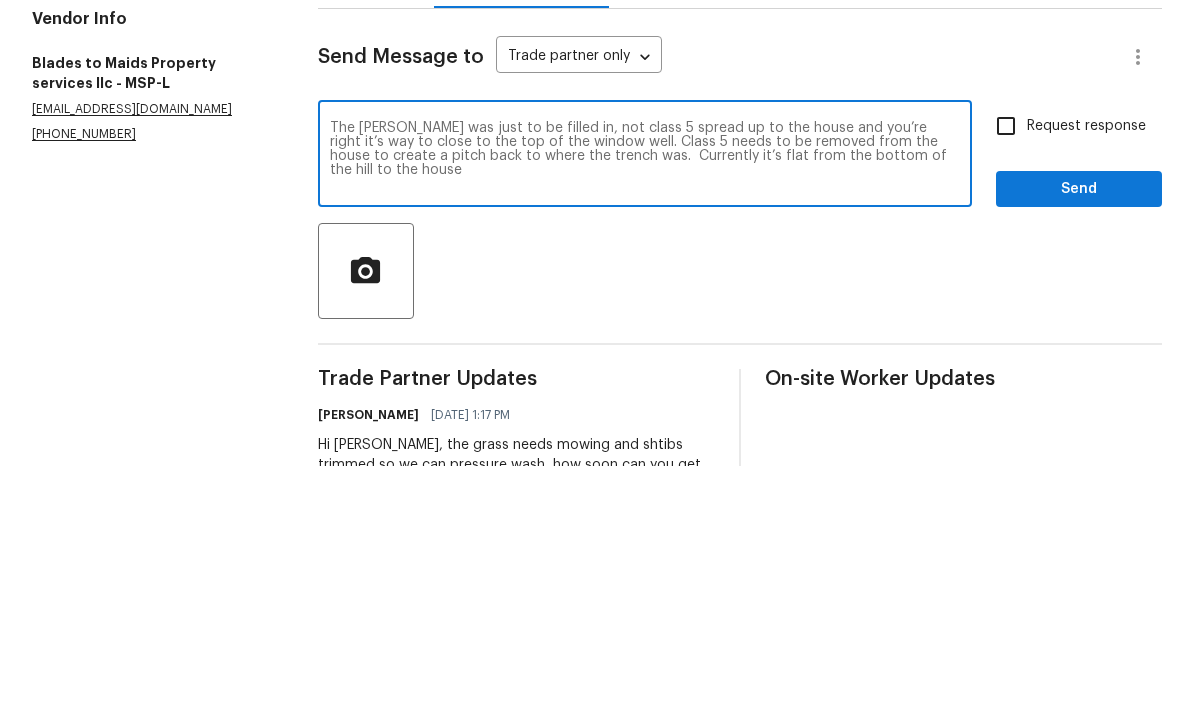 click on "The tench was just to be filled in, not class 5 spread up to the house and you’re right it’s way to close to the top of the window well. Class 5 needs to be removed from the house to create a pitch back to where the trench was.  Currently it’s flat from the bottom of the hill to the house" at bounding box center (645, 400) 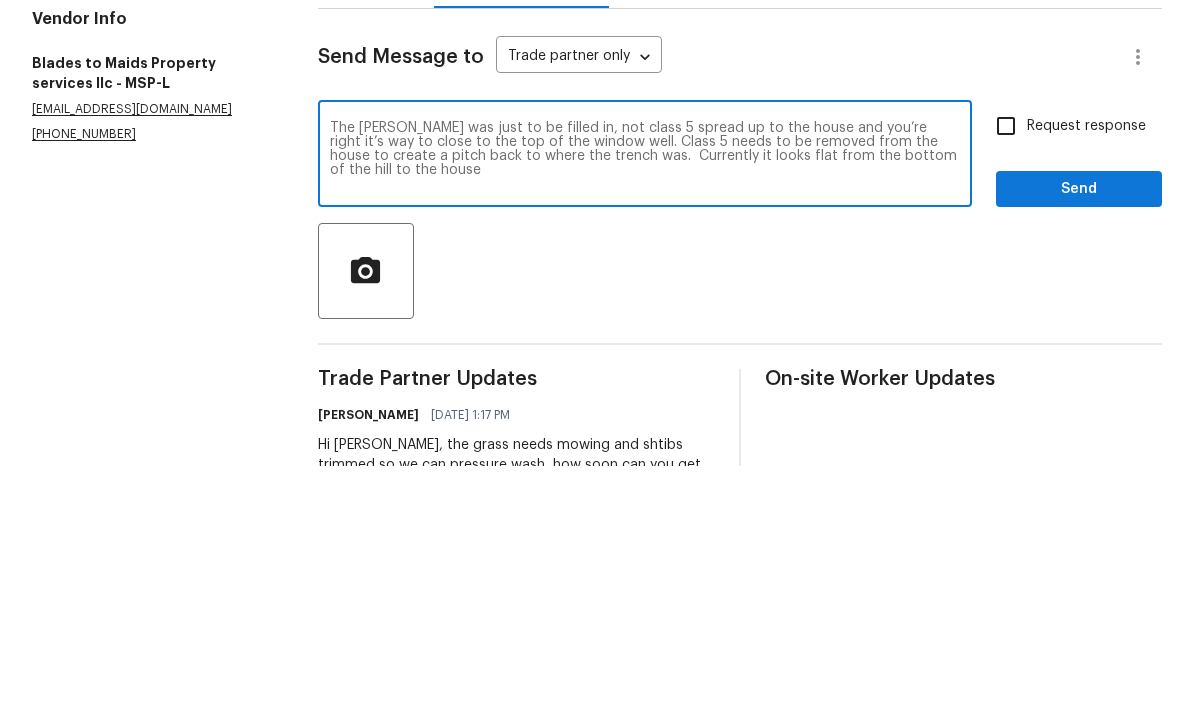click on "The tench was just to be filled in, not class 5 spread up to the house and you’re right it’s way to close to the top of the window well. Class 5 needs to be removed from the house to create a pitch back to where the trench was.  Currently it looks flat from the bottom of the hill to the house" at bounding box center [645, 400] 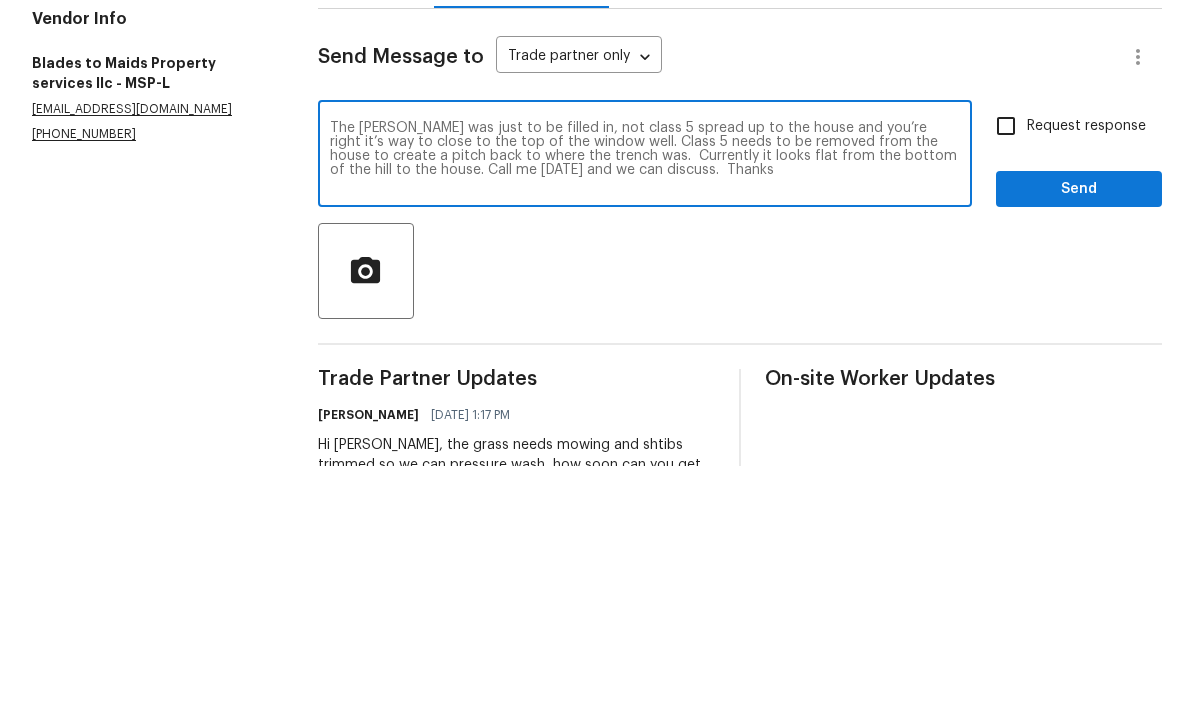 type on "The tench was just to be filled in, not class 5 spread up to the house and you’re right it’s way to close to the top of the window well. Class 5 needs to be removed from the house to create a pitch back to where the trench was.  Currently it looks flat from the bottom of the hill to the house. Call me Monday and we can discuss.  Thanks" 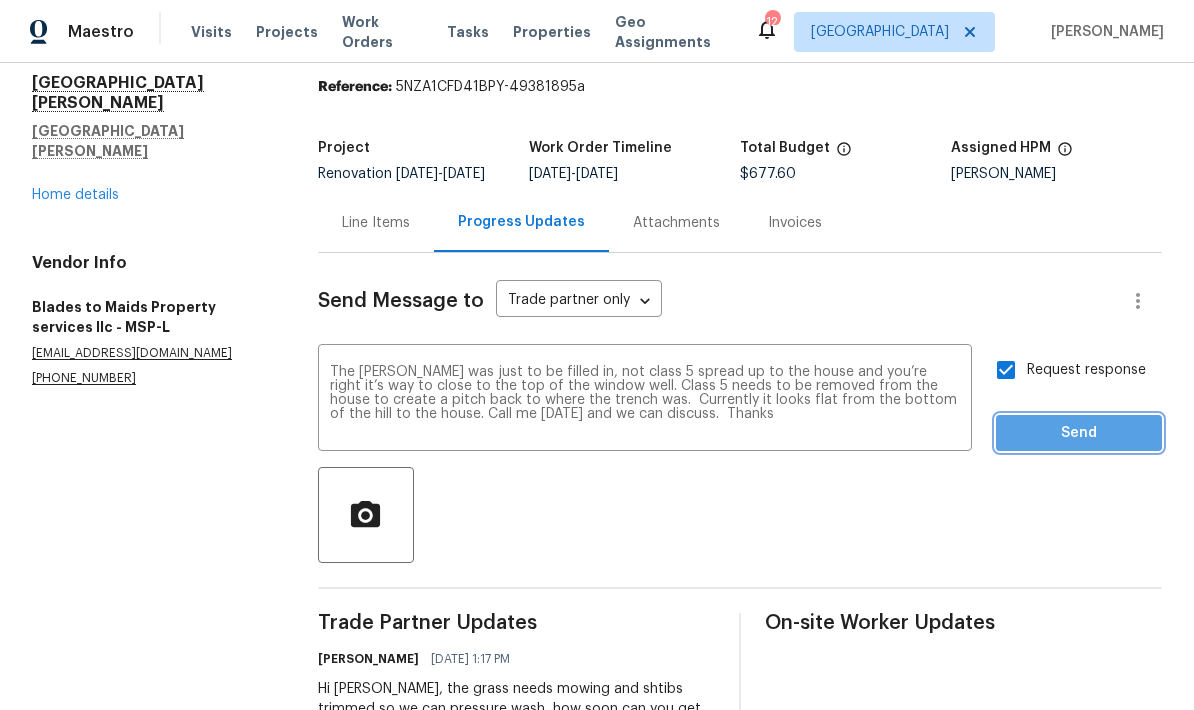 click on "Send" at bounding box center (1079, 433) 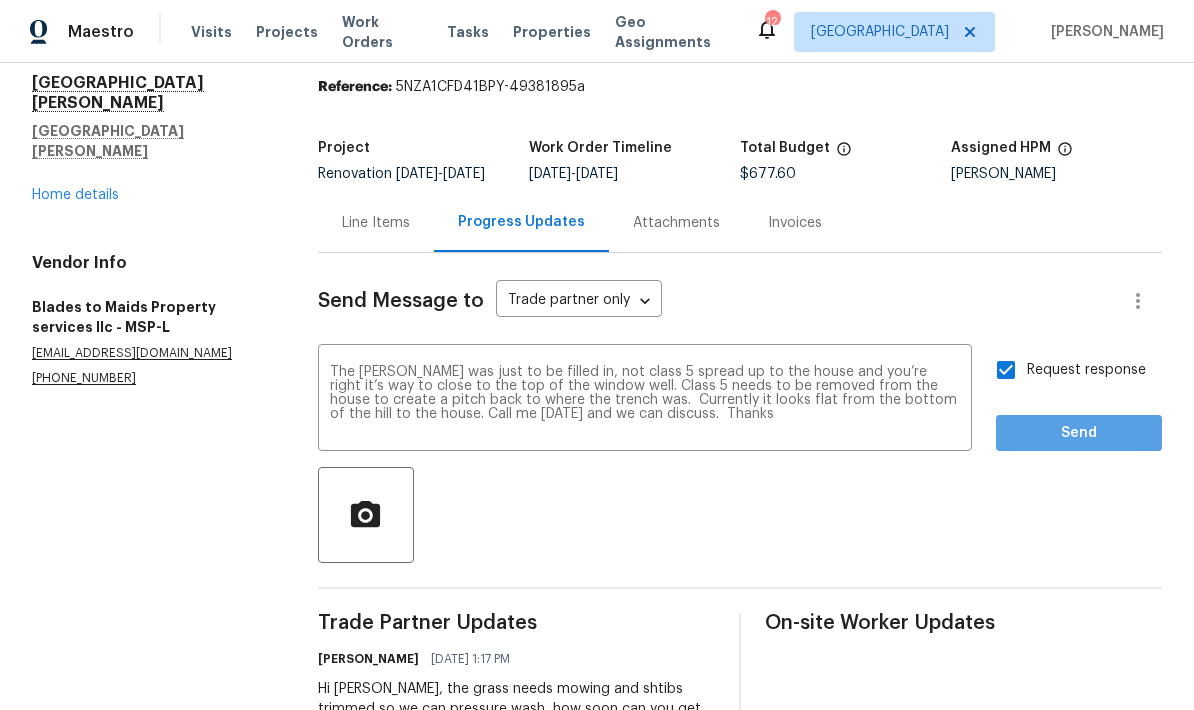 scroll, scrollTop: 52, scrollLeft: 0, axis: vertical 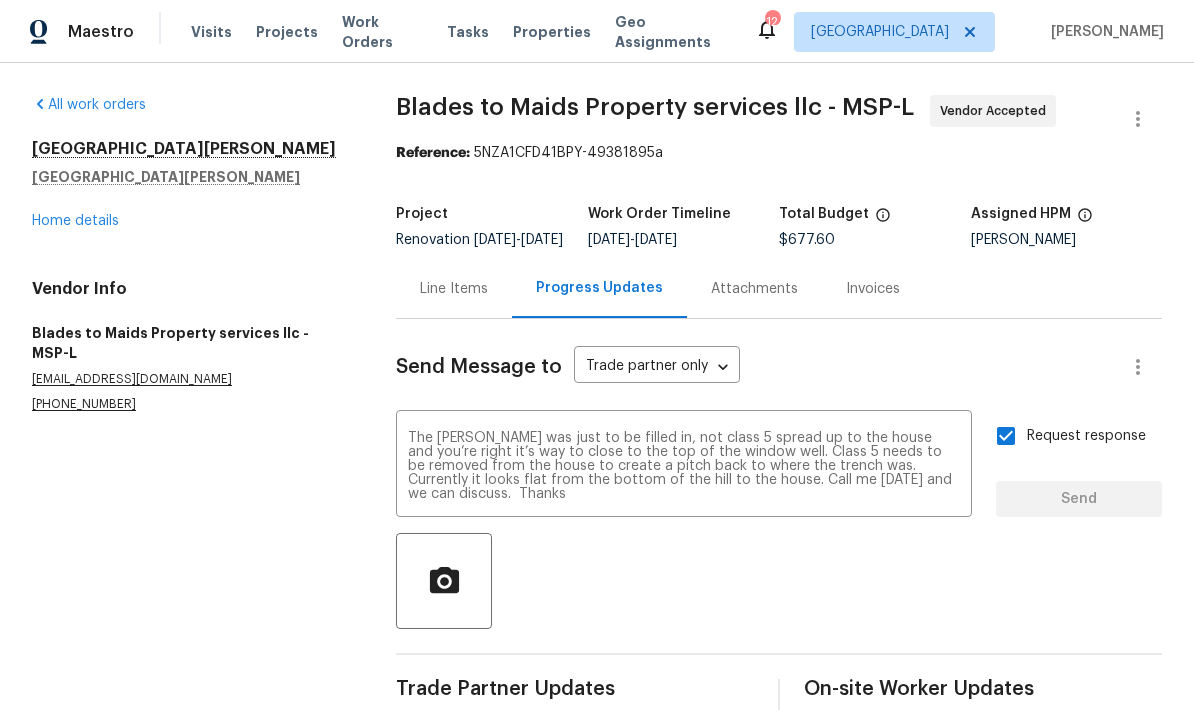 type 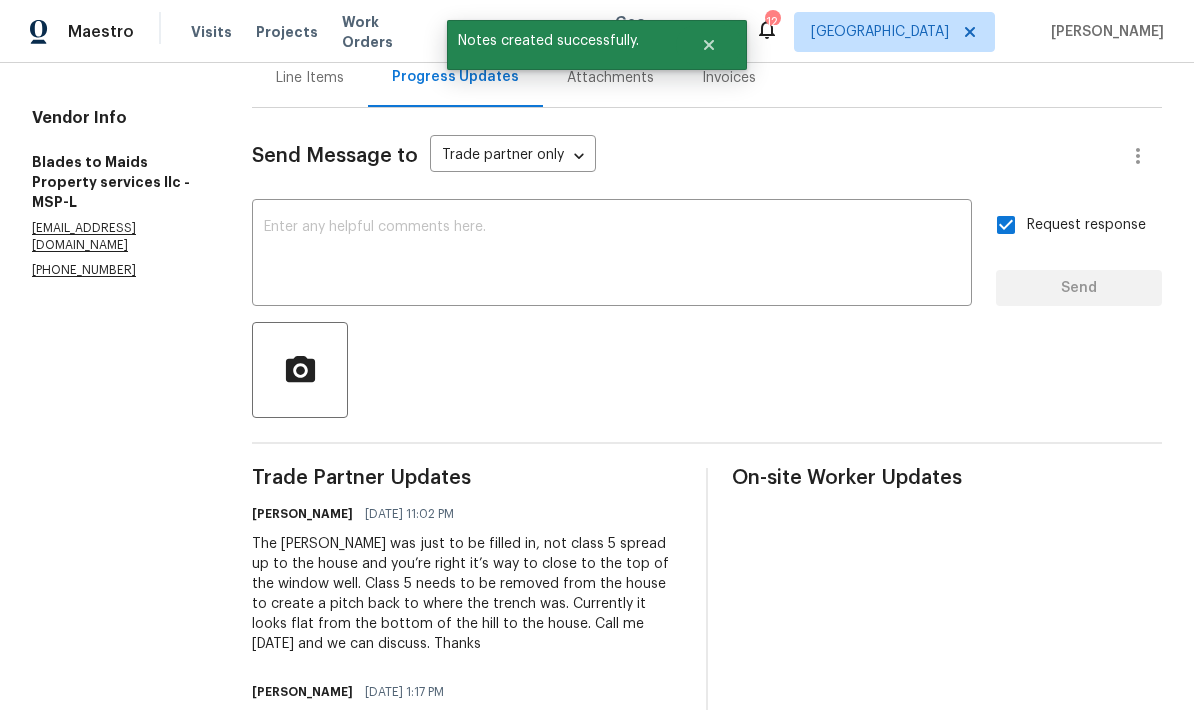 scroll, scrollTop: 210, scrollLeft: 0, axis: vertical 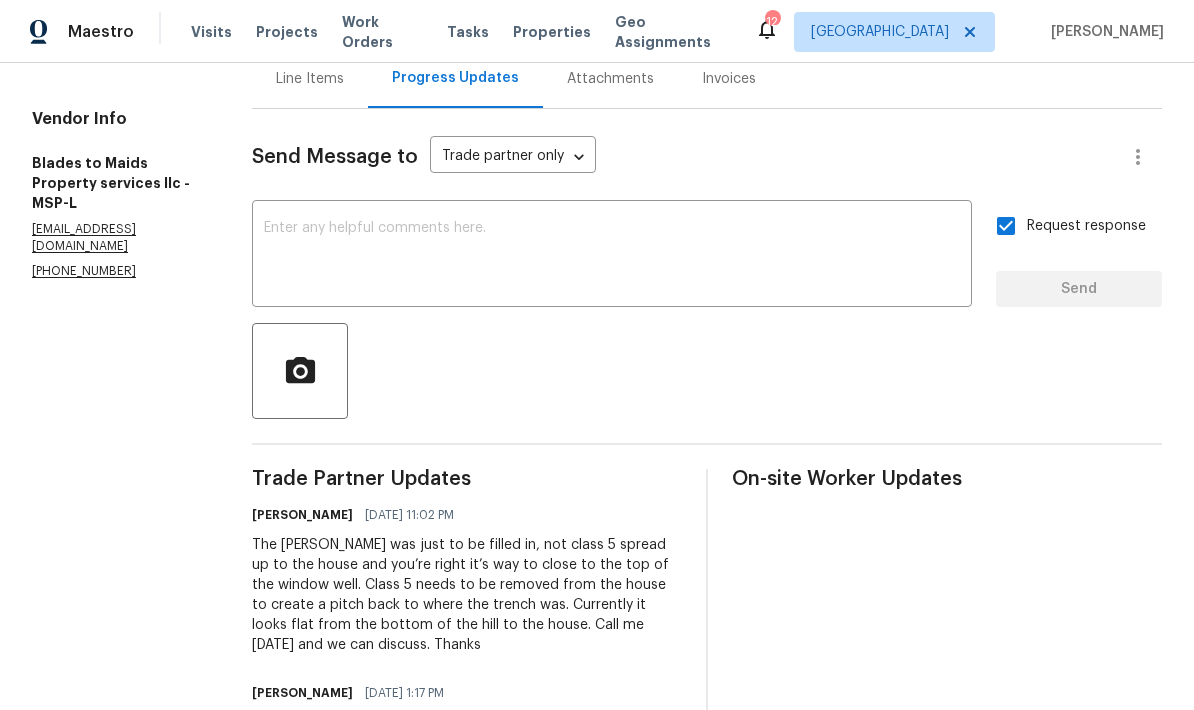 click on "On-site Worker Updates" at bounding box center (947, 623) 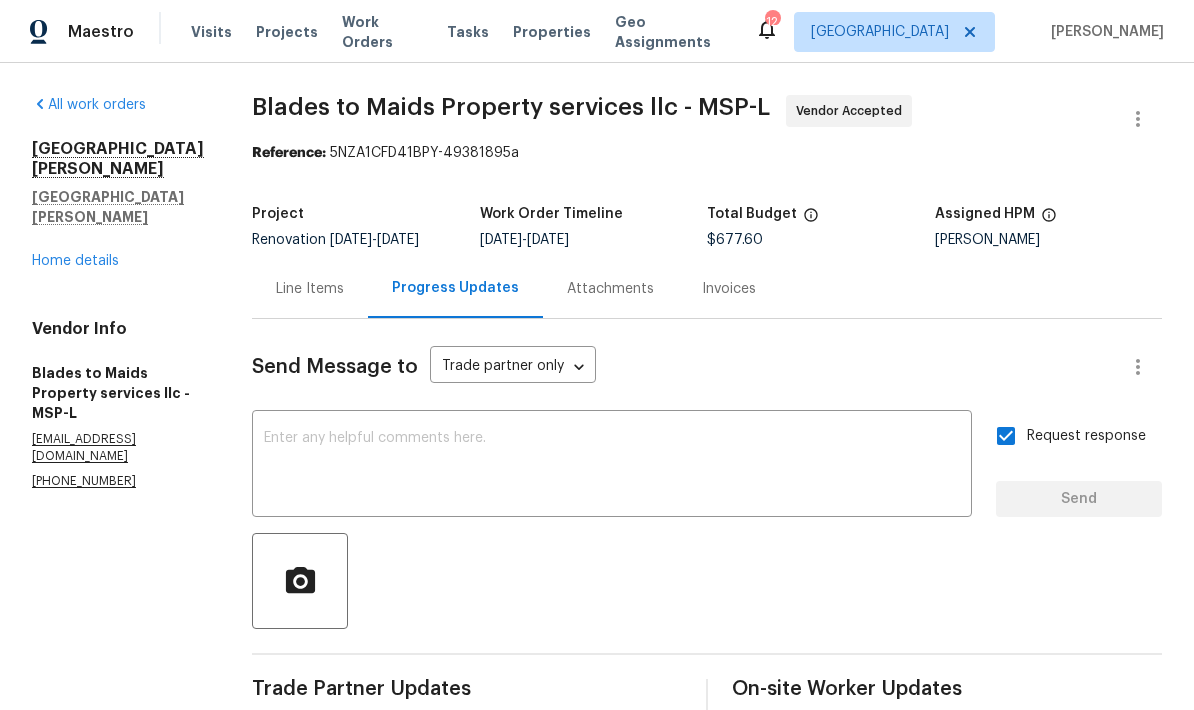 scroll, scrollTop: 0, scrollLeft: 0, axis: both 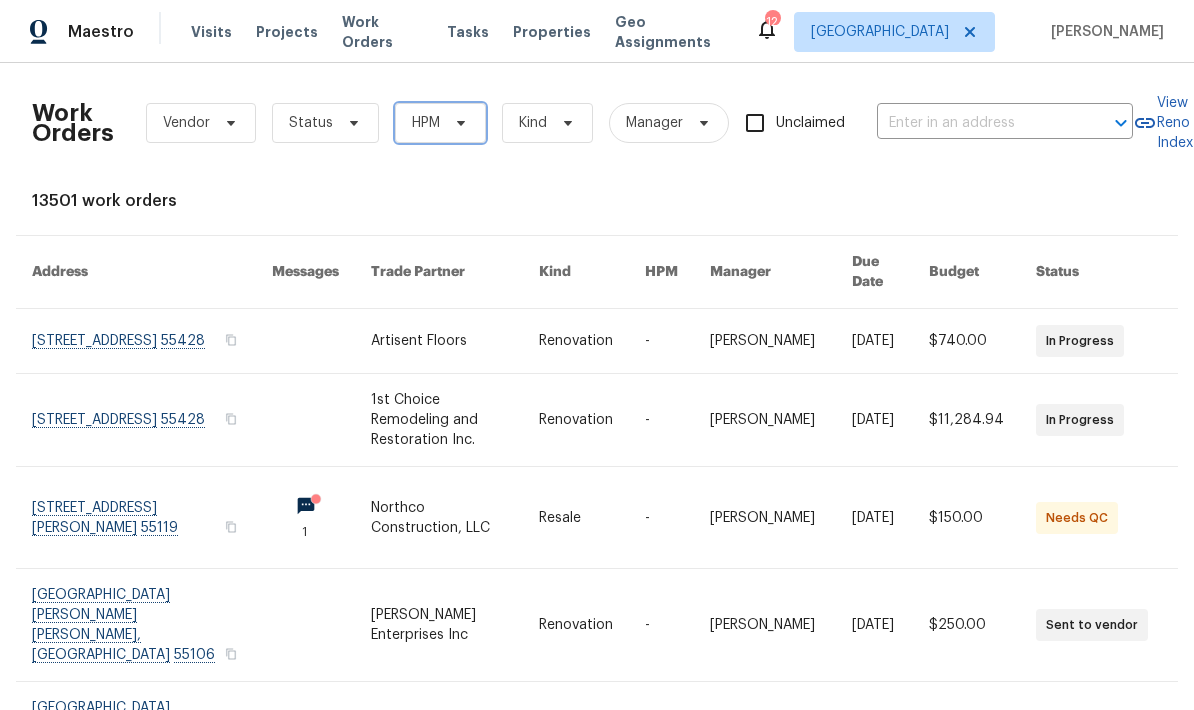 click 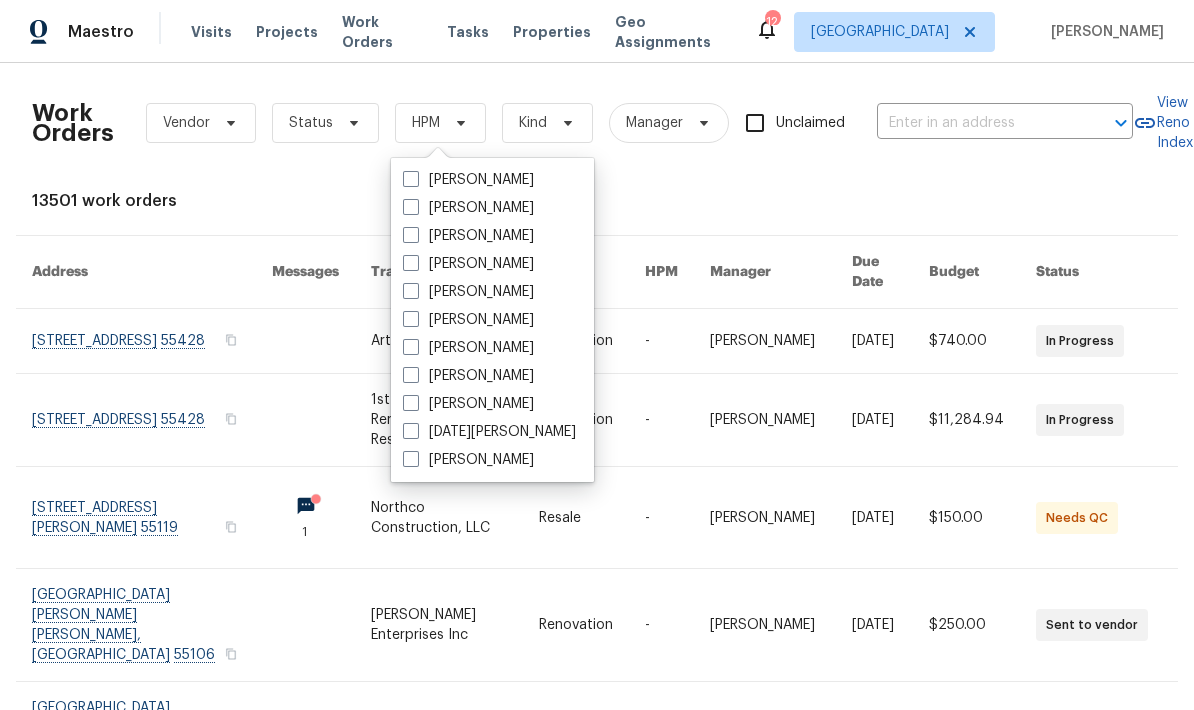 click at bounding box center (411, 319) 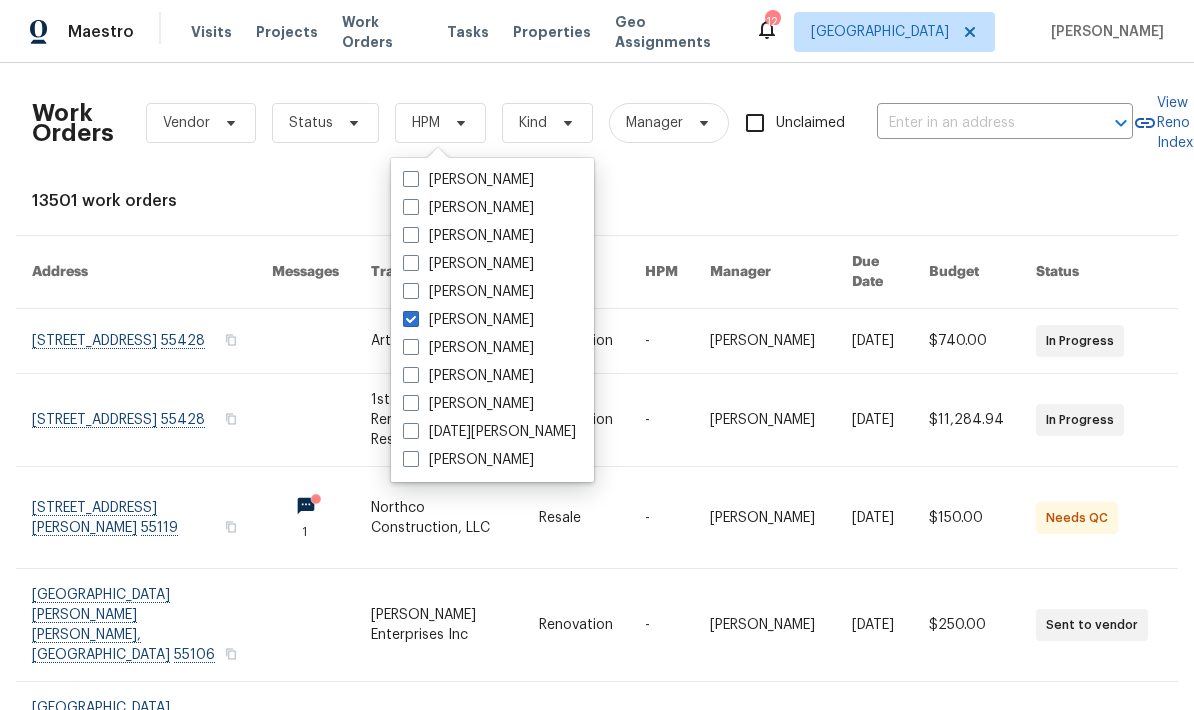 checkbox on "true" 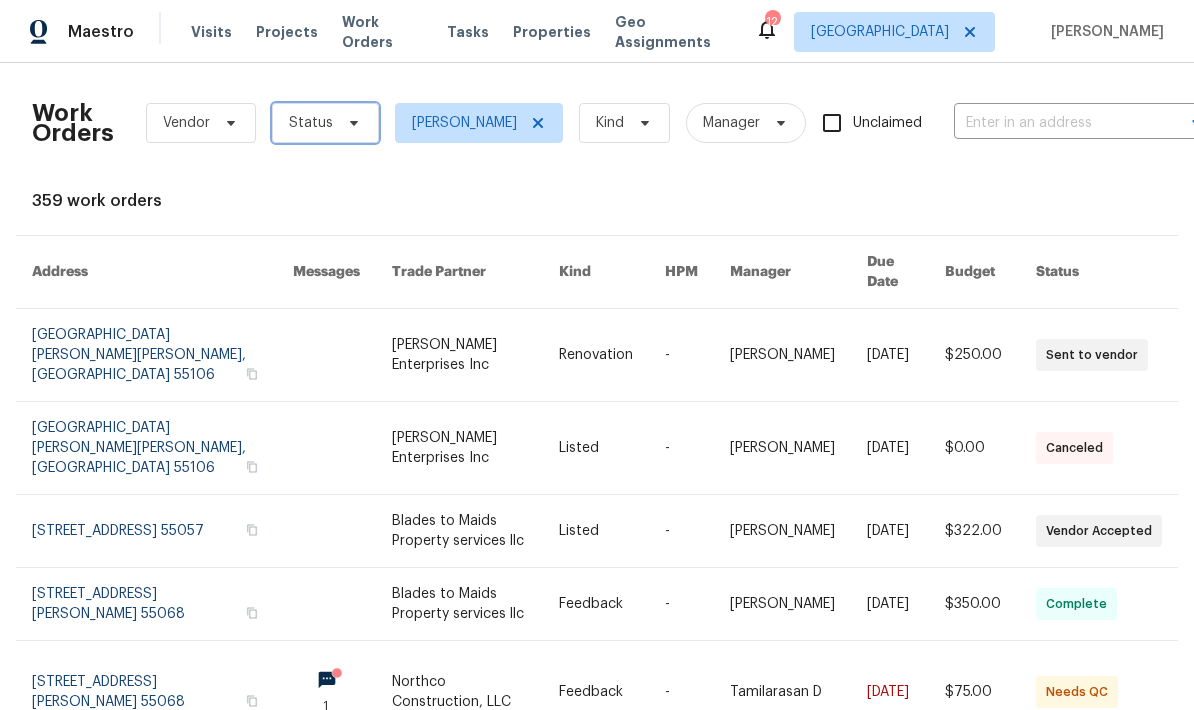 click on "Status" at bounding box center [311, 123] 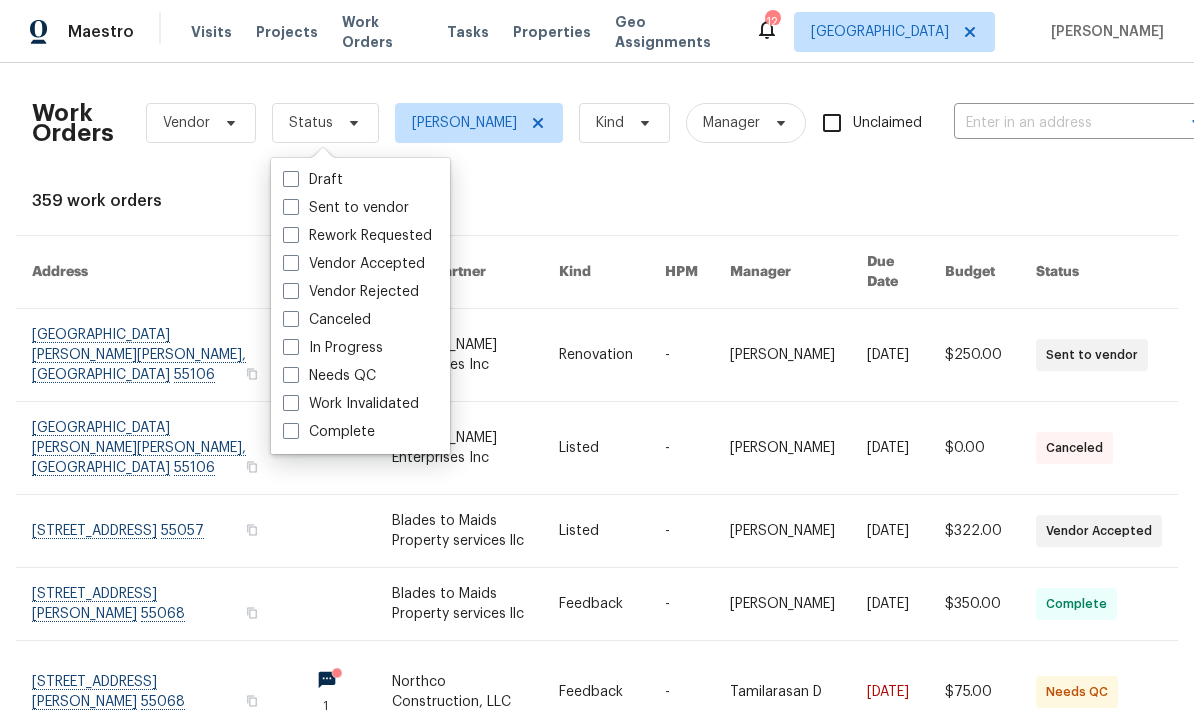 click at bounding box center [291, 375] 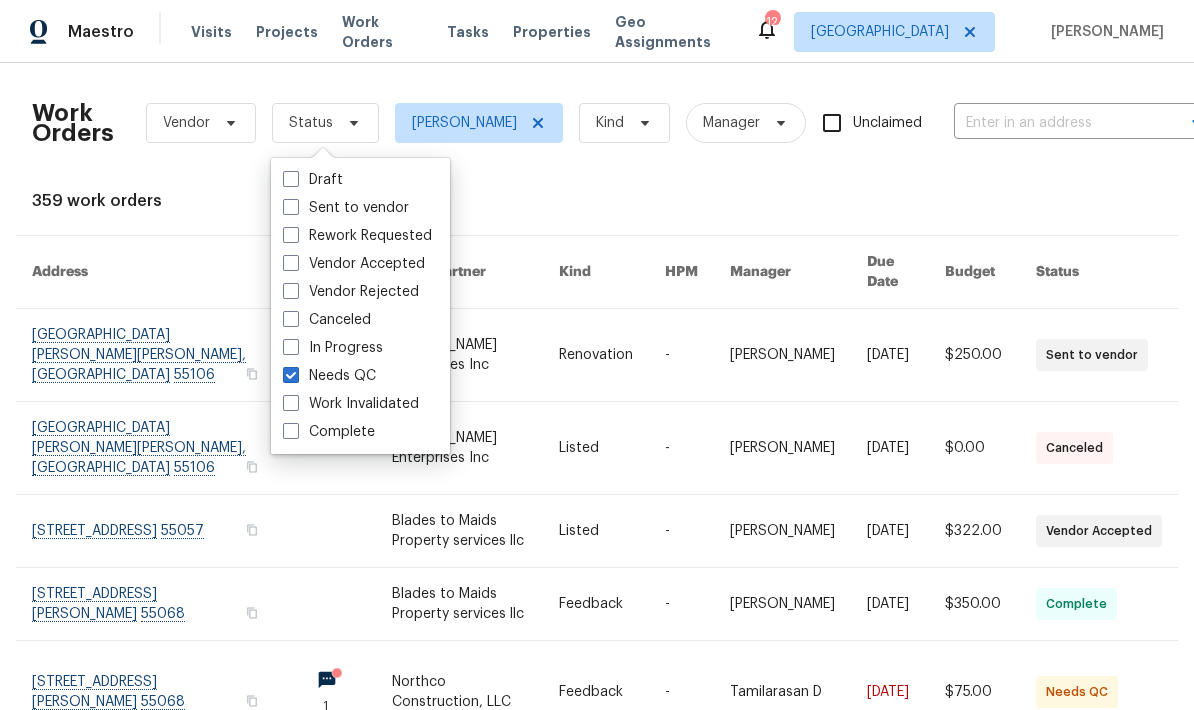 checkbox on "true" 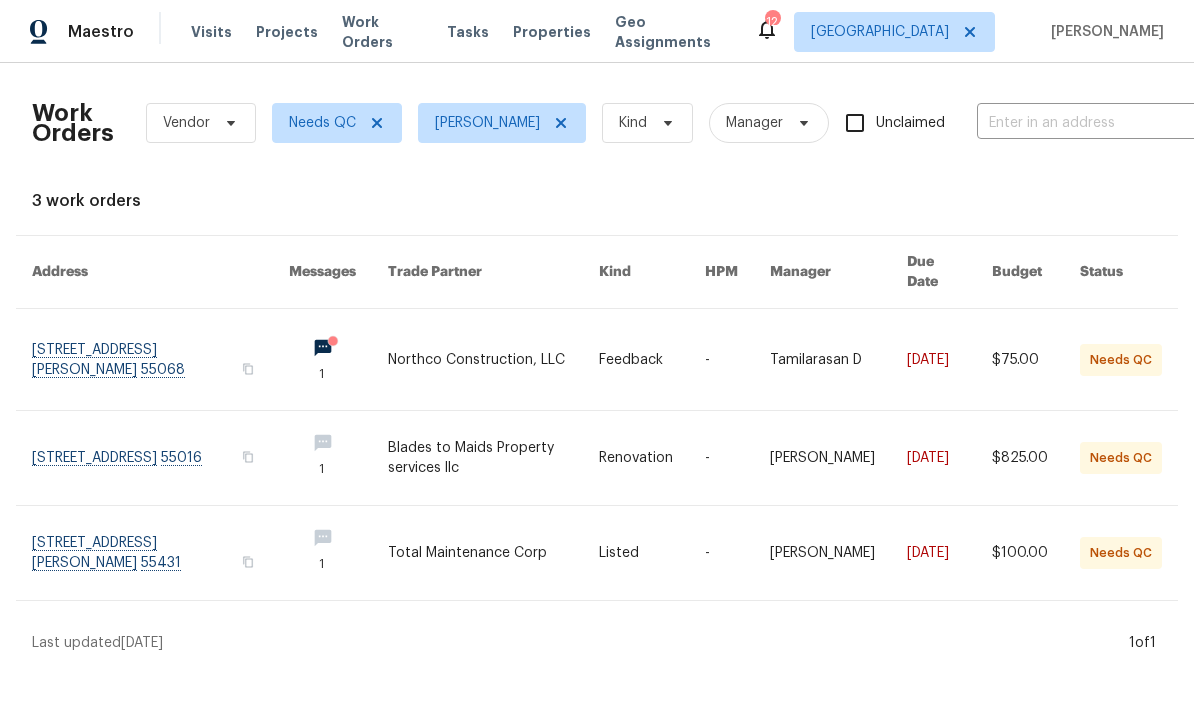 click at bounding box center (160, 458) 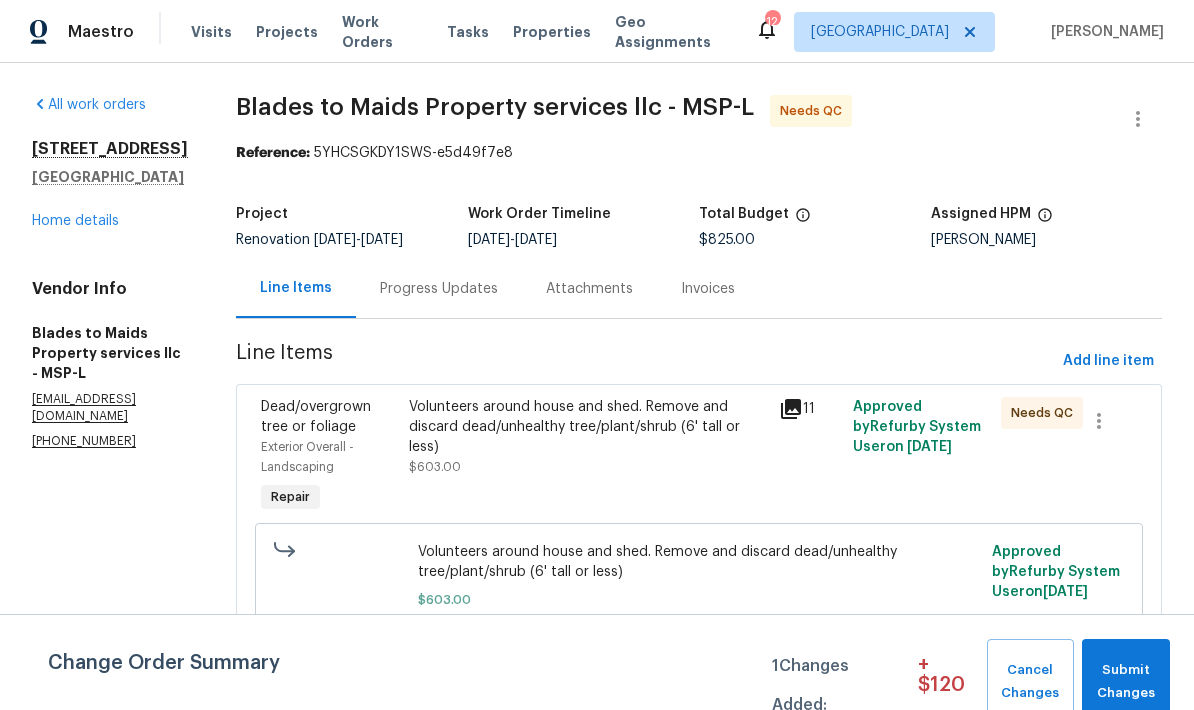 click on "Progress Updates" at bounding box center (439, 289) 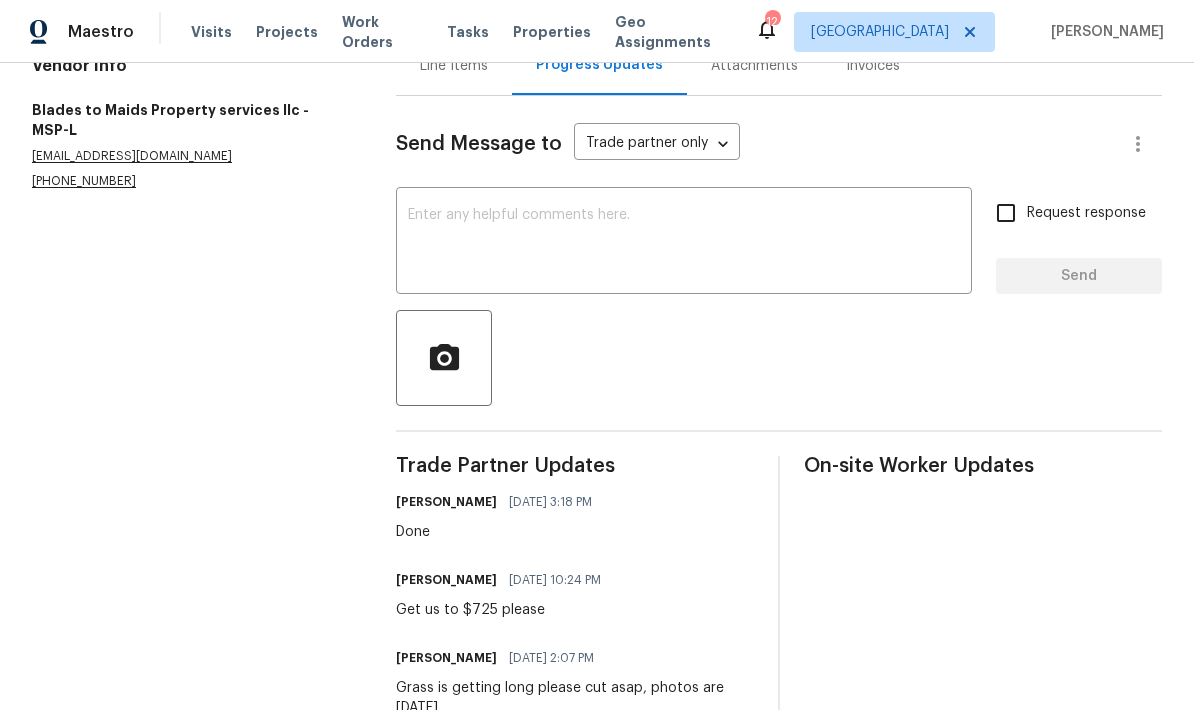scroll, scrollTop: 222, scrollLeft: 0, axis: vertical 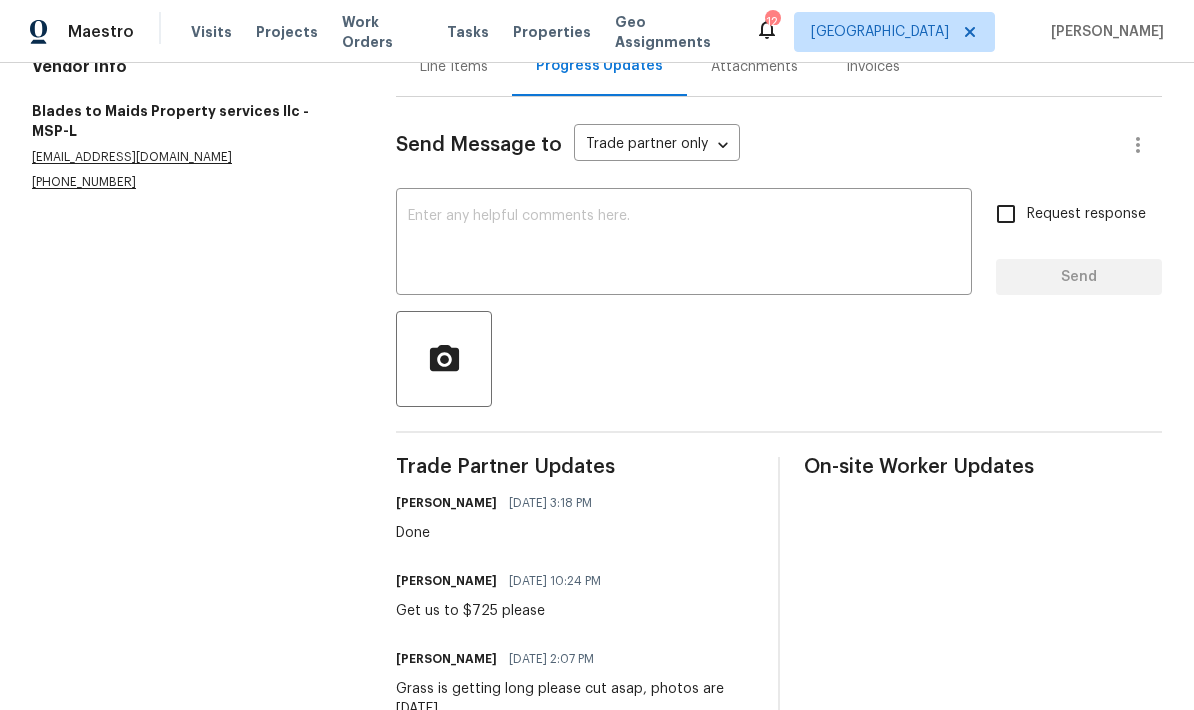 click on "Line Items" at bounding box center [454, 67] 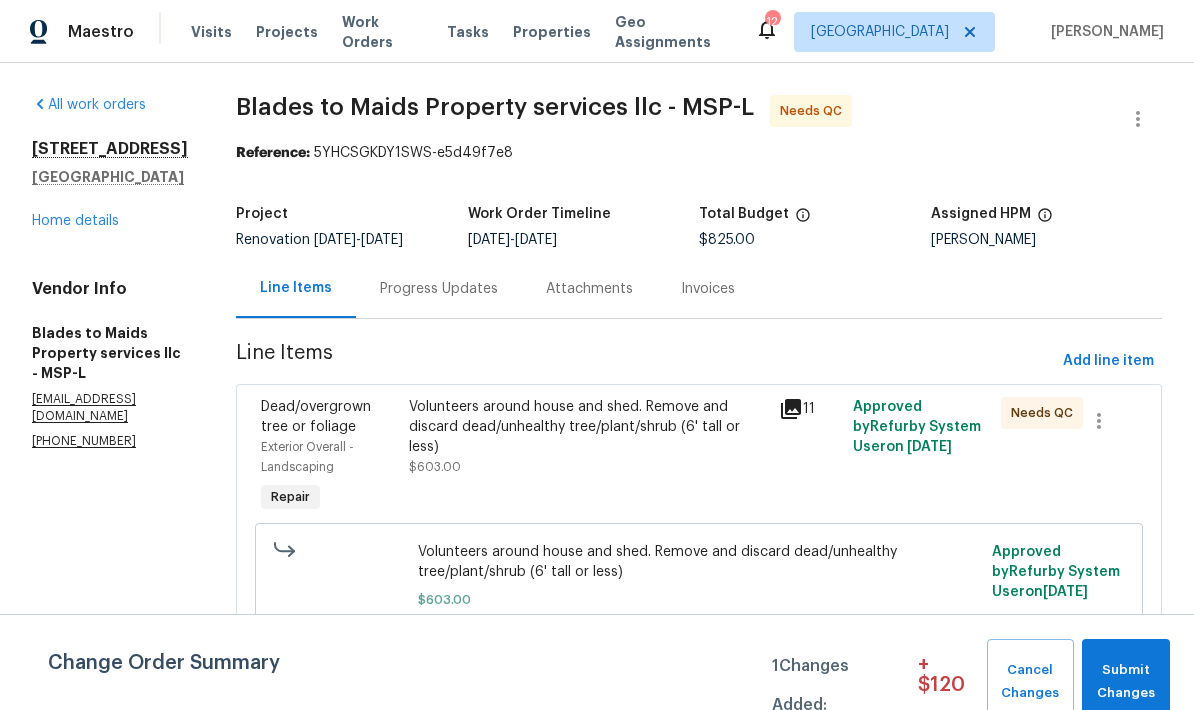 scroll, scrollTop: 0, scrollLeft: 0, axis: both 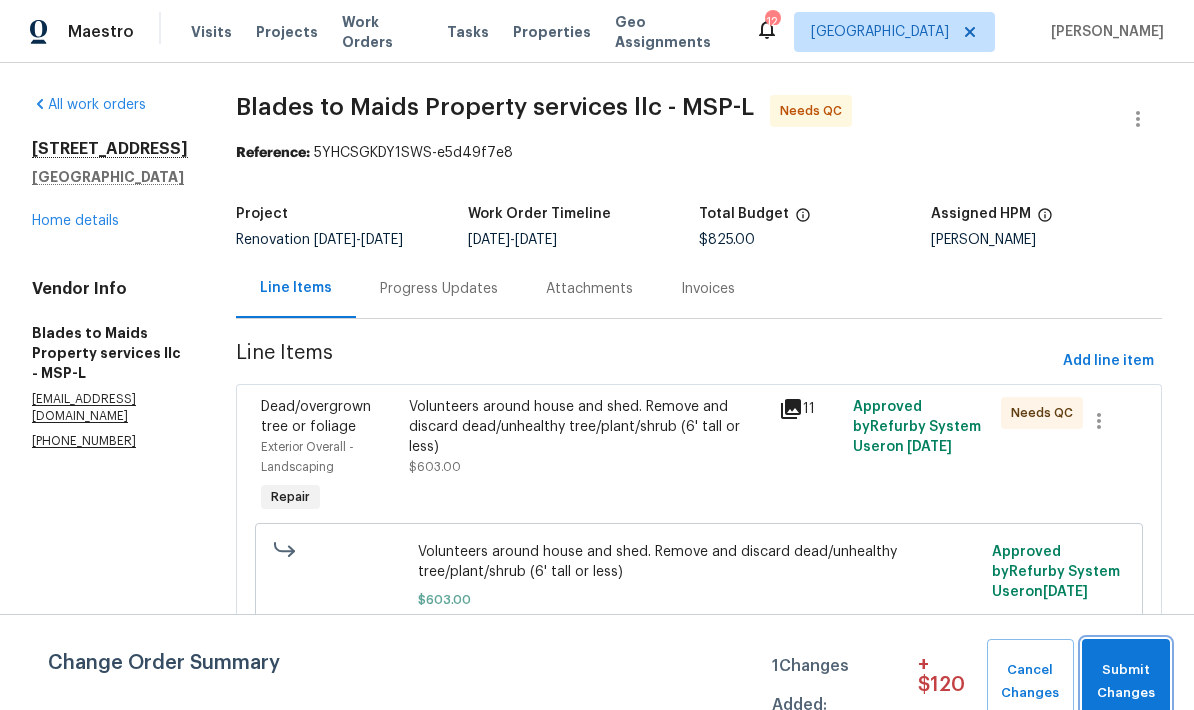 click on "Submit Changes" at bounding box center [1126, 682] 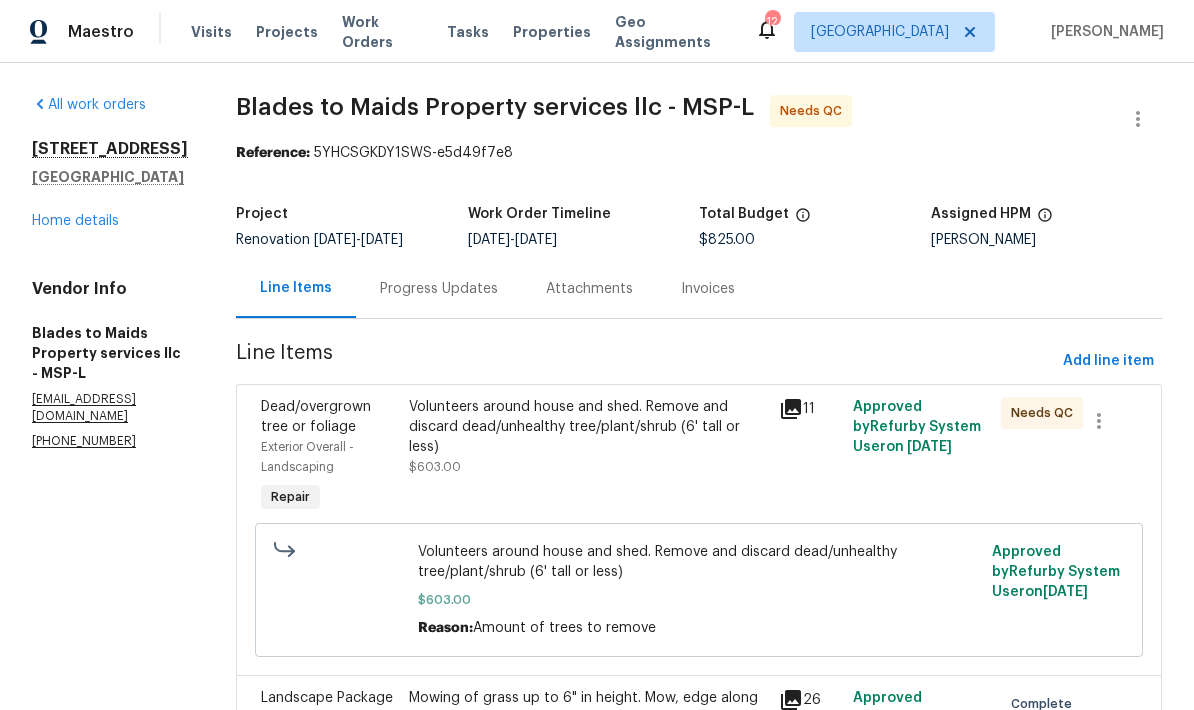 click on "Volunteers around house and shed. Remove and discard dead/unhealthy tree/plant/shrub (6' tall or less) $603.00 Reason:  Amount of trees to remove Approved by  Refurby System User  on  6/9/2025" at bounding box center (699, 590) 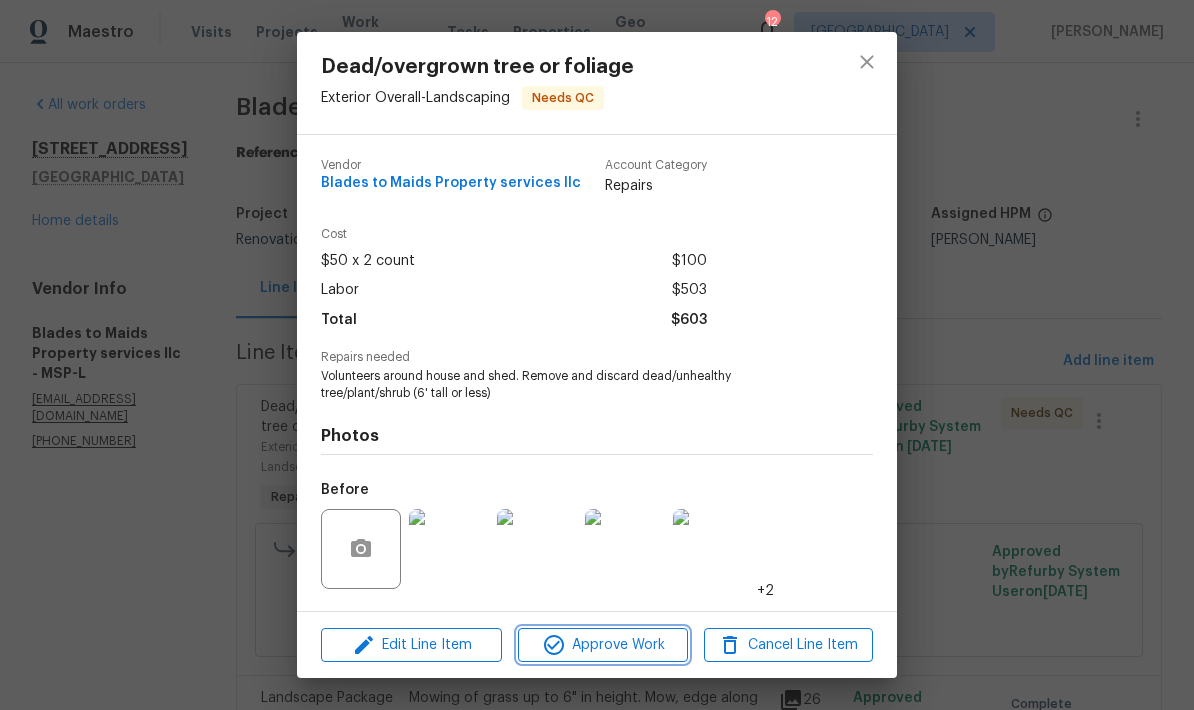 click on "Approve Work" at bounding box center [602, 645] 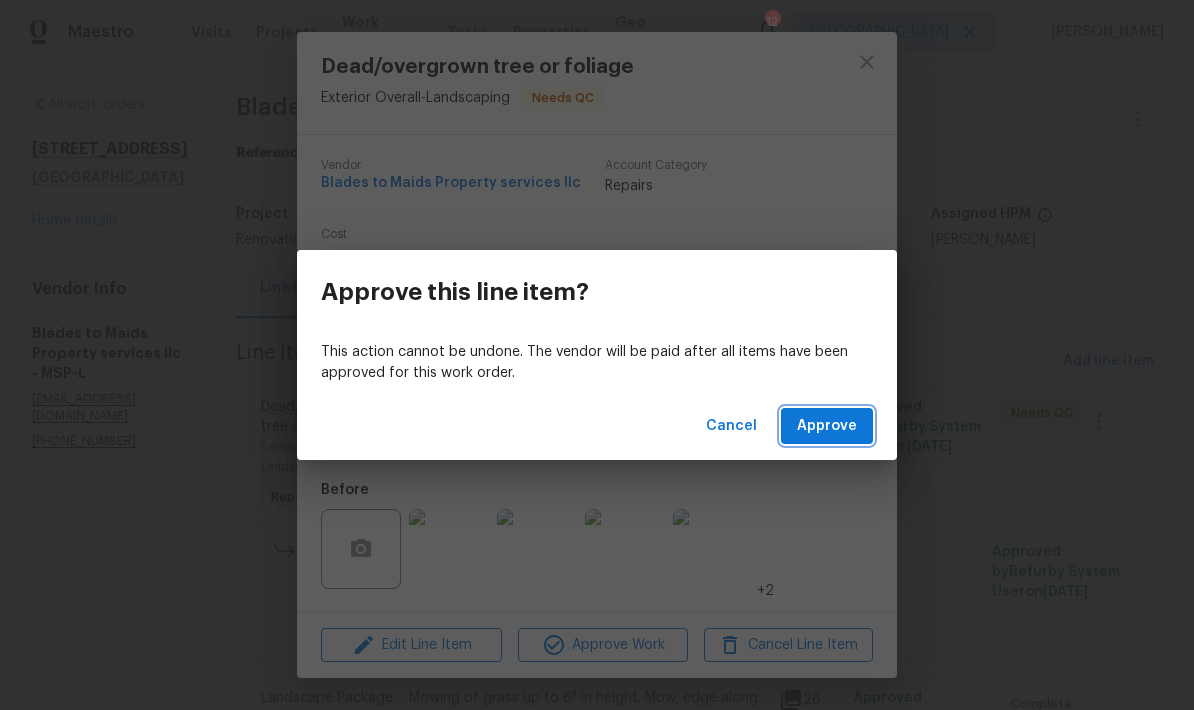 click on "Approve" at bounding box center (827, 426) 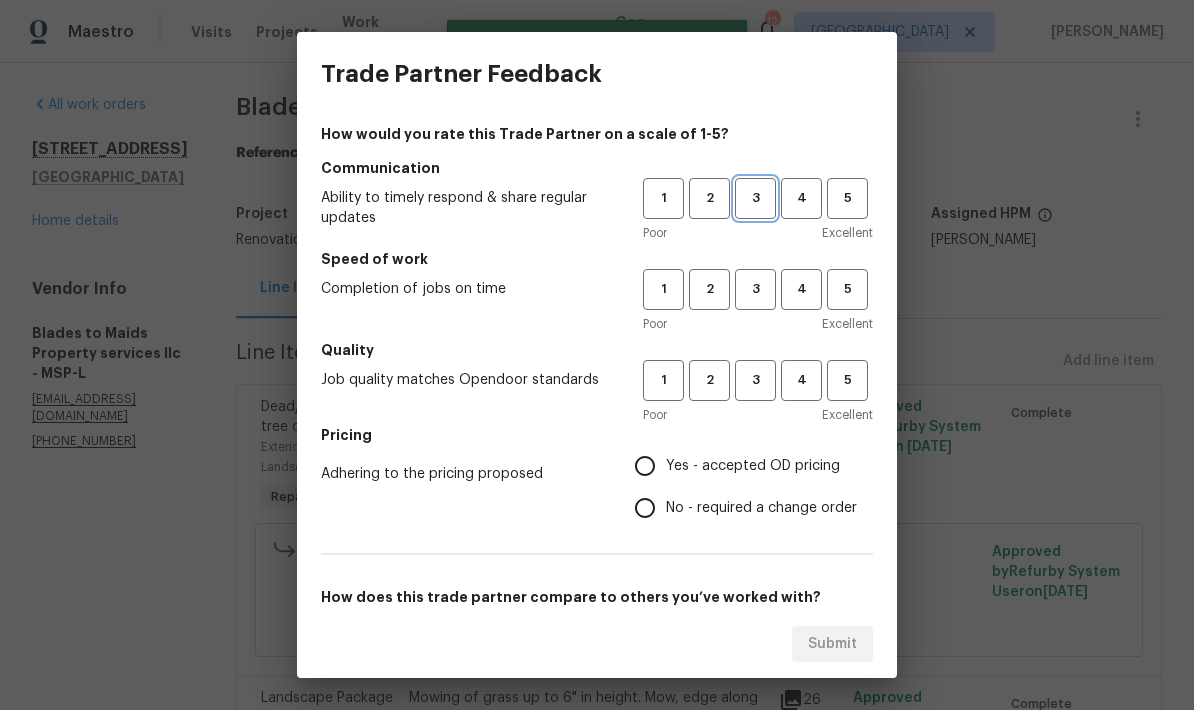 click on "3" at bounding box center [755, 198] 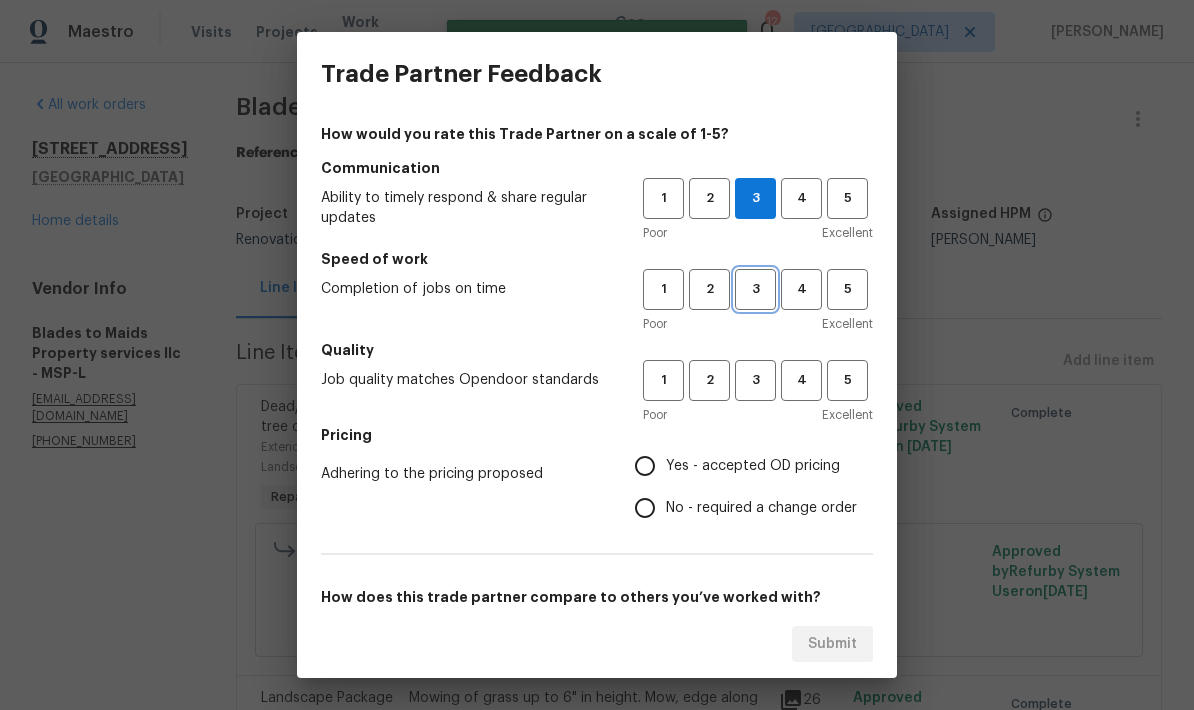 click on "3" at bounding box center [755, 289] 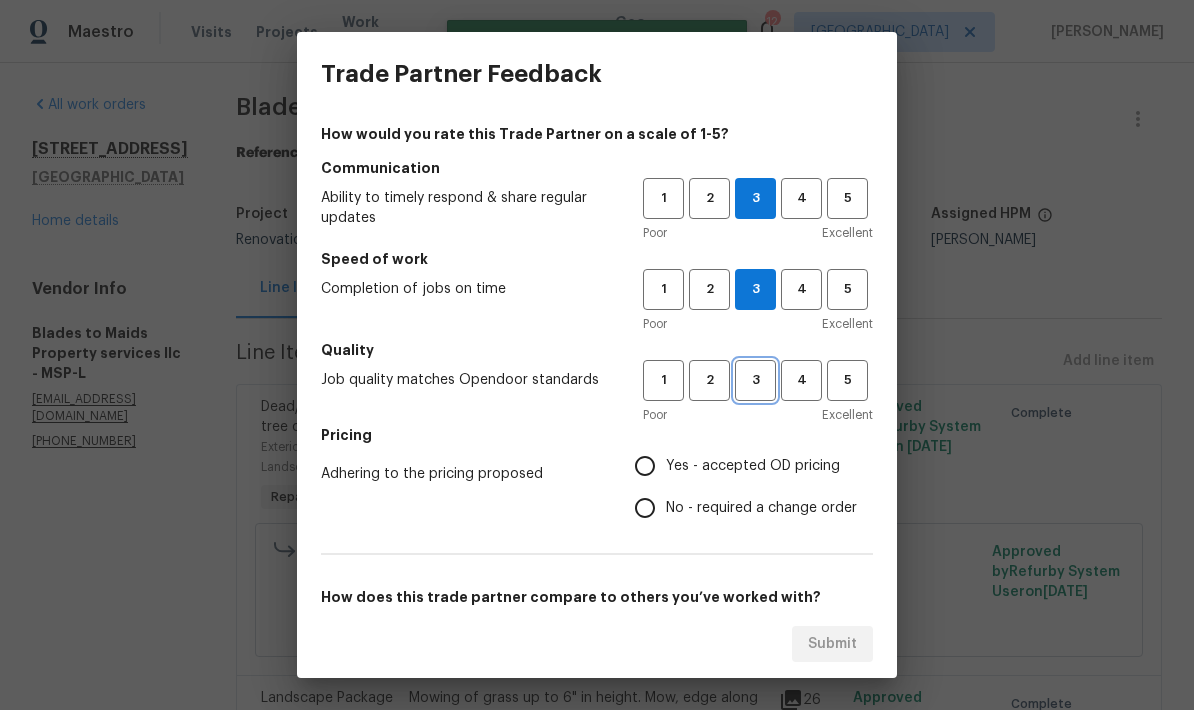 click on "3" at bounding box center (755, 380) 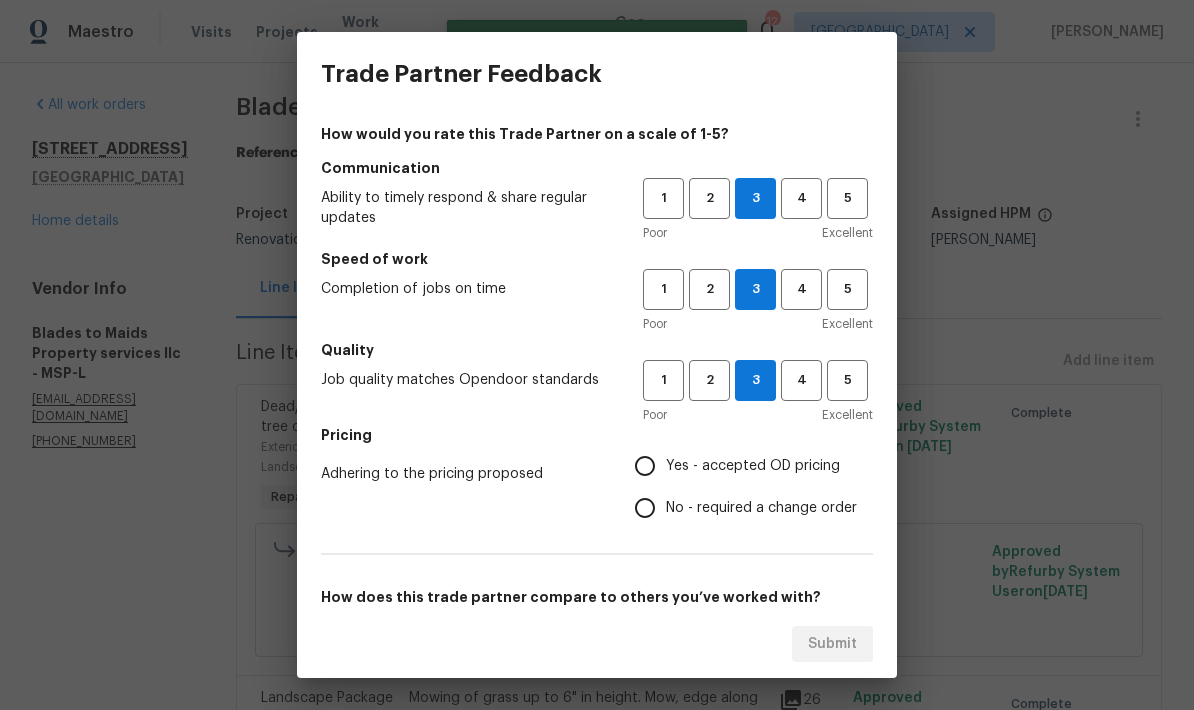 click on "Yes - accepted OD pricing" at bounding box center [645, 466] 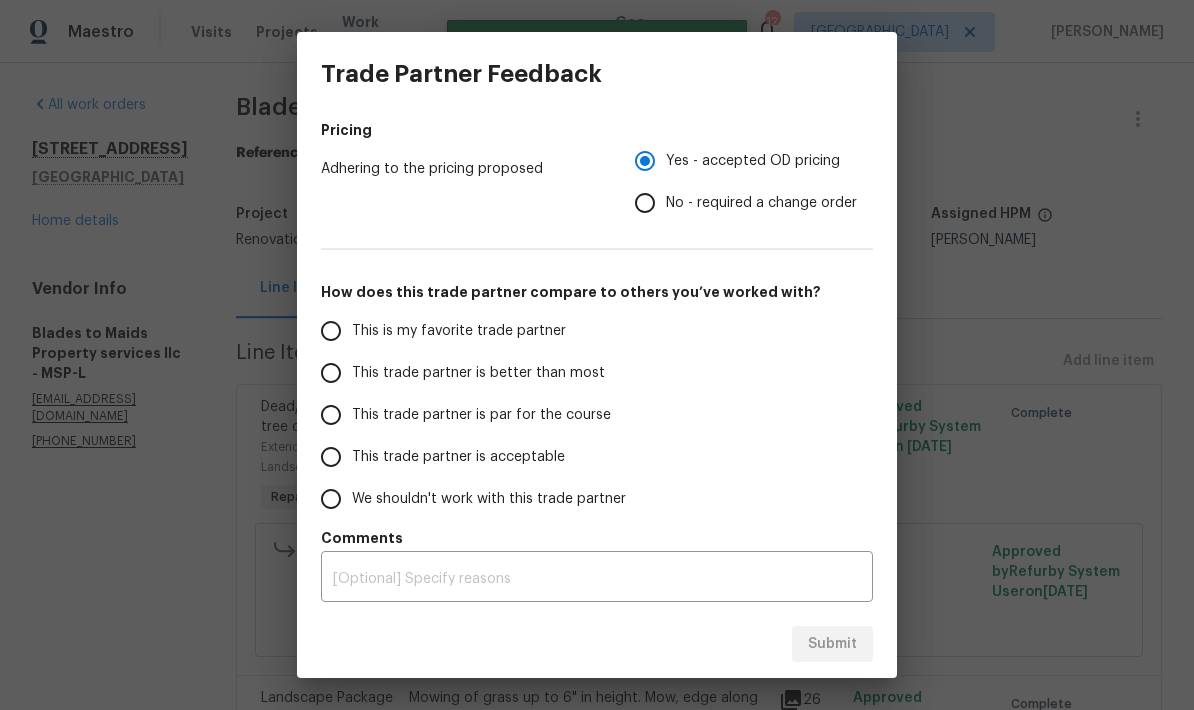 scroll, scrollTop: 305, scrollLeft: 0, axis: vertical 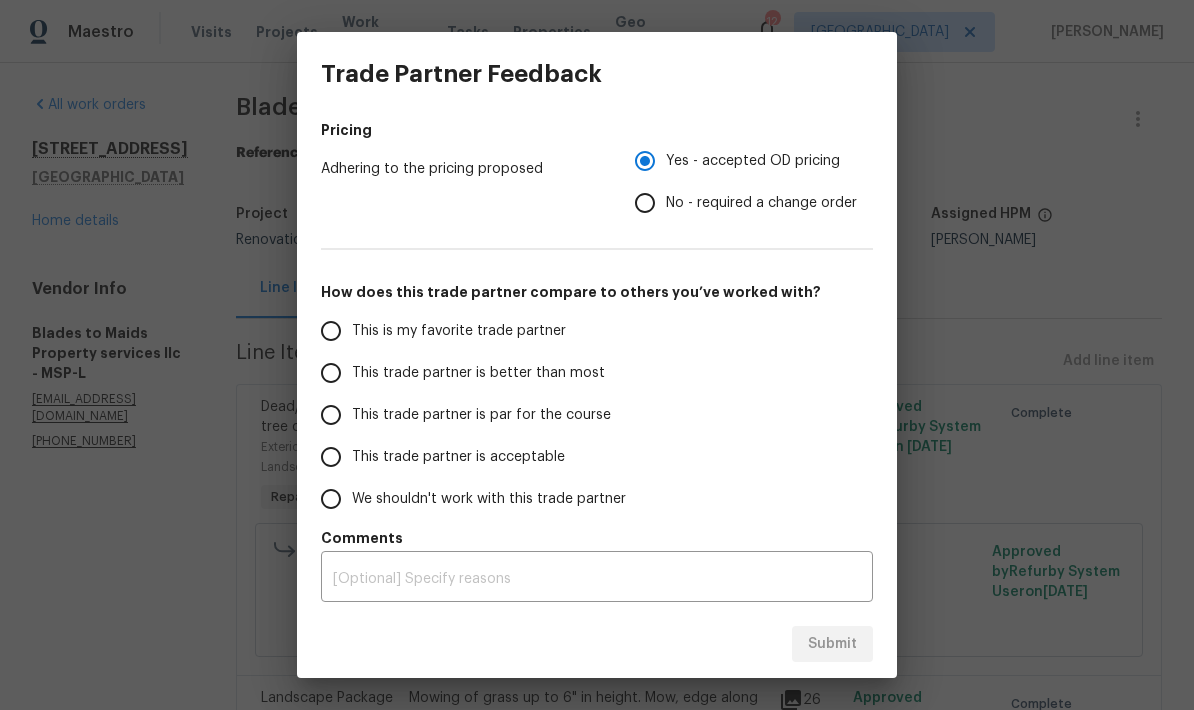 click on "This trade partner is par for the course" at bounding box center [331, 415] 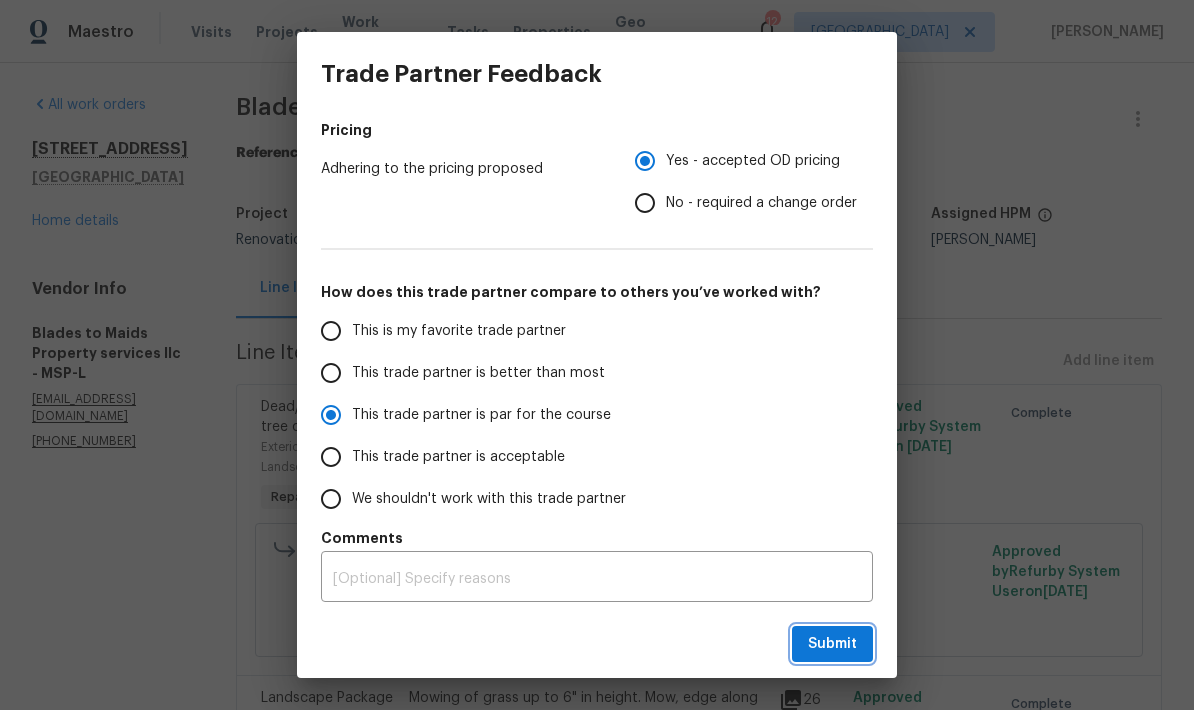 click on "Submit" at bounding box center (832, 644) 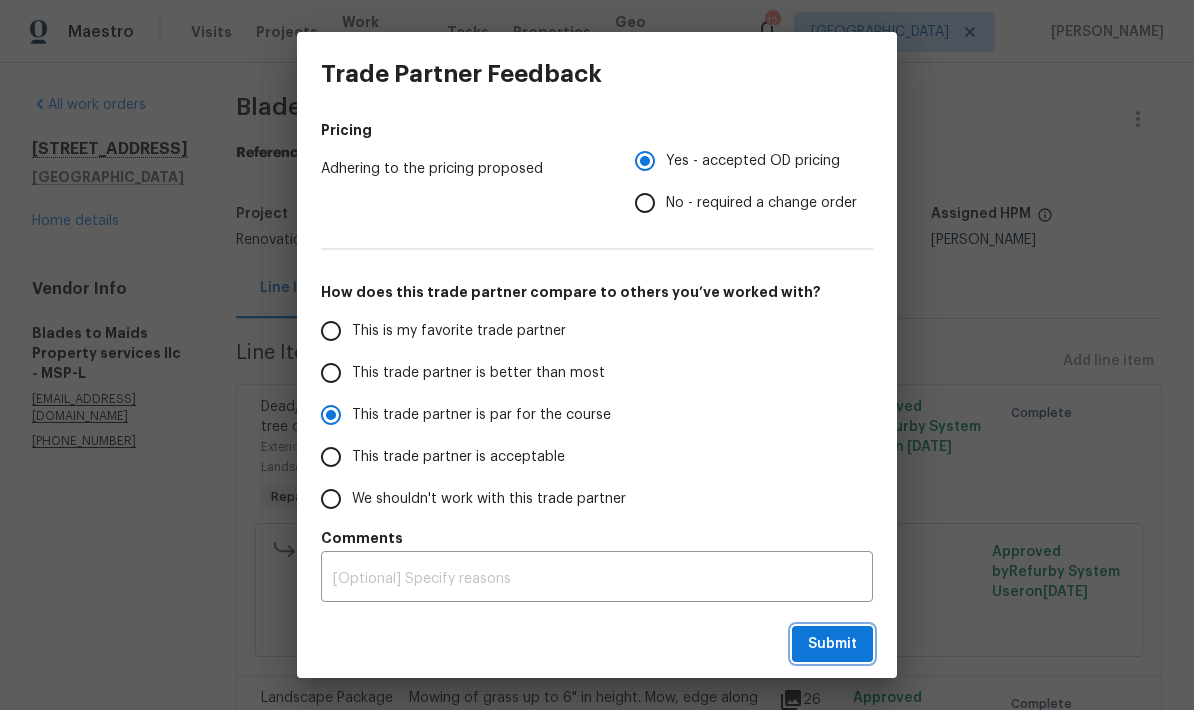radio on "true" 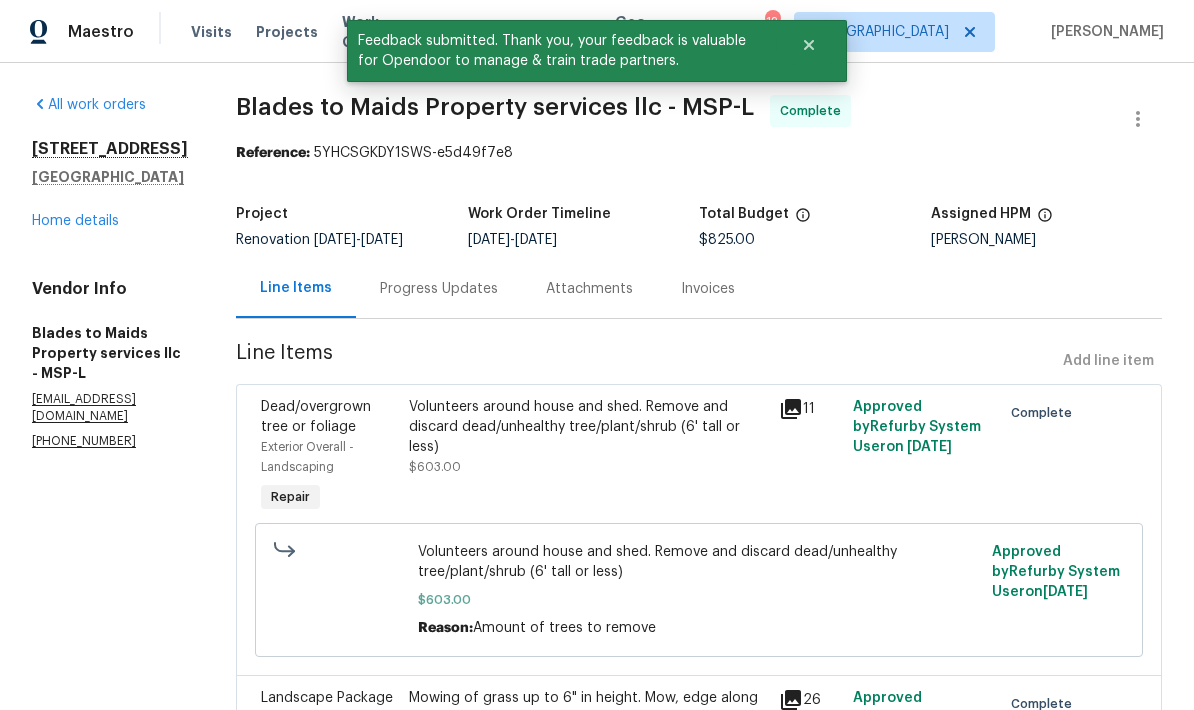 scroll, scrollTop: 0, scrollLeft: 0, axis: both 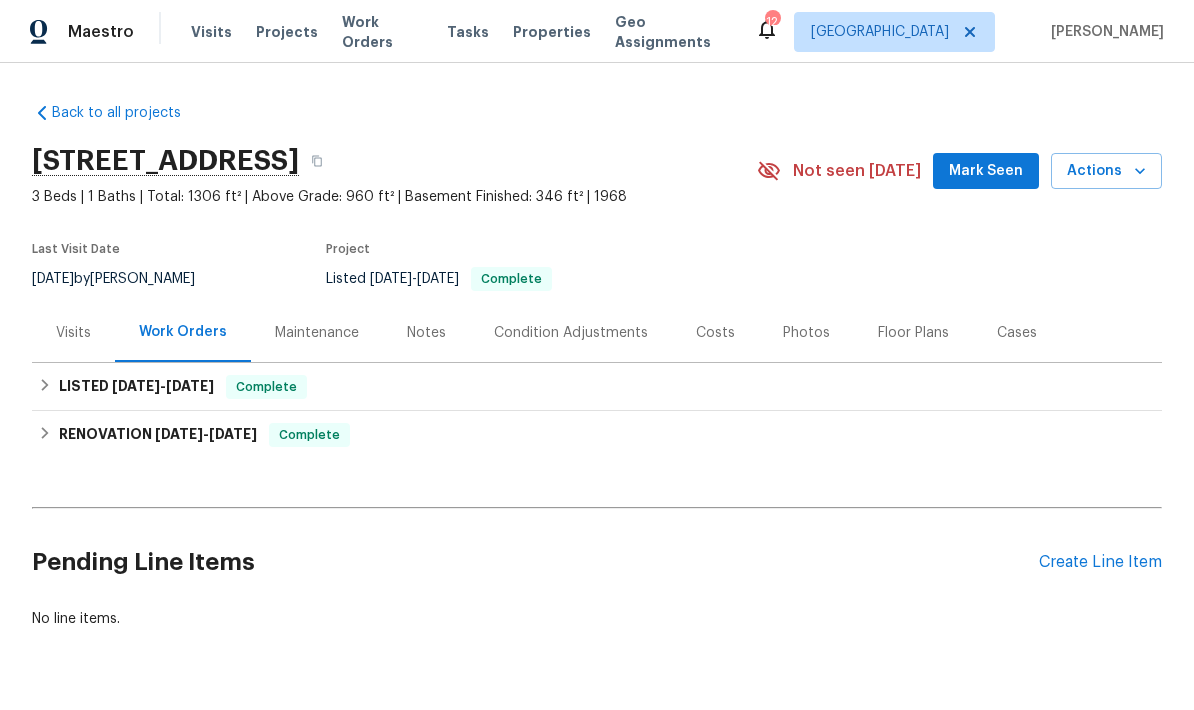 click on "Work Orders" at bounding box center (382, 32) 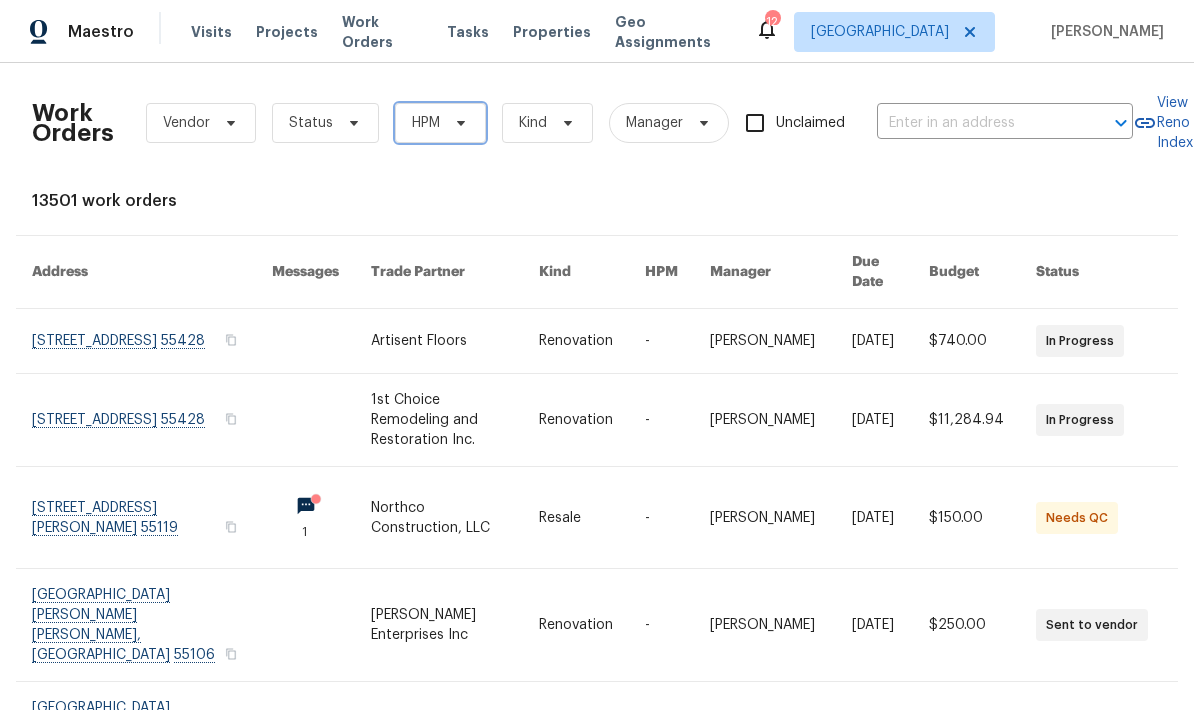 click on "HPM" at bounding box center [440, 123] 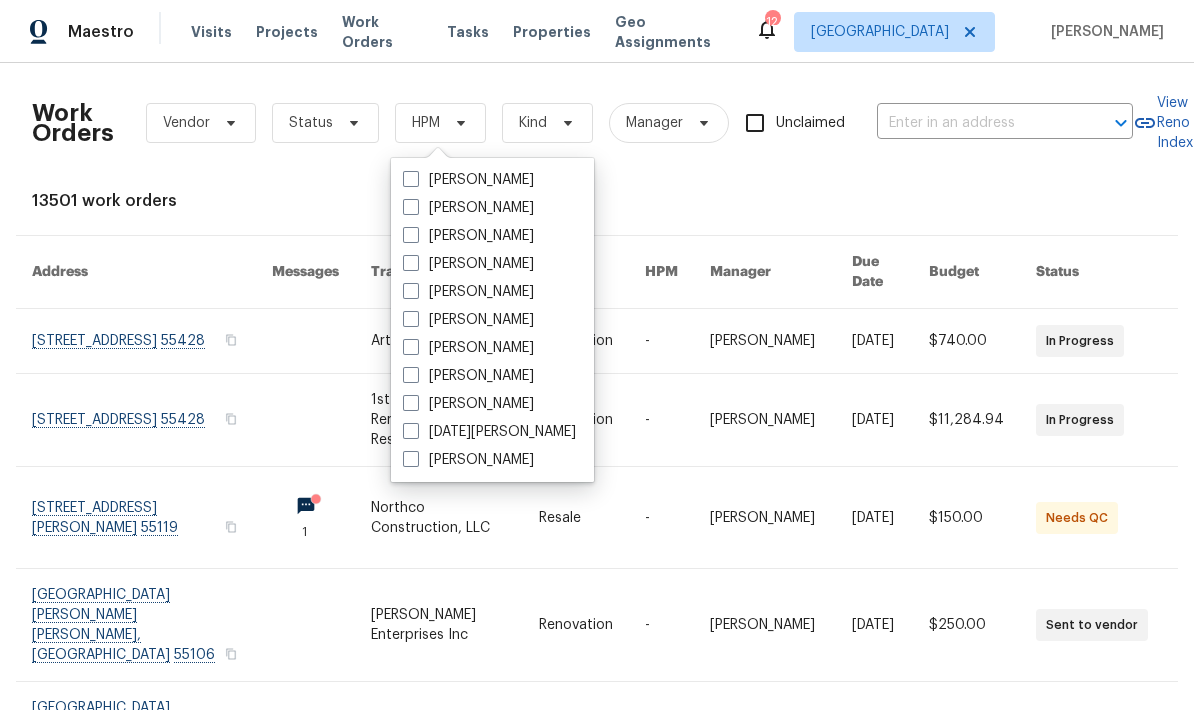 click on "[PERSON_NAME]" at bounding box center [468, 320] 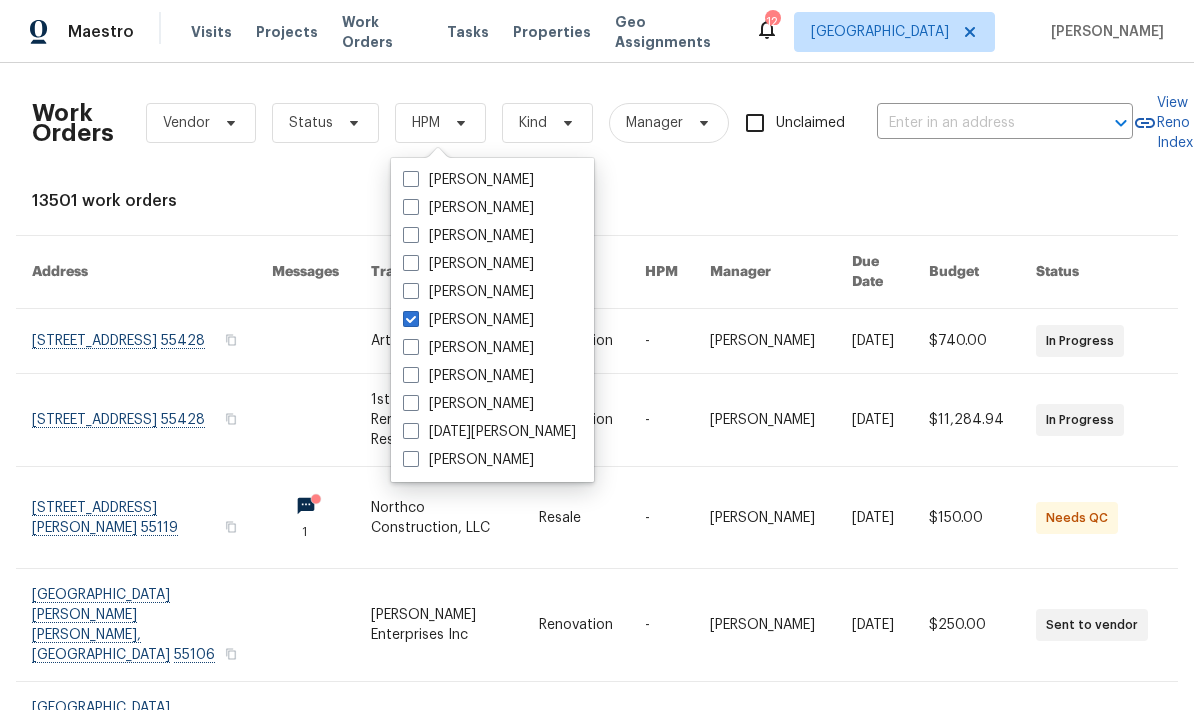 checkbox on "true" 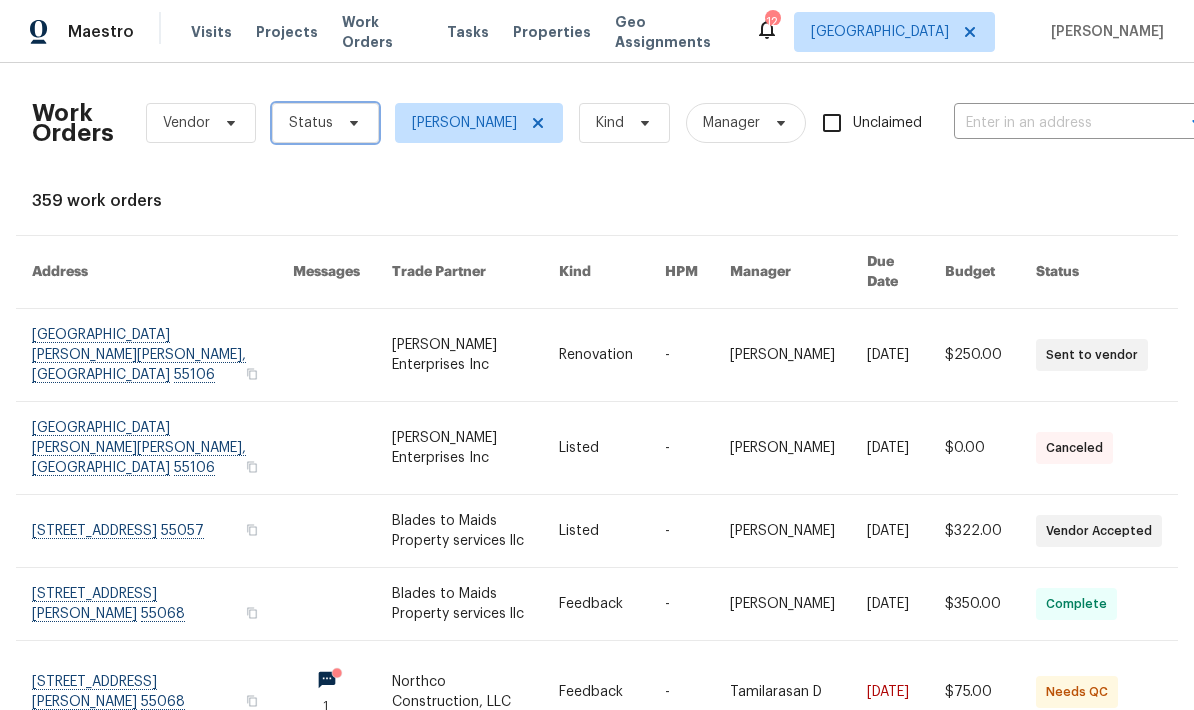 click on "Status" at bounding box center (325, 123) 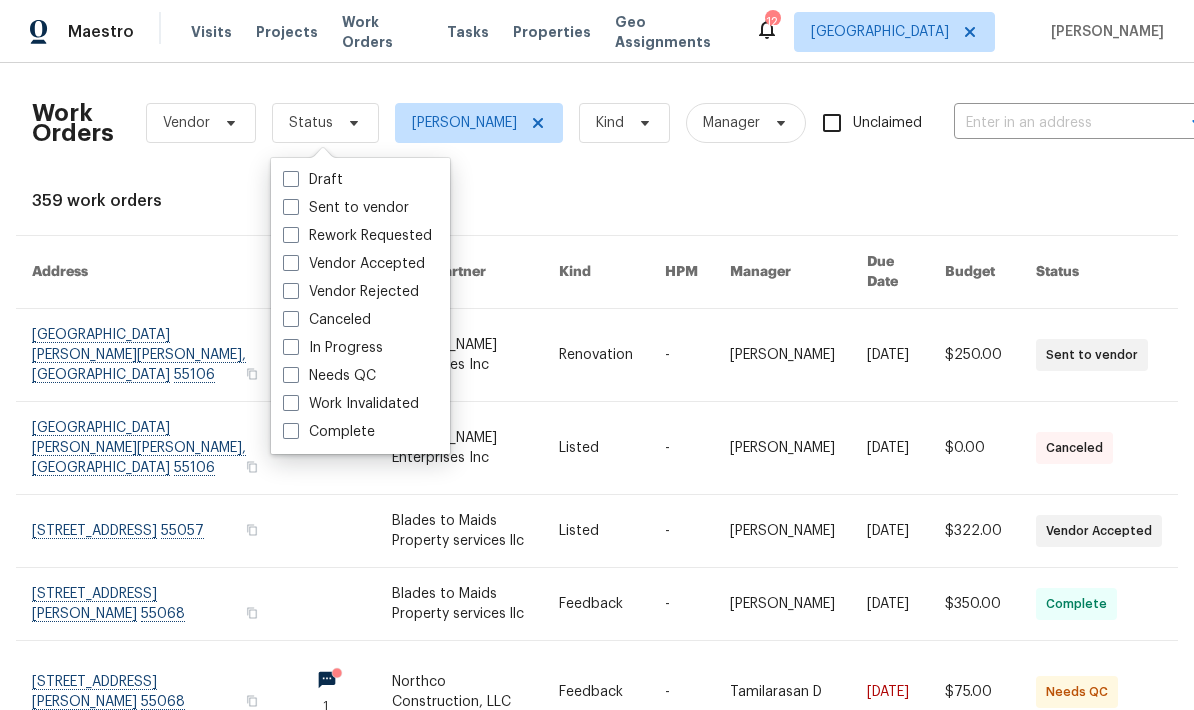 click at bounding box center (291, 375) 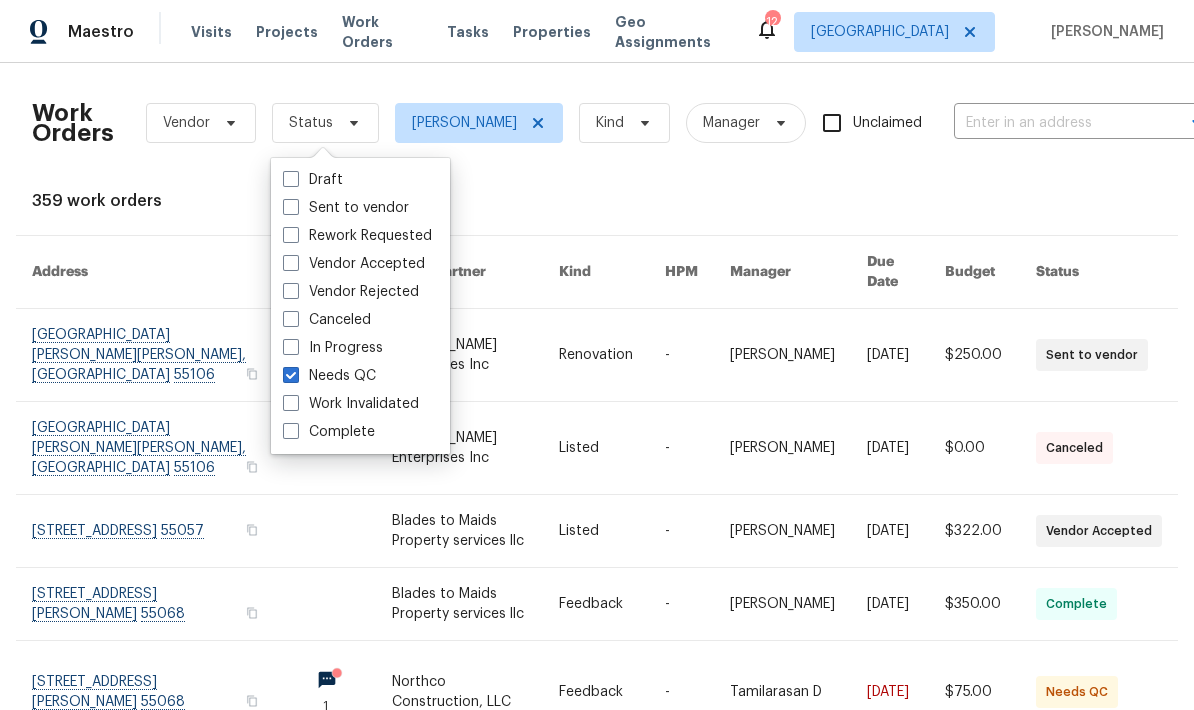 checkbox on "true" 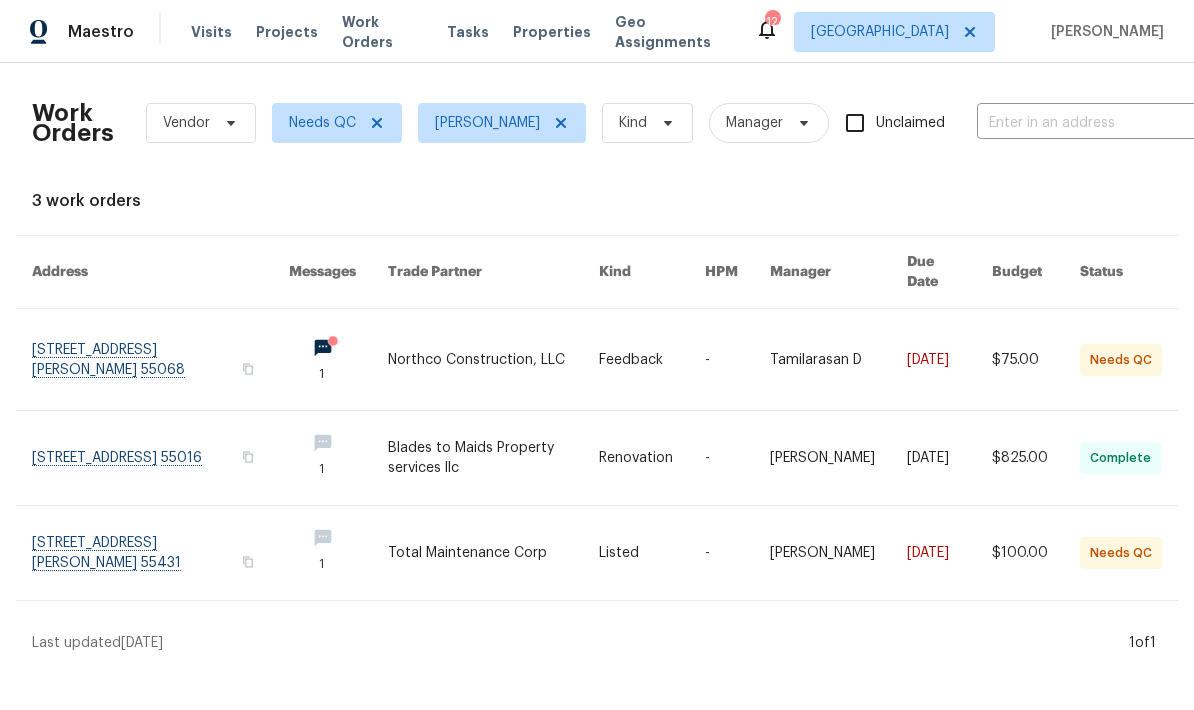 click at bounding box center [160, 553] 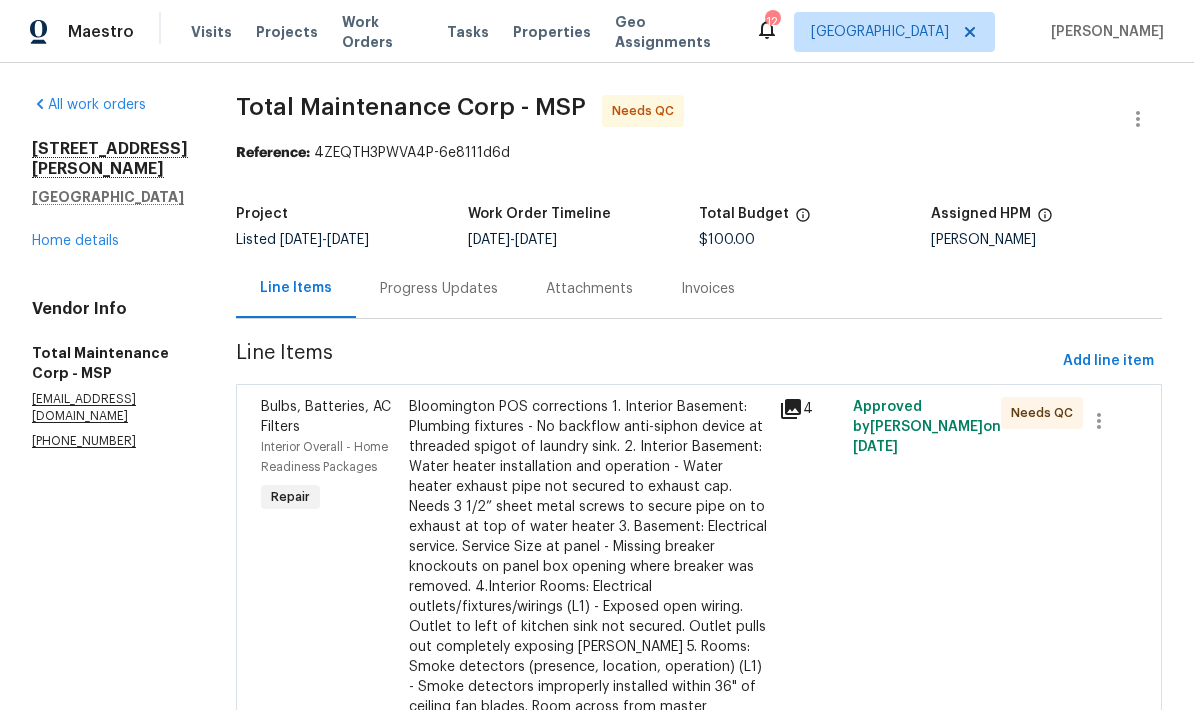 click on "Progress Updates" at bounding box center (439, 288) 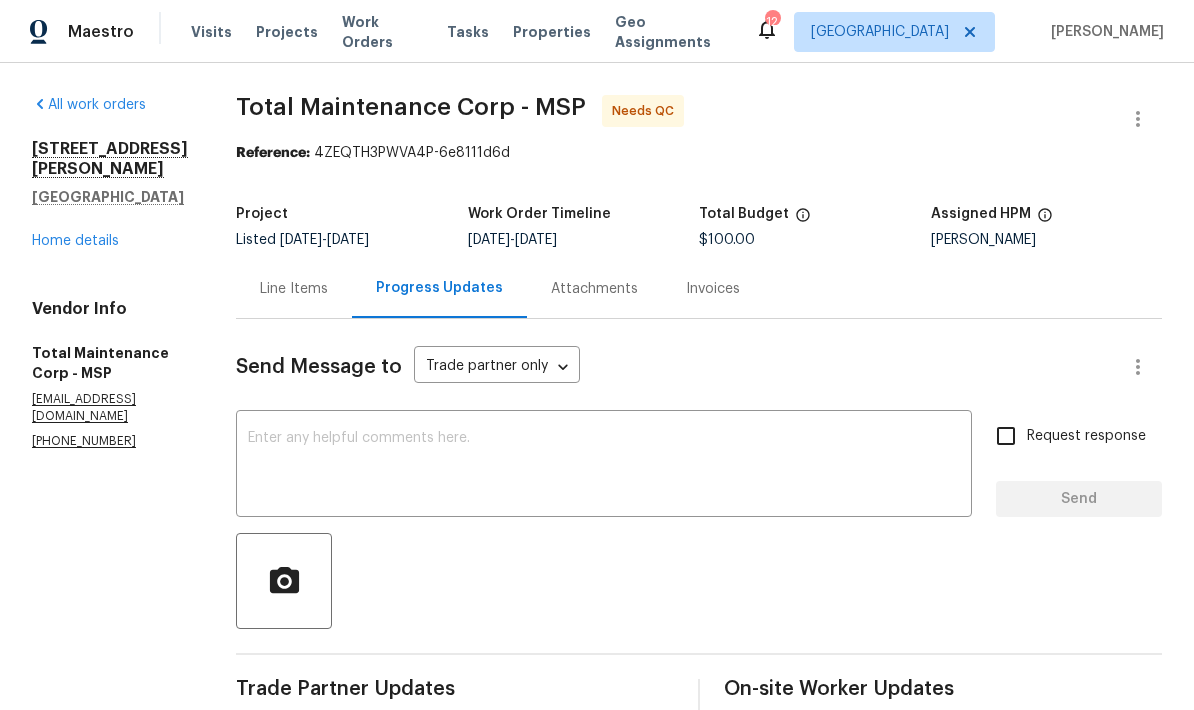 scroll, scrollTop: 0, scrollLeft: 0, axis: both 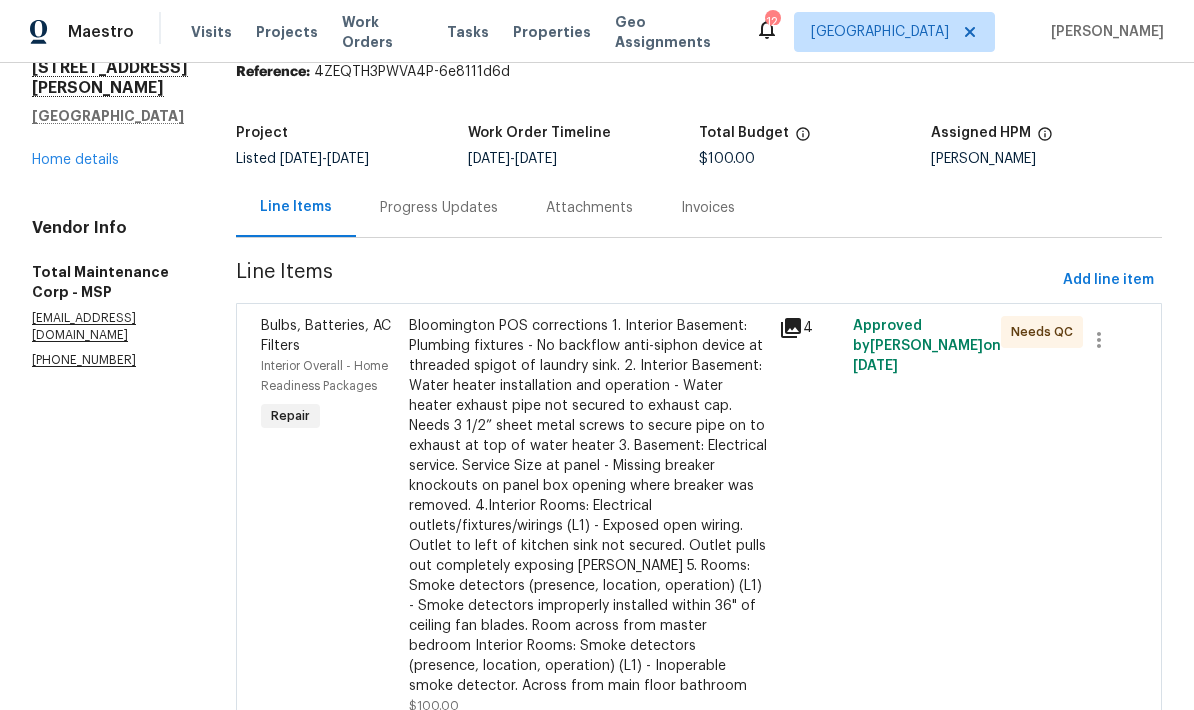 click on "Bloomington POS corrections
1. Interior Basement: Plumbing fixtures - No backflow anti-siphon device at threaded spigot of laundry sink.
2. Interior Basement: Water heater installation and operation - Water heater exhaust pipe not secured to exhaust cap. Needs 3 1/2” sheet metal screws to secure pipe on to exhaust at top of water heater
3. Basement: Electrical service. Service Size at panel - Missing breaker knockouts on panel box opening where breaker was removed.
4.Interior Rooms: Electrical outlets/fixtures/wirings (L1) - Exposed open wiring. Outlet to left of kitchen sink not secured. Outlet pulls out completely exposing live wires
5. Rooms: Smoke detectors (presence, location, operation) (L1) - Smoke detectors improperly installed within 36" of ceiling fan blades. Room across from master bedroom Interior Rooms: Smoke detectors (presence, location, operation) (L1) - Inoperable smoke detector. Across from main floor bathroom" at bounding box center [588, 506] 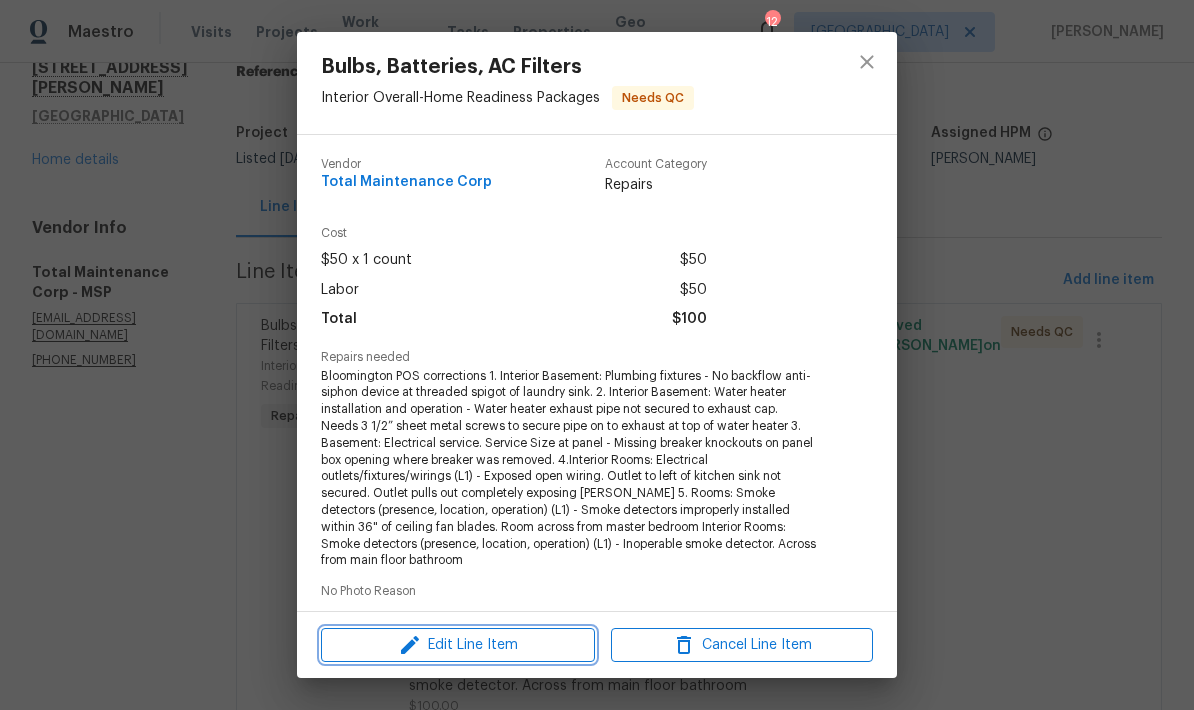 click on "Edit Line Item" at bounding box center (458, 645) 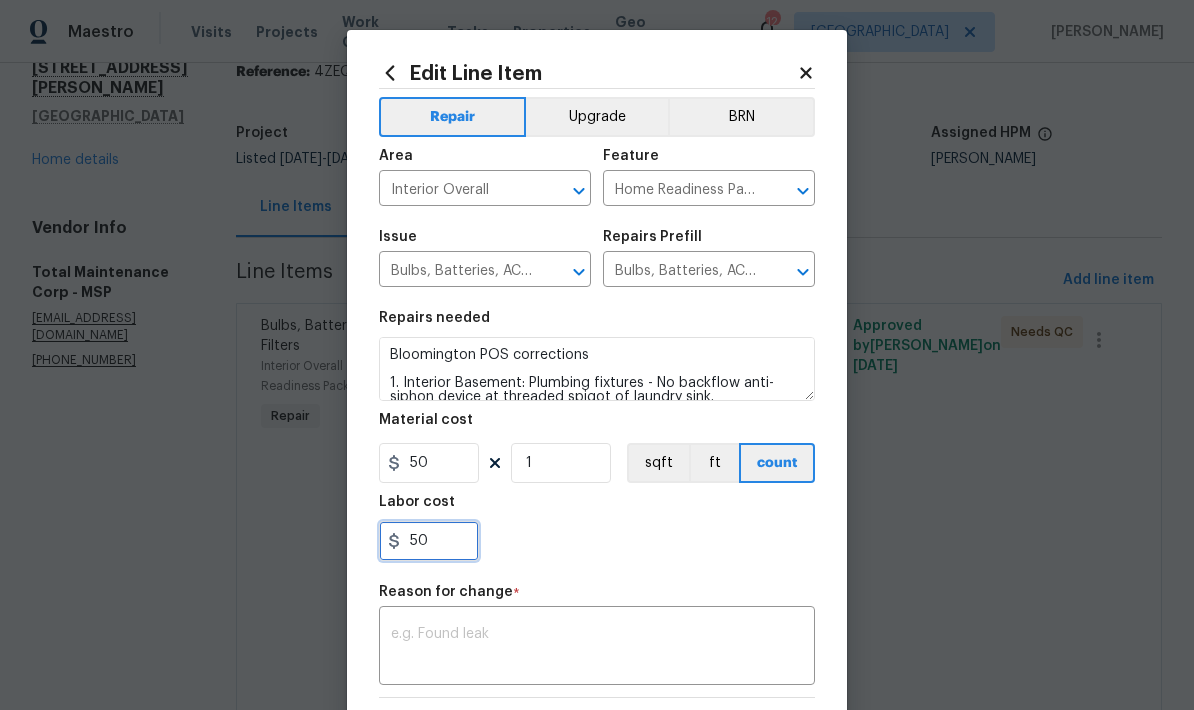 click on "50" at bounding box center [429, 541] 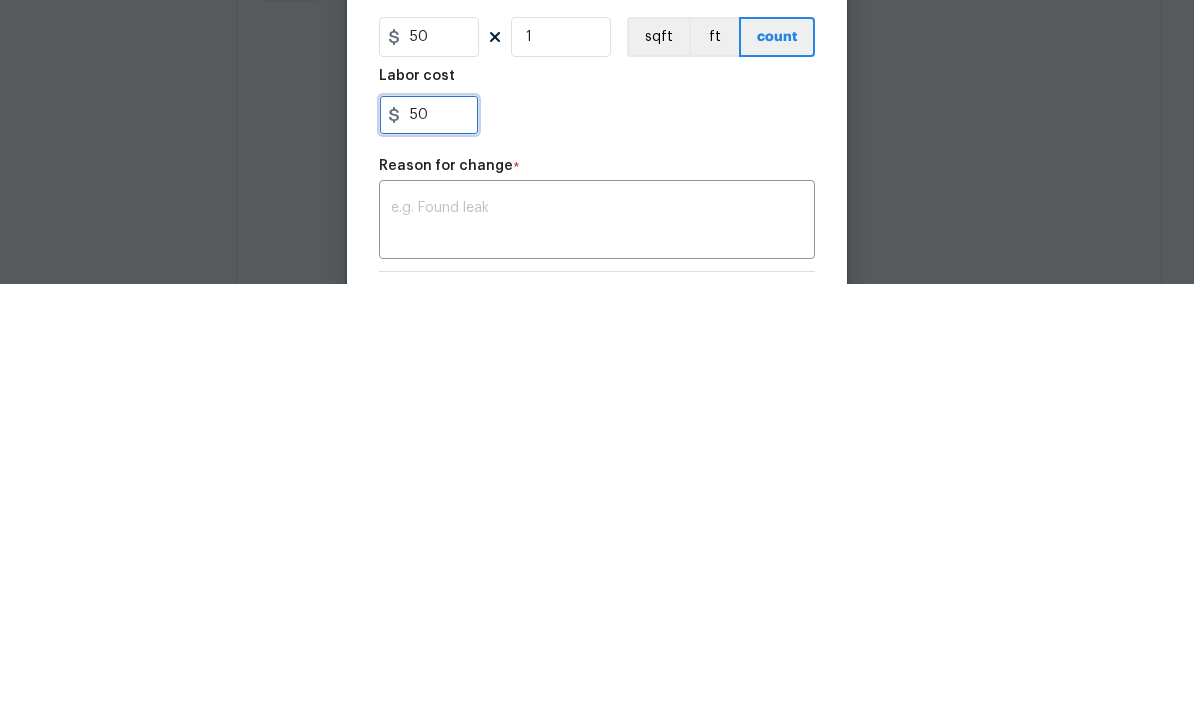 type on "5" 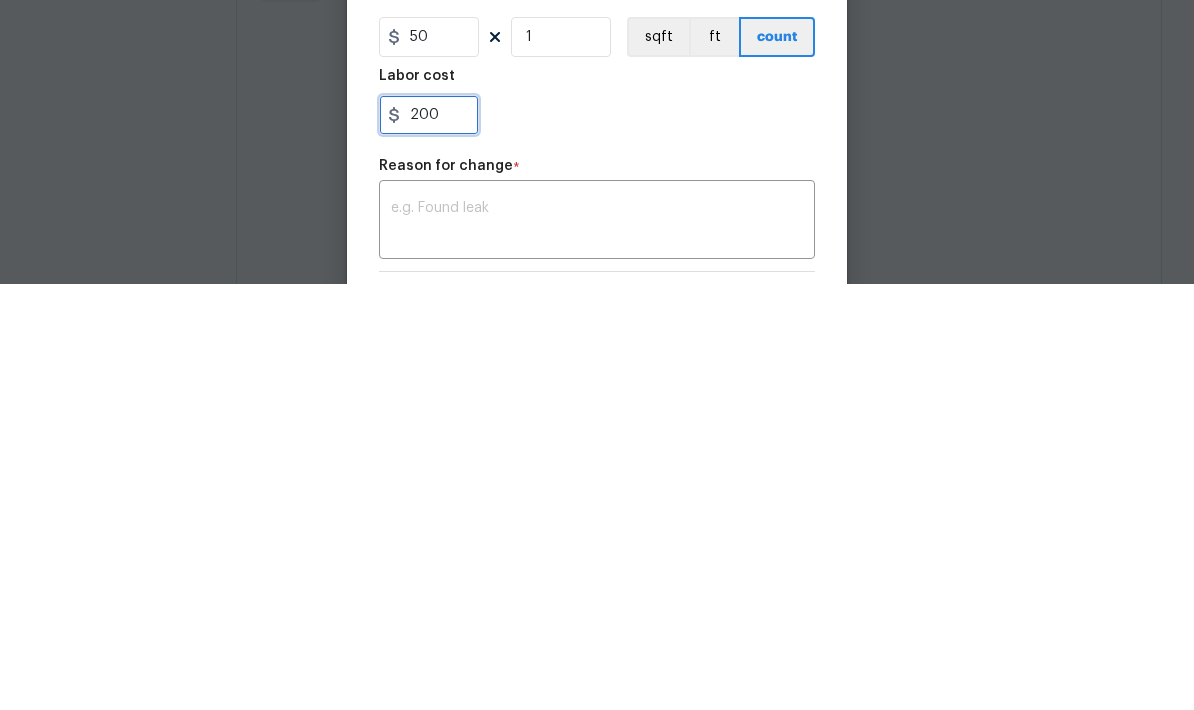 type on "200" 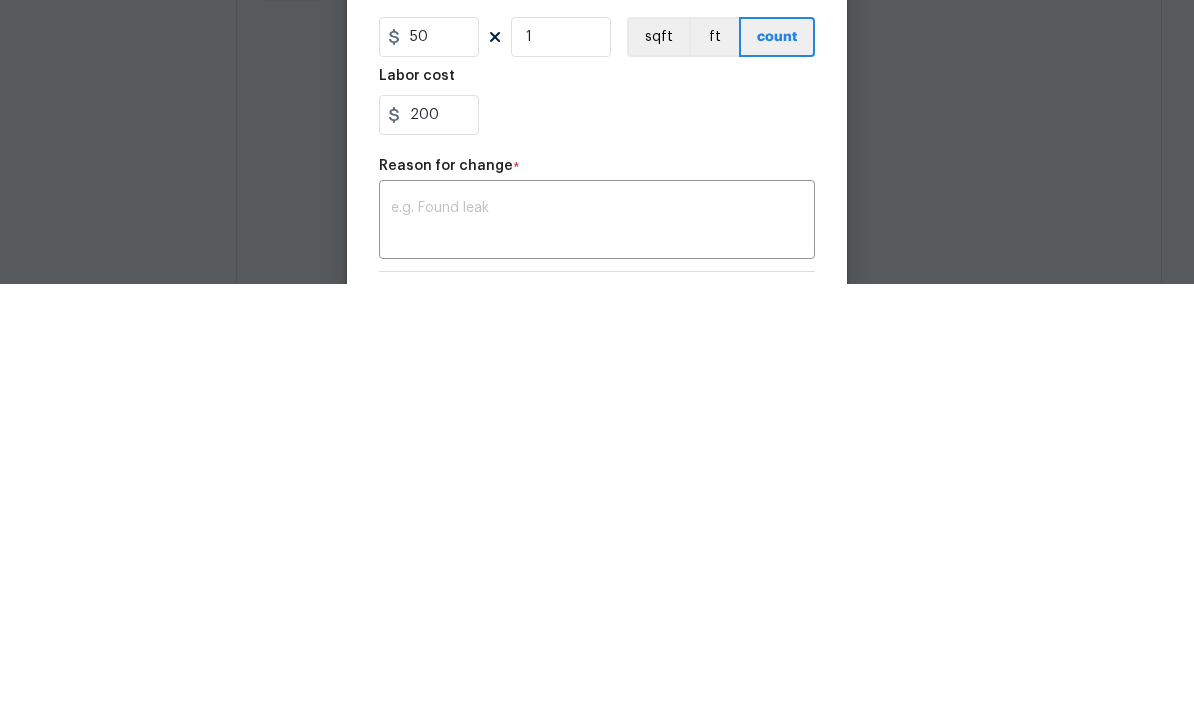 click at bounding box center [597, 648] 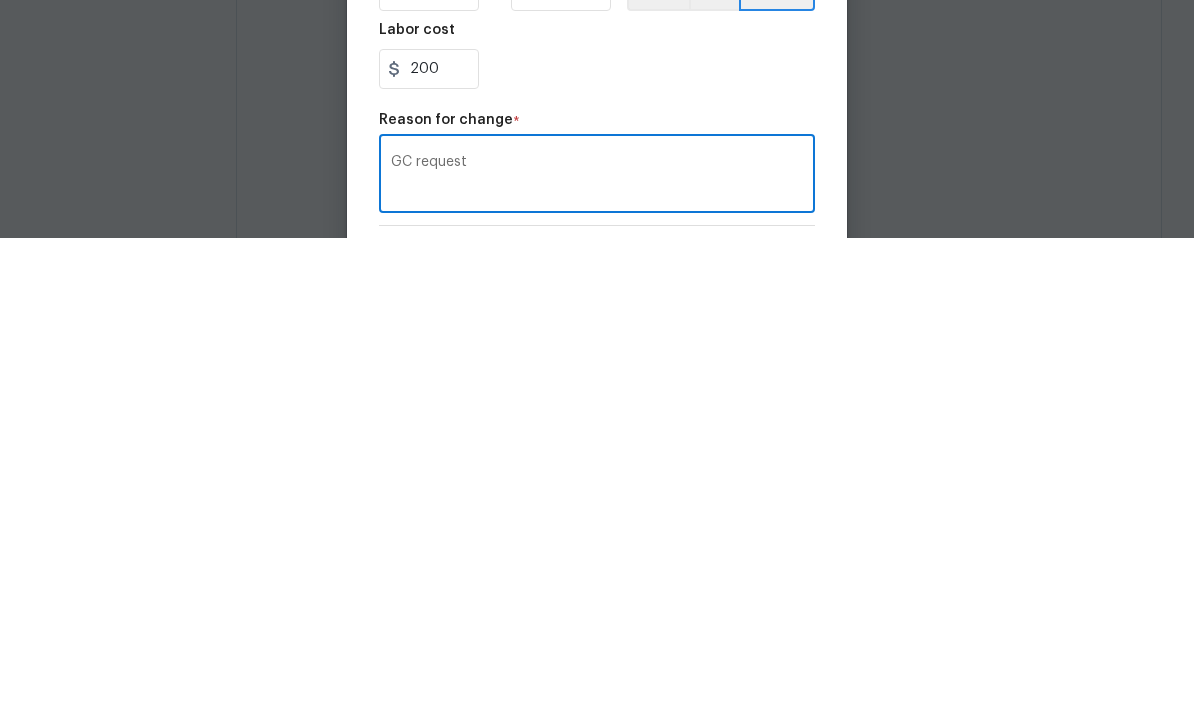 scroll, scrollTop: 80, scrollLeft: 0, axis: vertical 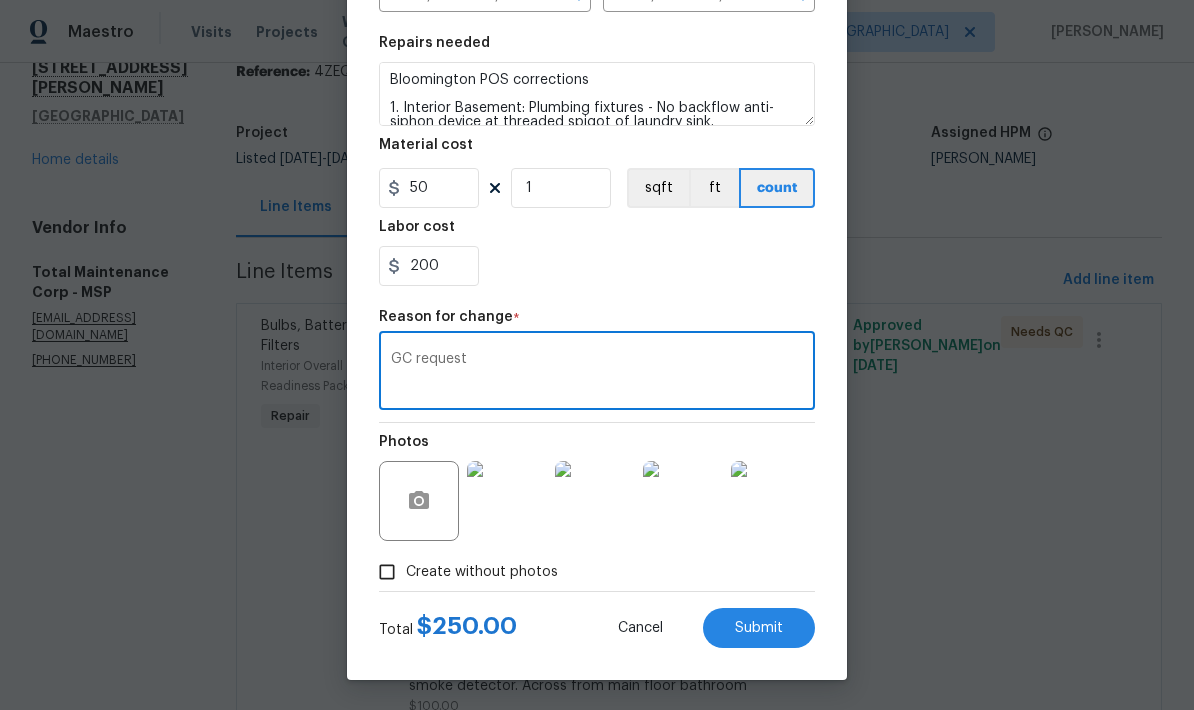 type on "GC request" 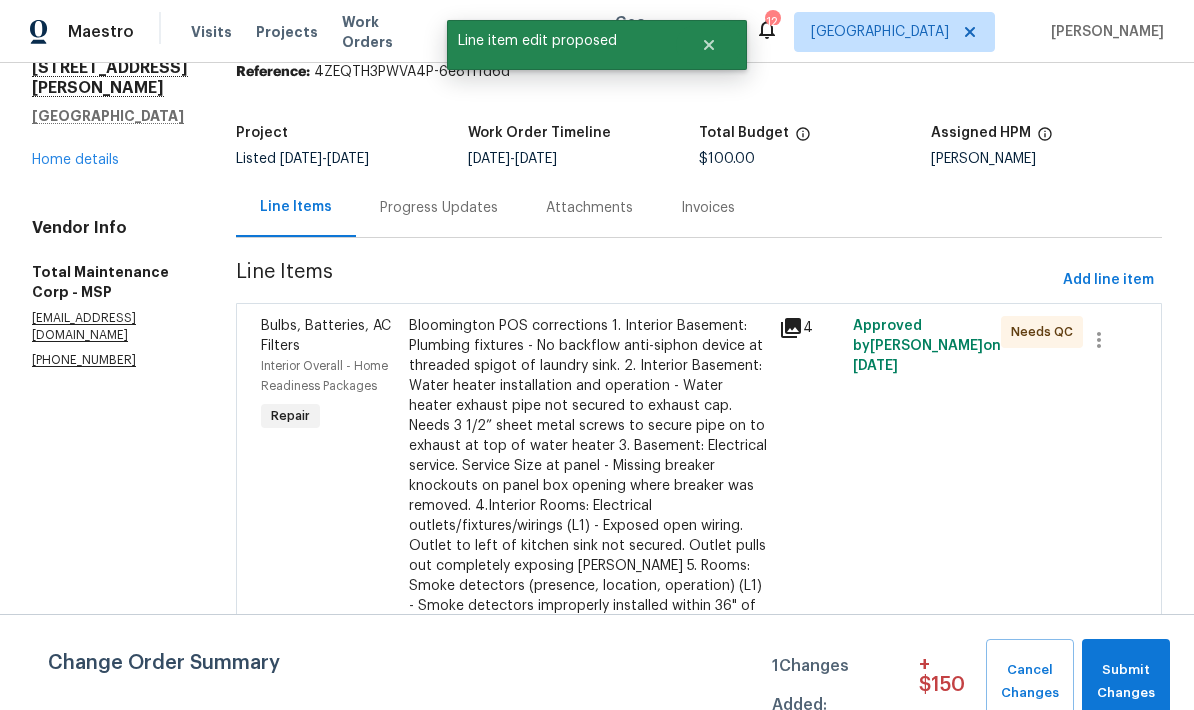 scroll, scrollTop: 0, scrollLeft: 0, axis: both 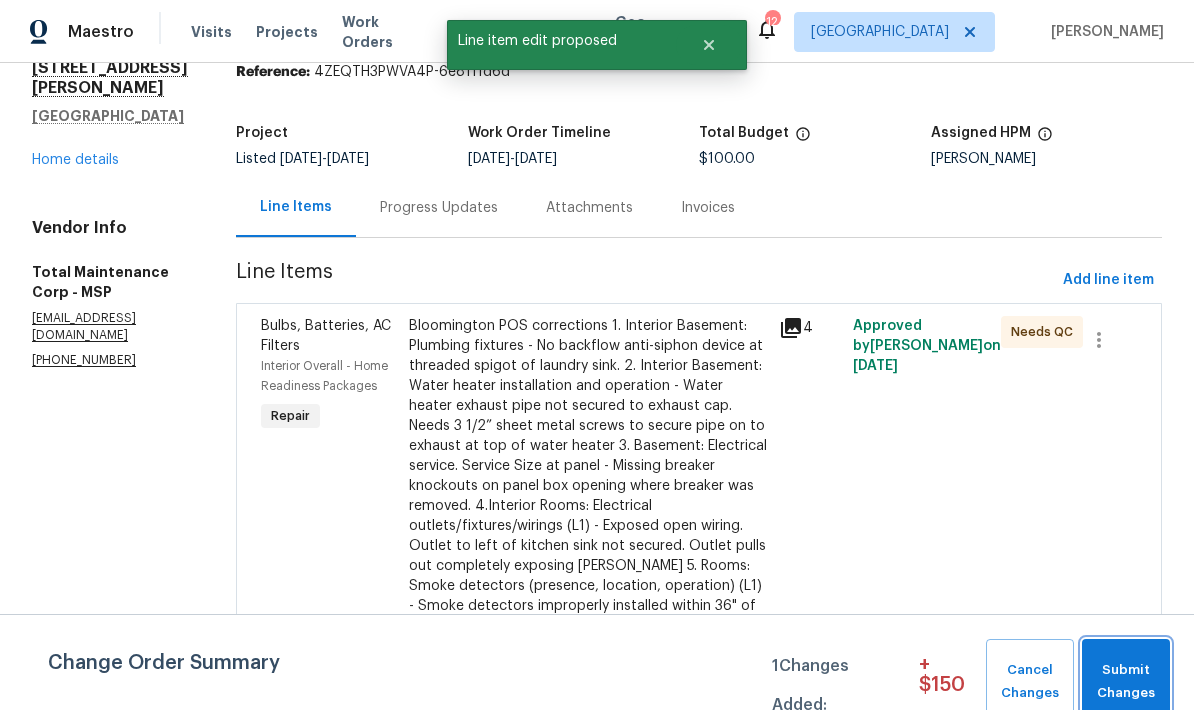 click on "Submit Changes" at bounding box center [1126, 682] 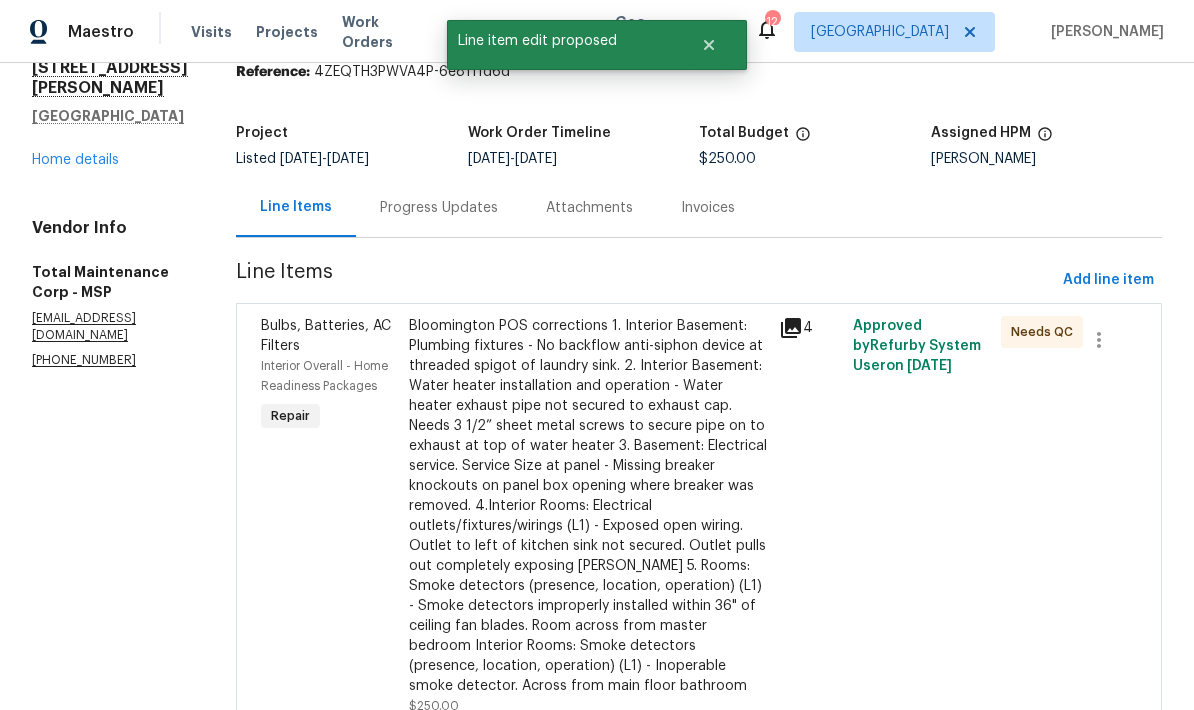 click on "Bloomington POS corrections
1. Interior Basement: Plumbing fixtures - No backflow anti-siphon device at threaded spigot of laundry sink.
2. Interior Basement: Water heater installation and operation - Water heater exhaust pipe not secured to exhaust cap. Needs 3 1/2” sheet metal screws to secure pipe on to exhaust at top of water heater
3. Basement: Electrical service. Service Size at panel - Missing breaker knockouts on panel box opening where breaker was removed.
4.Interior Rooms: Electrical outlets/fixtures/wirings (L1) - Exposed open wiring. Outlet to left of kitchen sink not secured. Outlet pulls out completely exposing live wires
5. Rooms: Smoke detectors (presence, location, operation) (L1) - Smoke detectors improperly installed within 36" of ceiling fan blades. Room across from master bedroom Interior Rooms: Smoke detectors (presence, location, operation) (L1) - Inoperable smoke detector. Across from main floor bathroom" at bounding box center (588, 506) 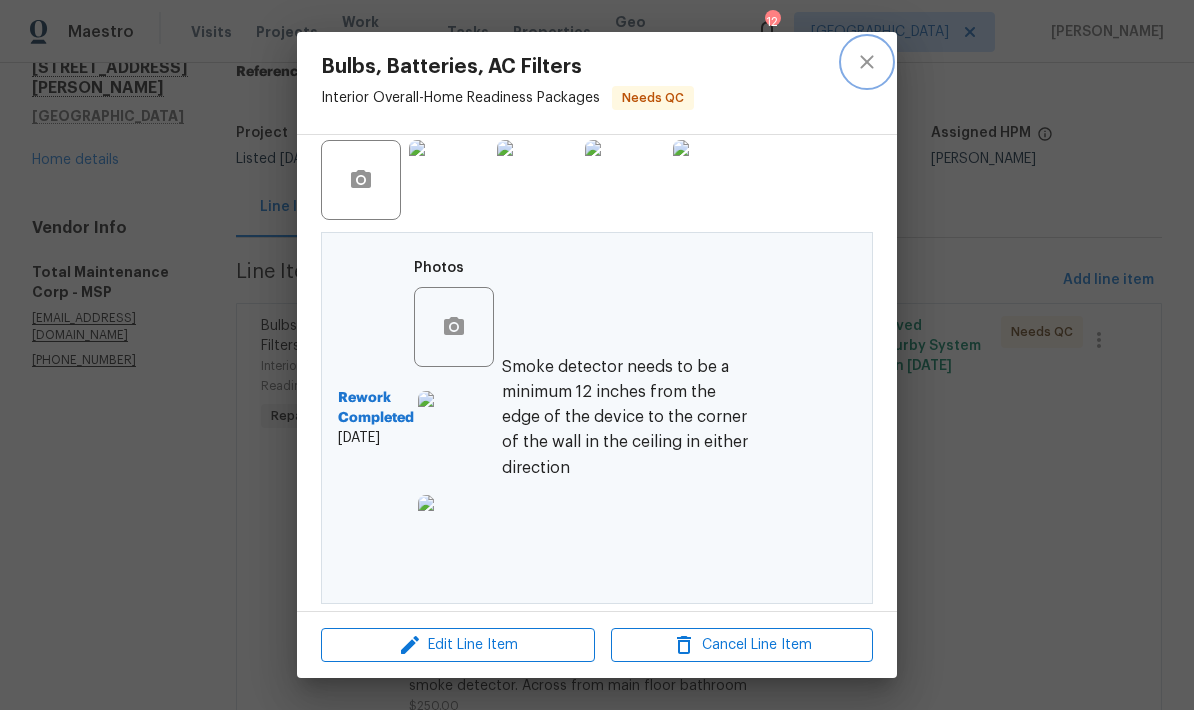 click 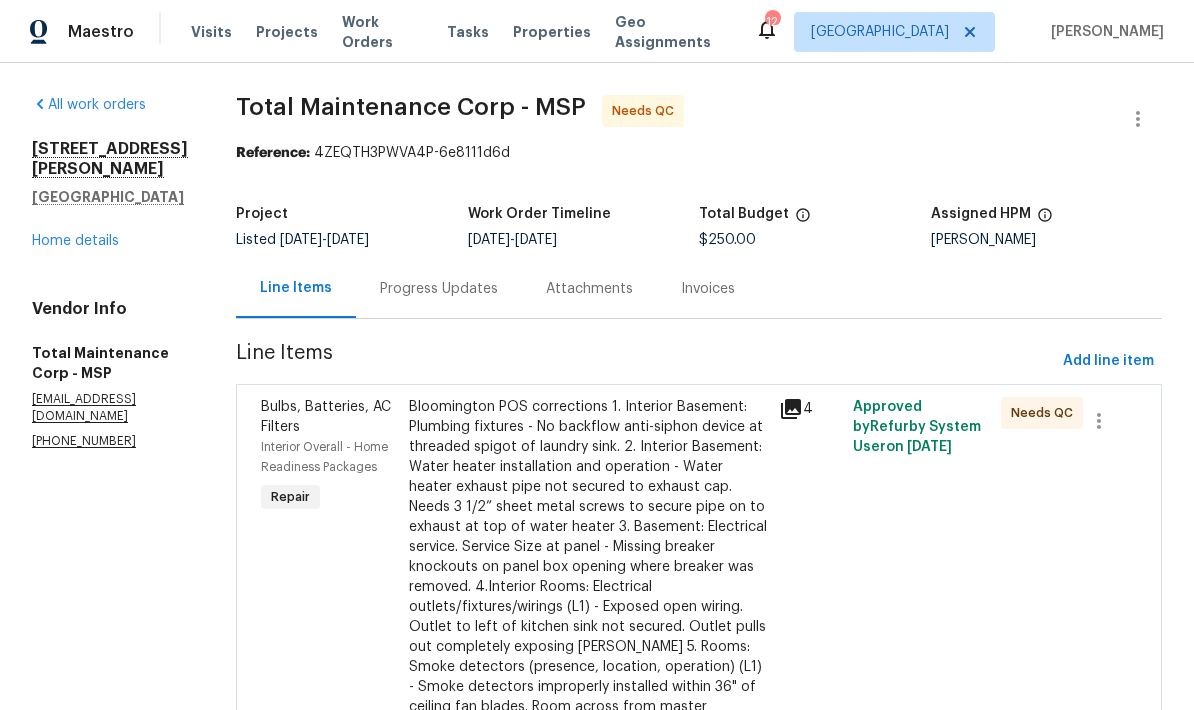 scroll, scrollTop: 0, scrollLeft: 0, axis: both 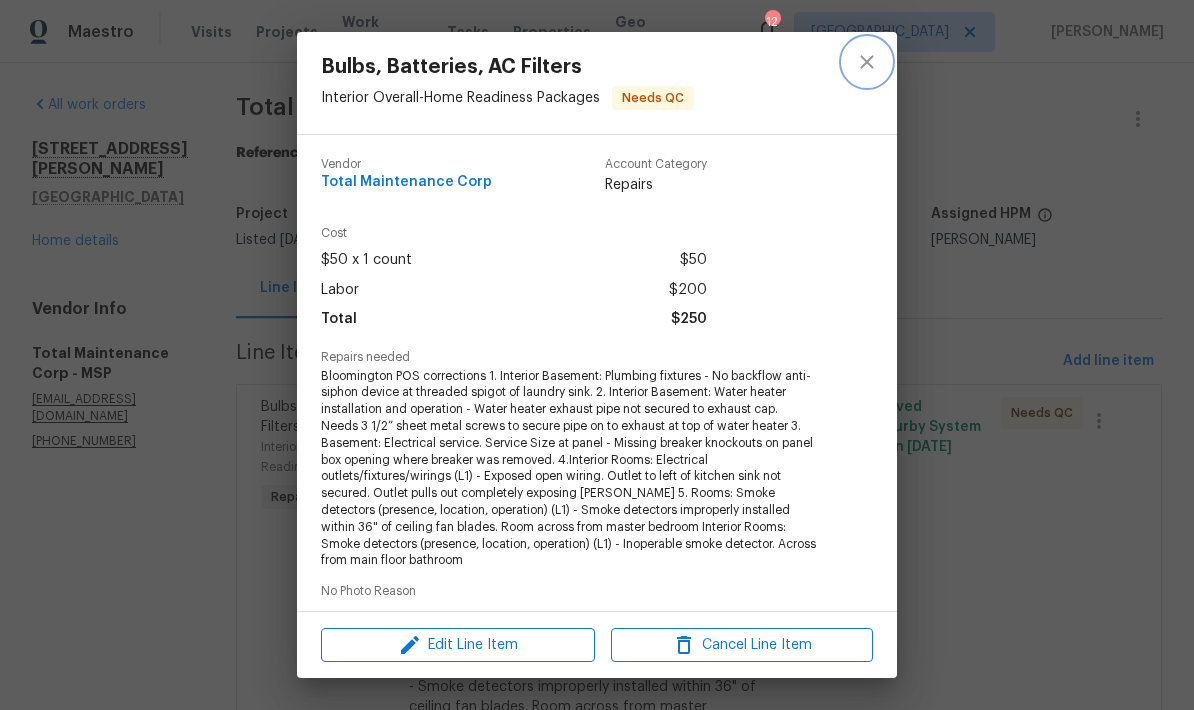 click 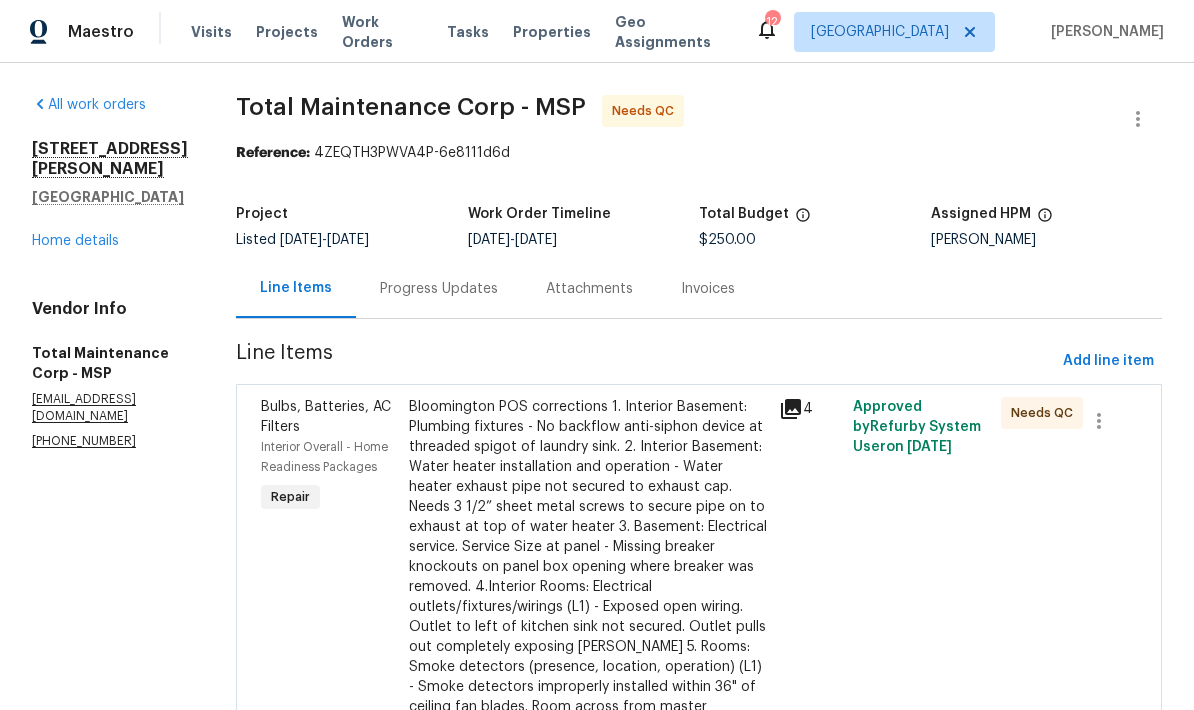 click on "Home details" at bounding box center (75, 241) 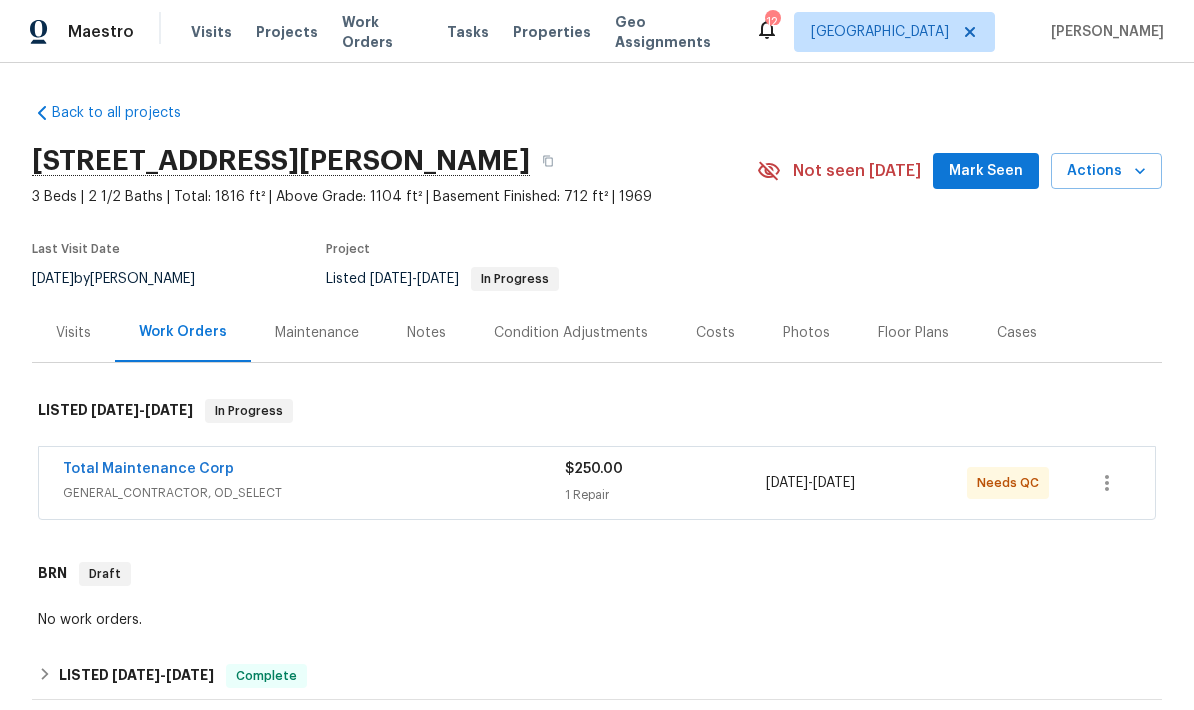 click on "Actions" at bounding box center [1106, 171] 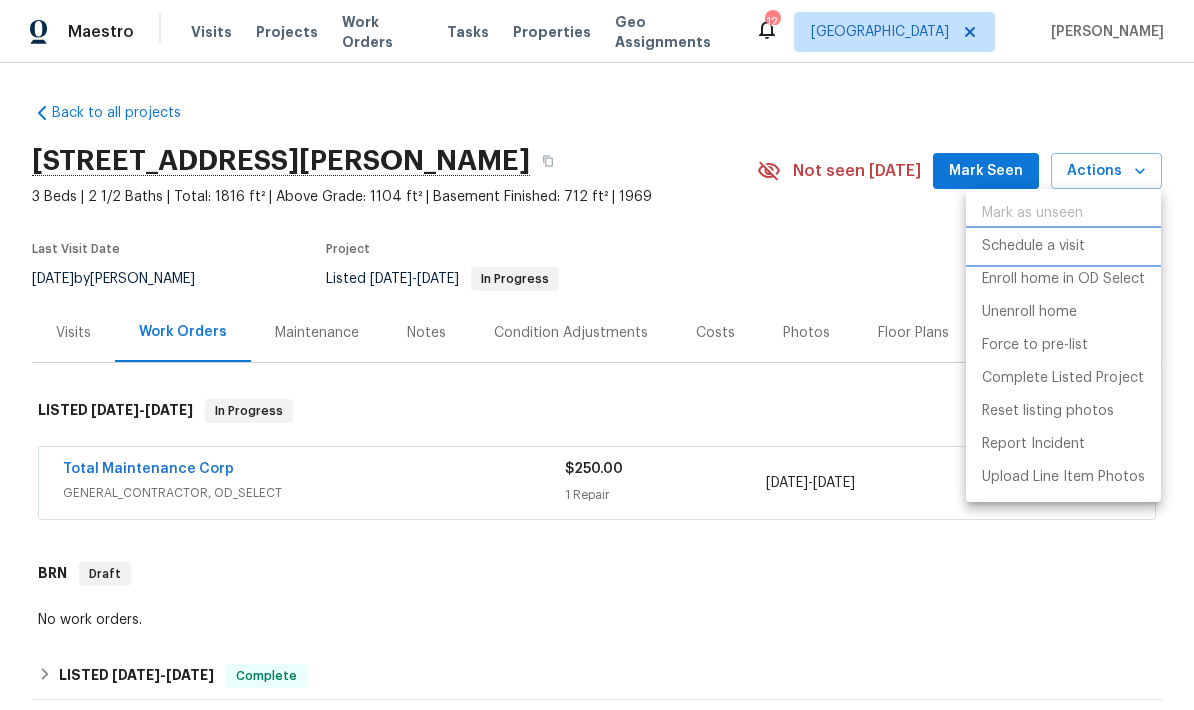 click on "Schedule a visit" at bounding box center (1033, 246) 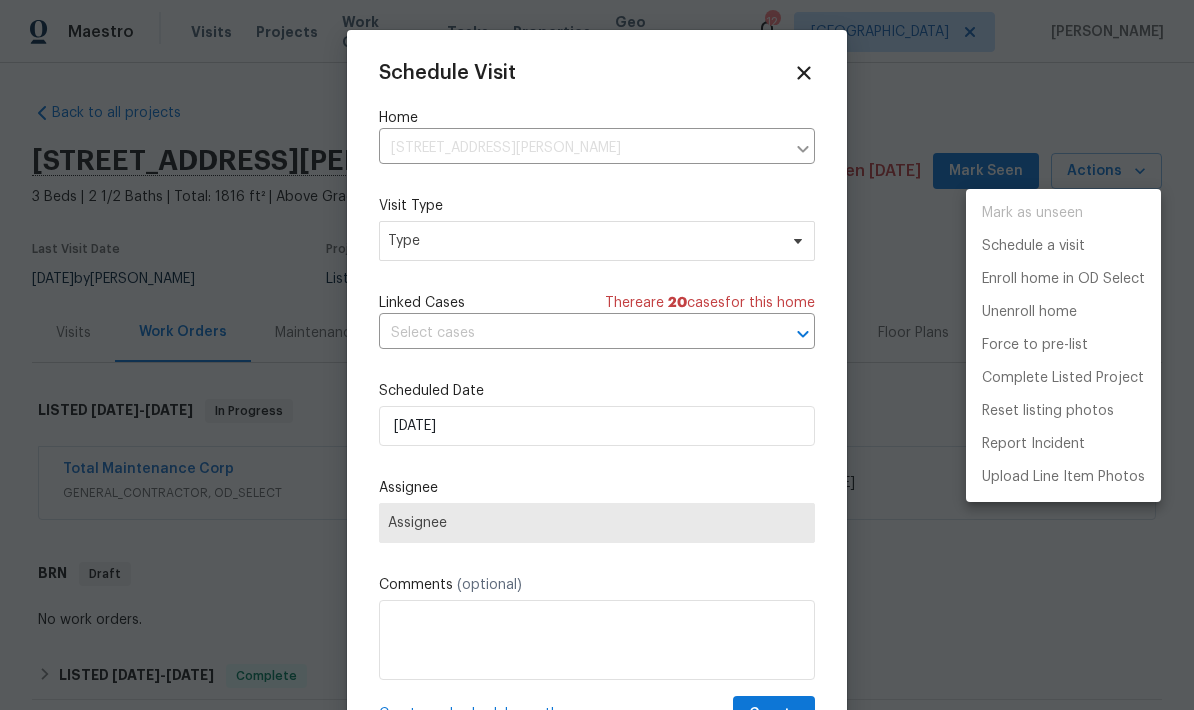 click at bounding box center [597, 355] 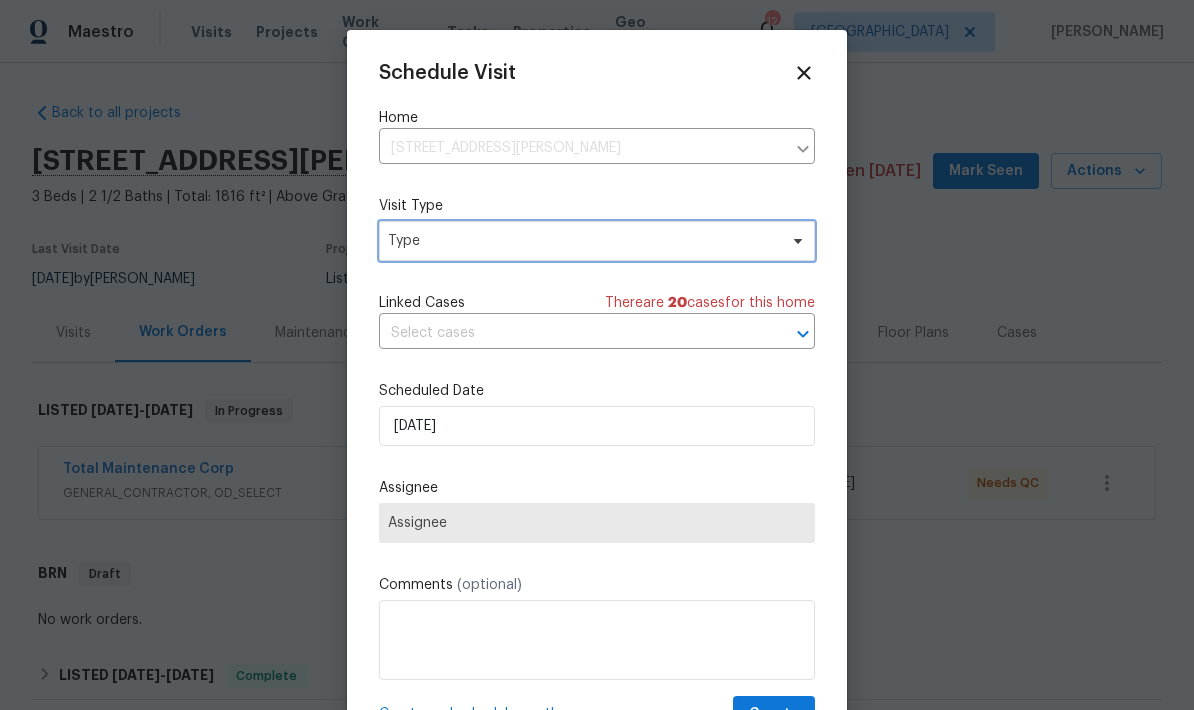 click on "Type" at bounding box center [597, 241] 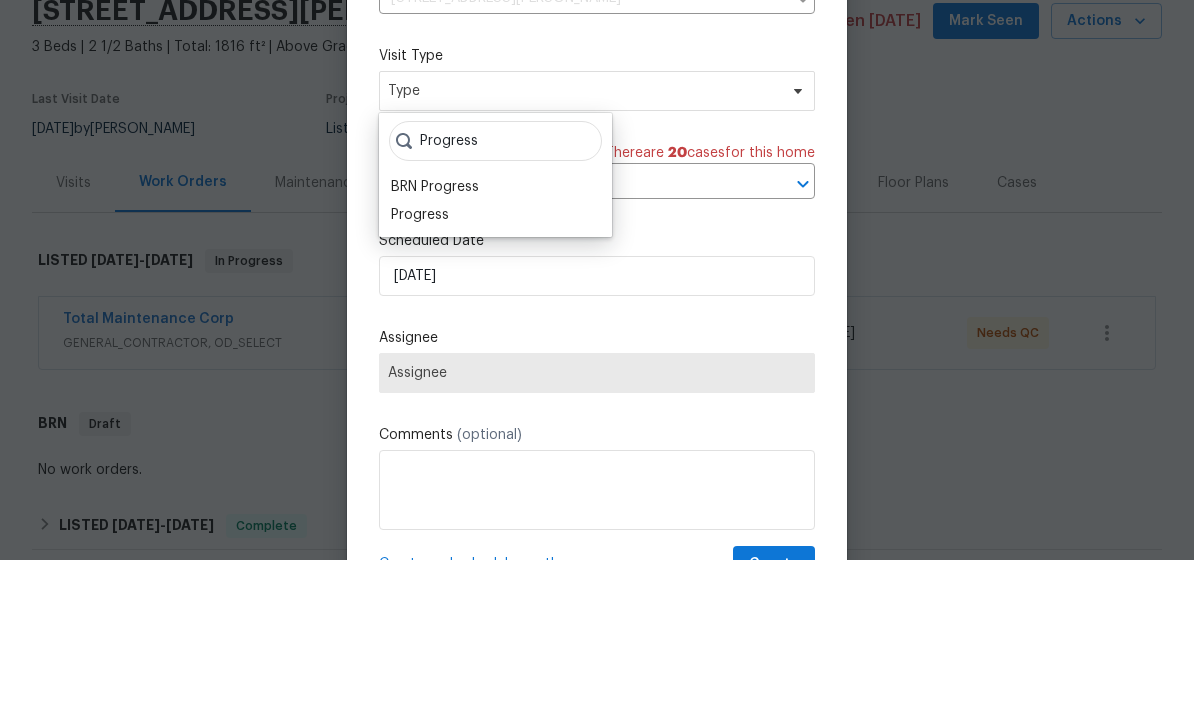 type on "Progress" 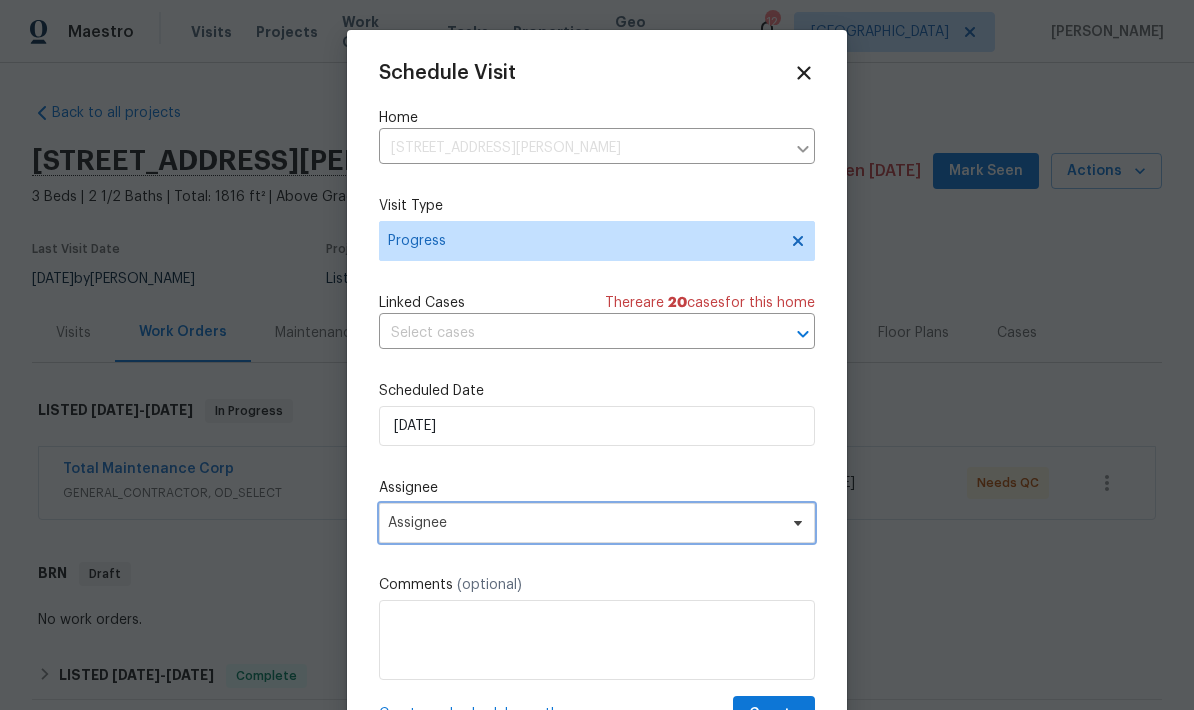 click on "Assignee" at bounding box center [597, 523] 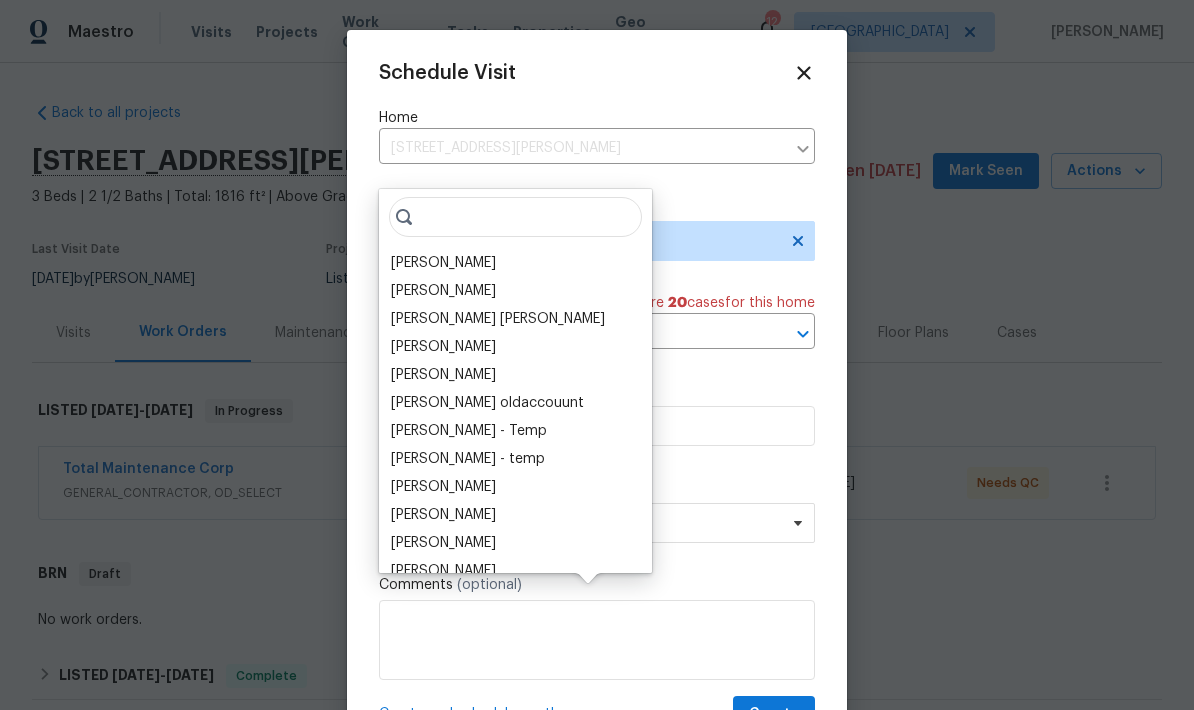 click on "[PERSON_NAME]" at bounding box center (443, 263) 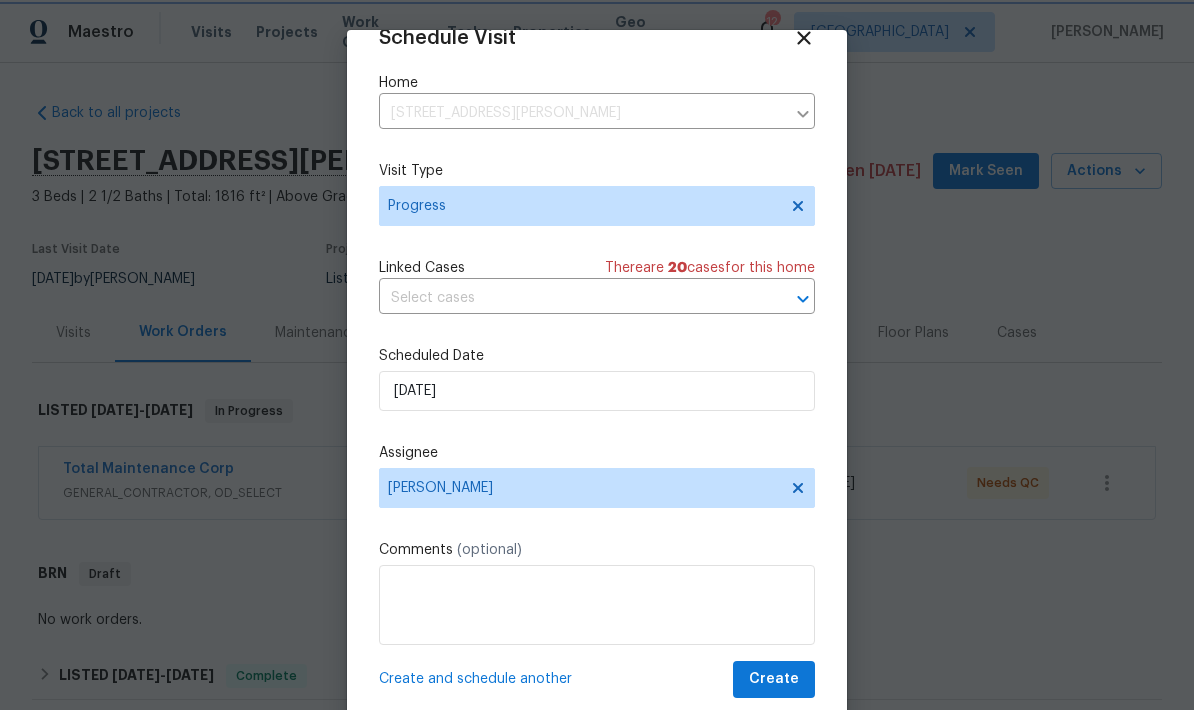 scroll, scrollTop: 39, scrollLeft: 0, axis: vertical 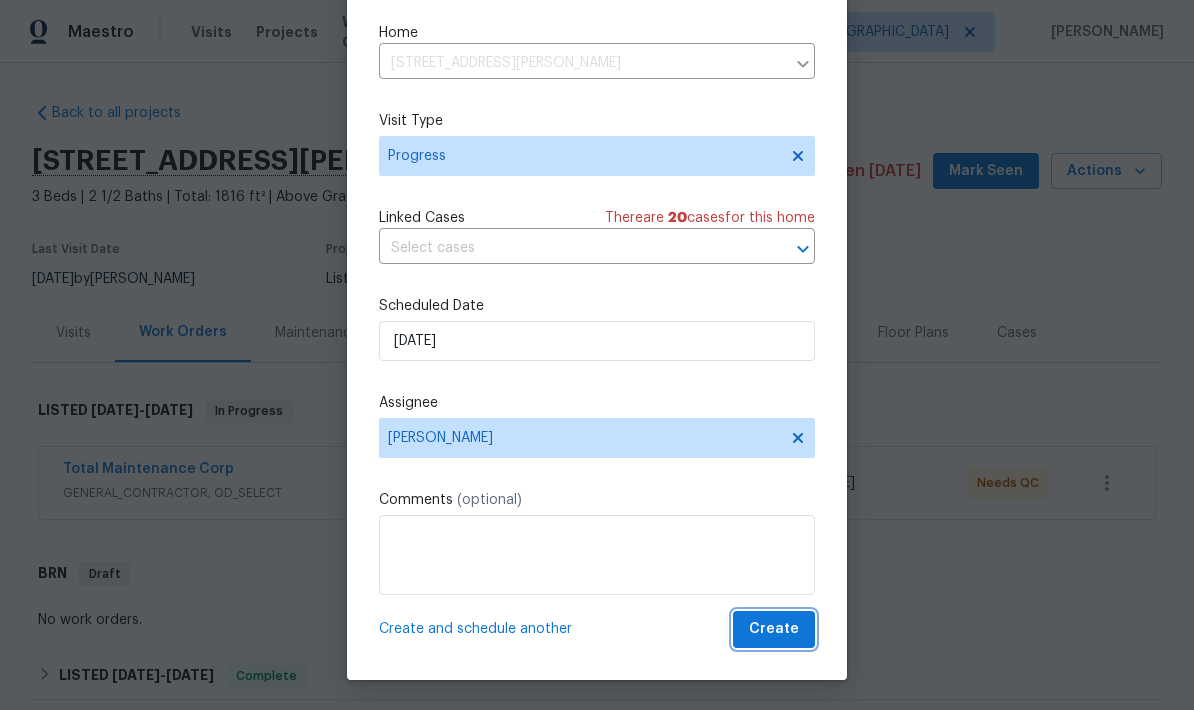 click on "Create" at bounding box center (774, 629) 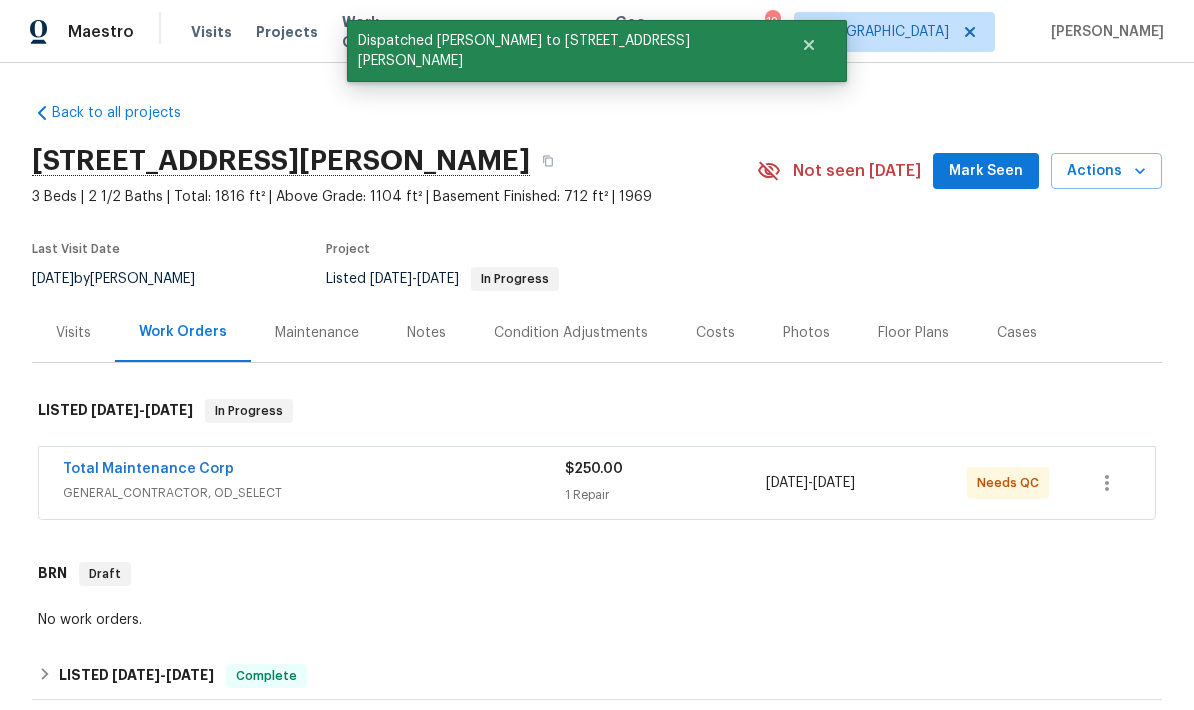 scroll, scrollTop: 0, scrollLeft: 0, axis: both 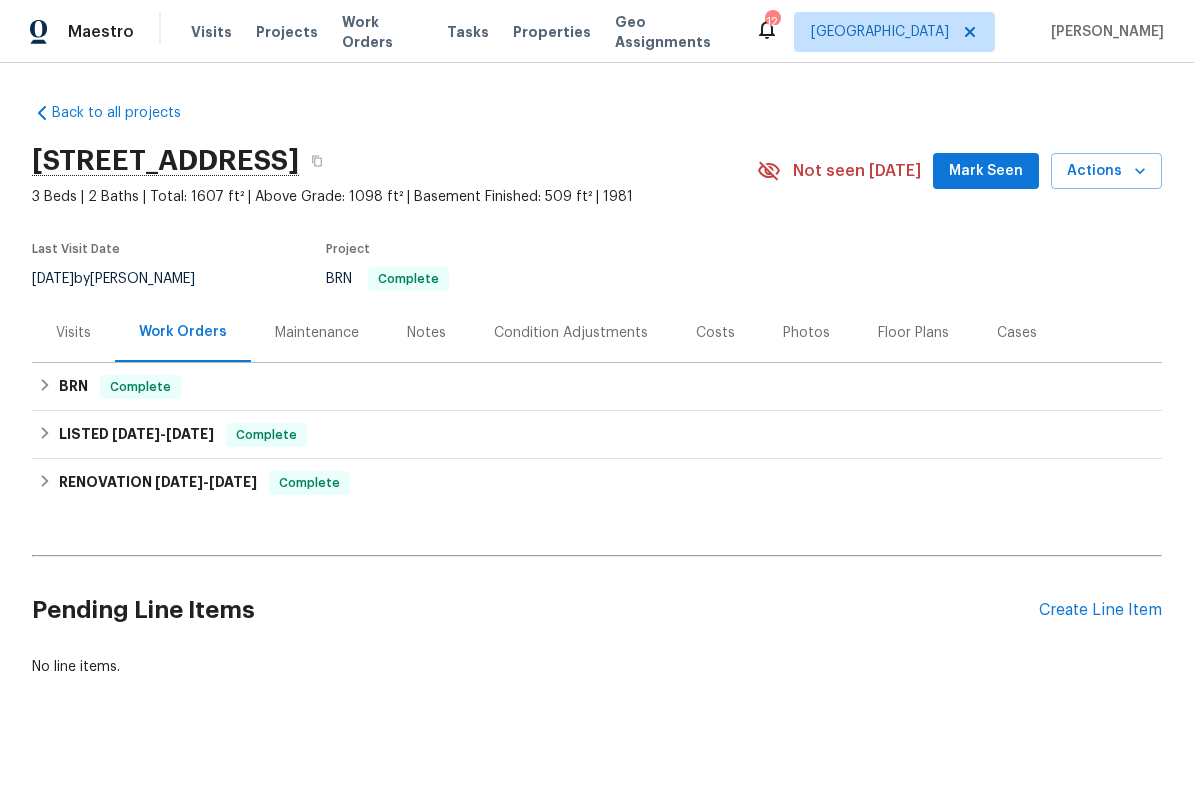 click on "Visits" at bounding box center (73, 332) 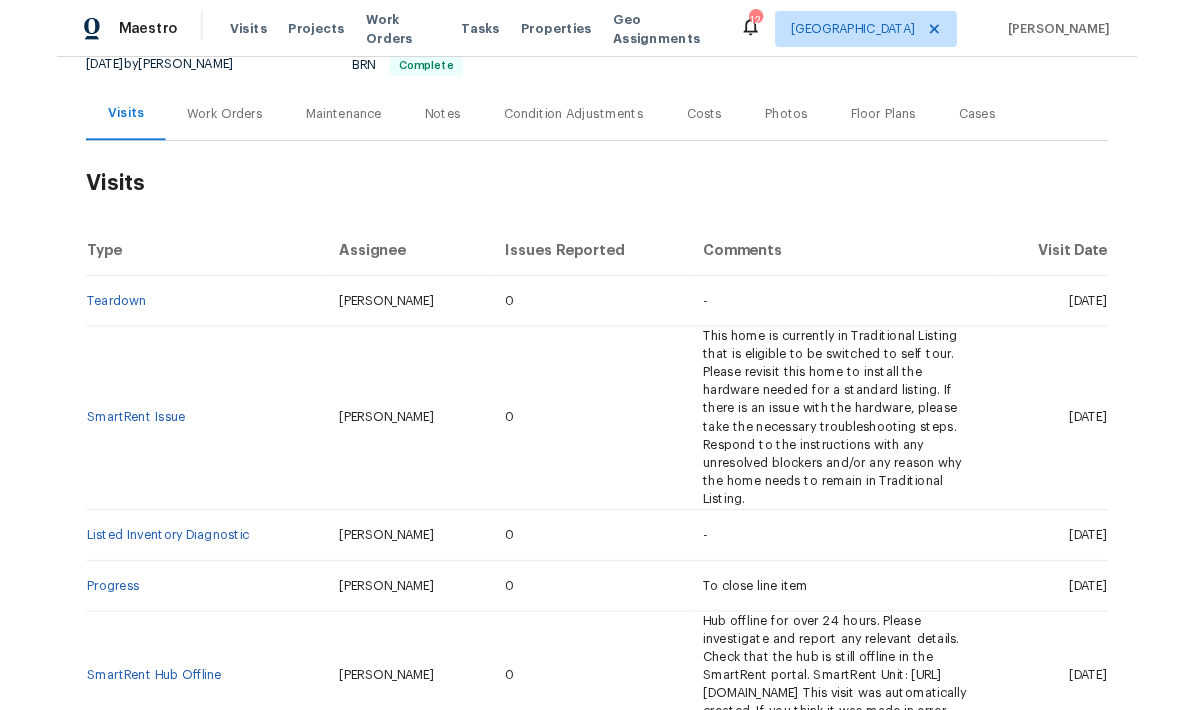 scroll, scrollTop: 209, scrollLeft: 0, axis: vertical 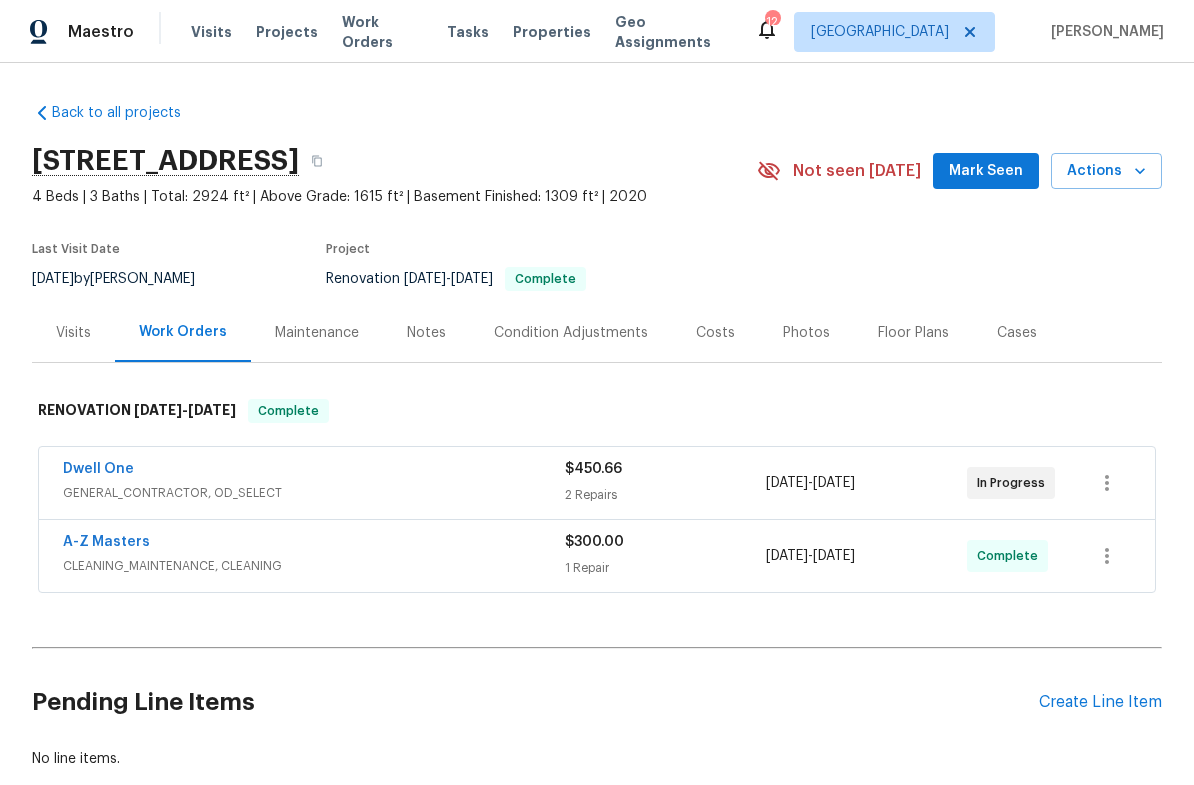 click on "Photos" at bounding box center (806, 333) 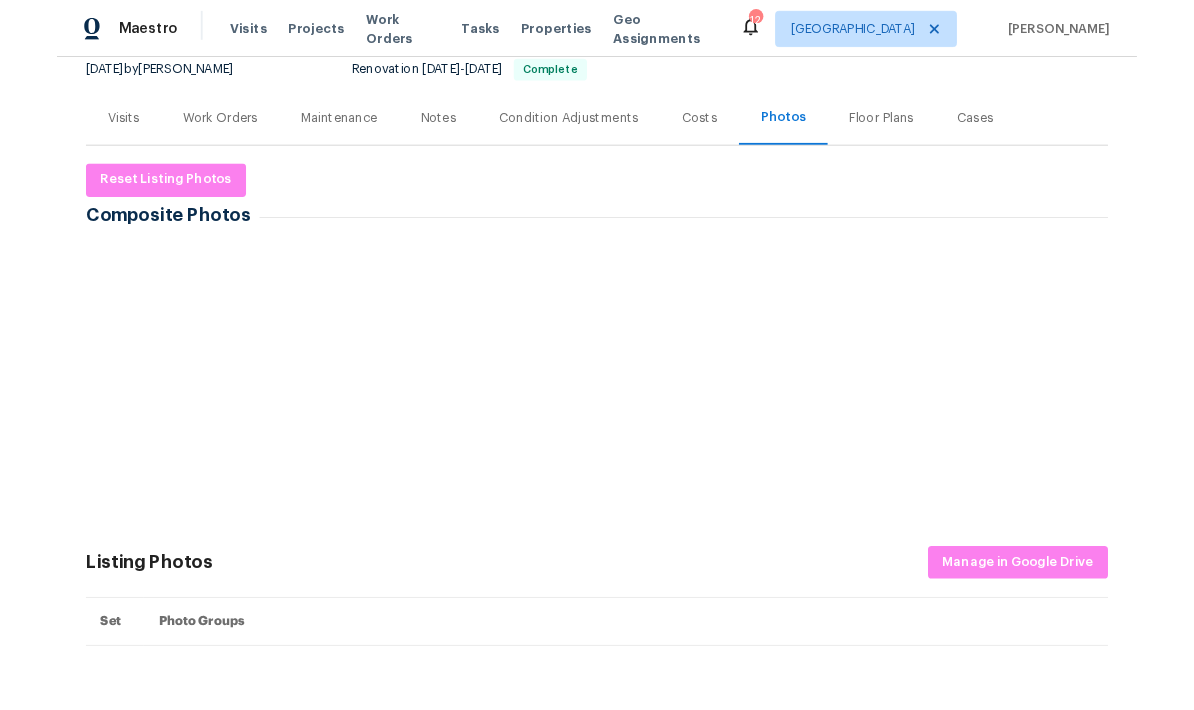 scroll, scrollTop: 211, scrollLeft: 0, axis: vertical 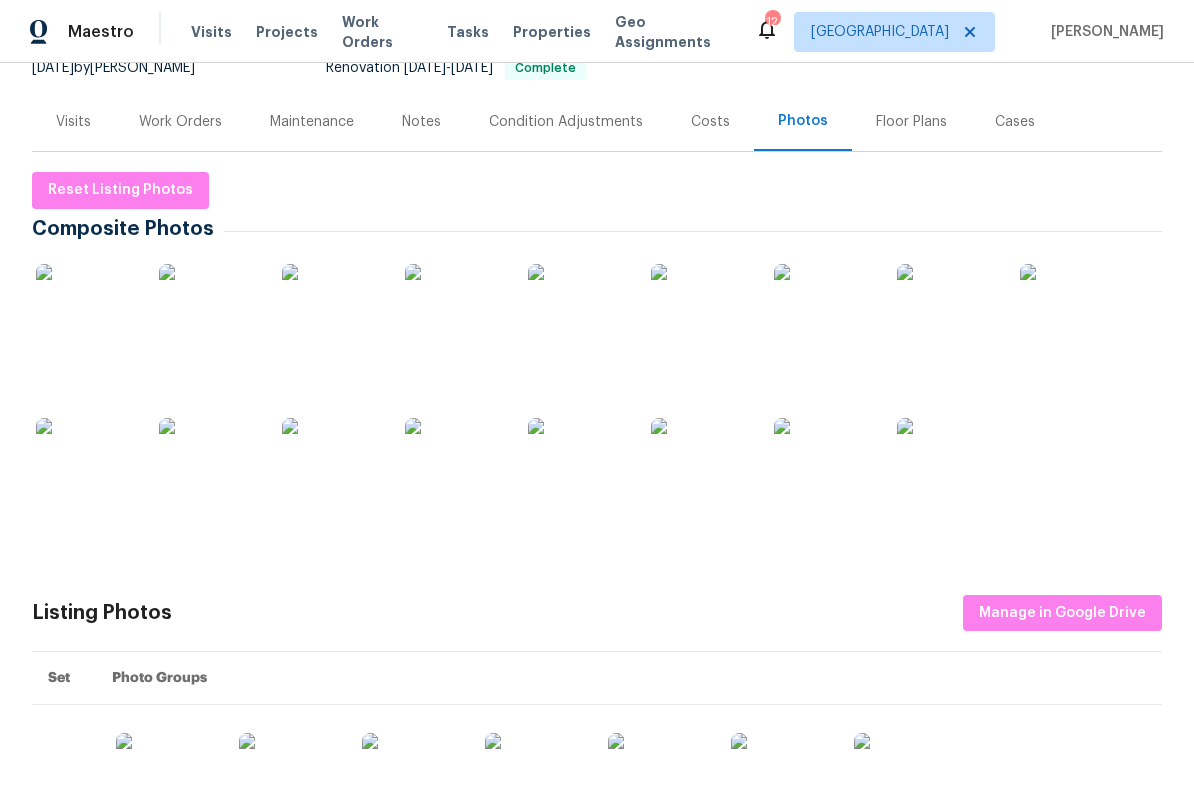 click at bounding box center [209, 468] 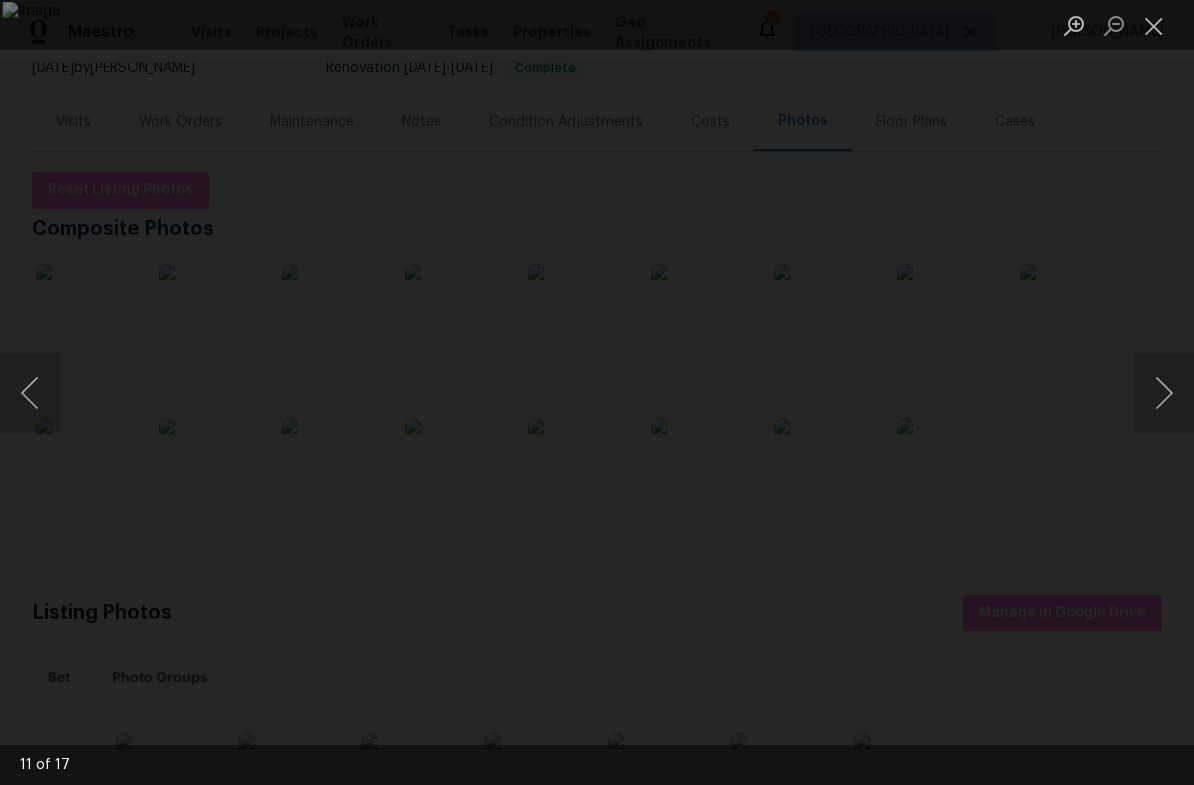 click at bounding box center (1154, 25) 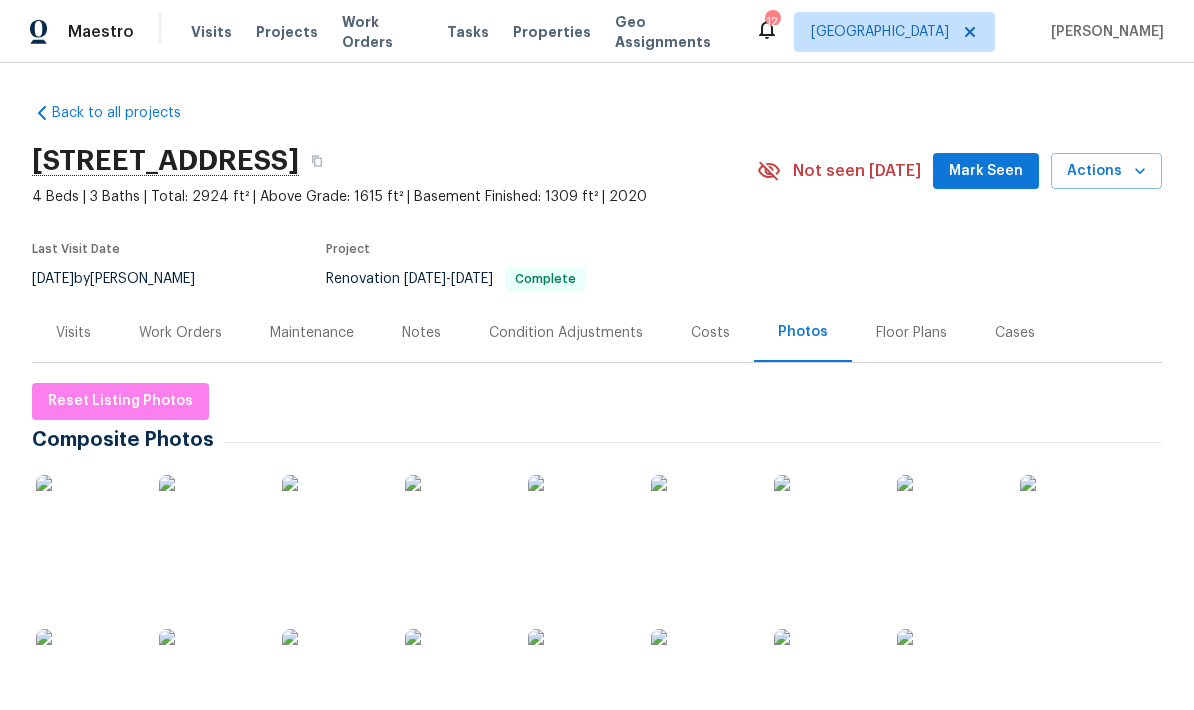 scroll, scrollTop: 0, scrollLeft: 0, axis: both 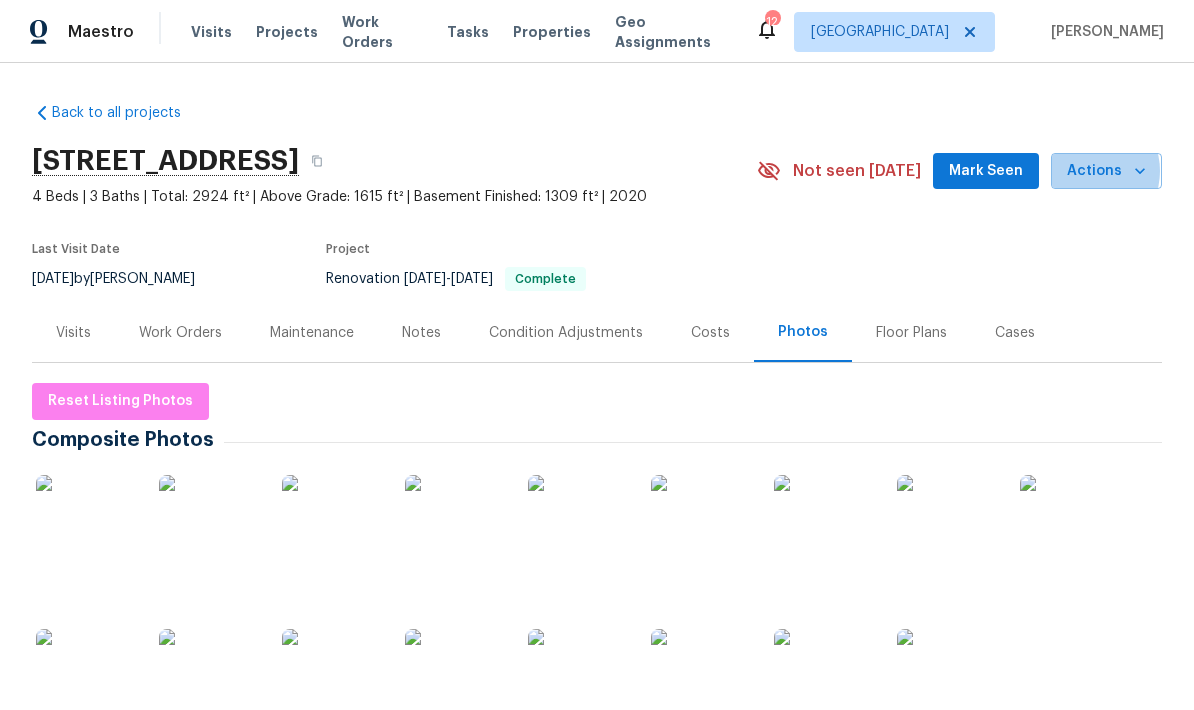 click on "Actions" at bounding box center (1106, 171) 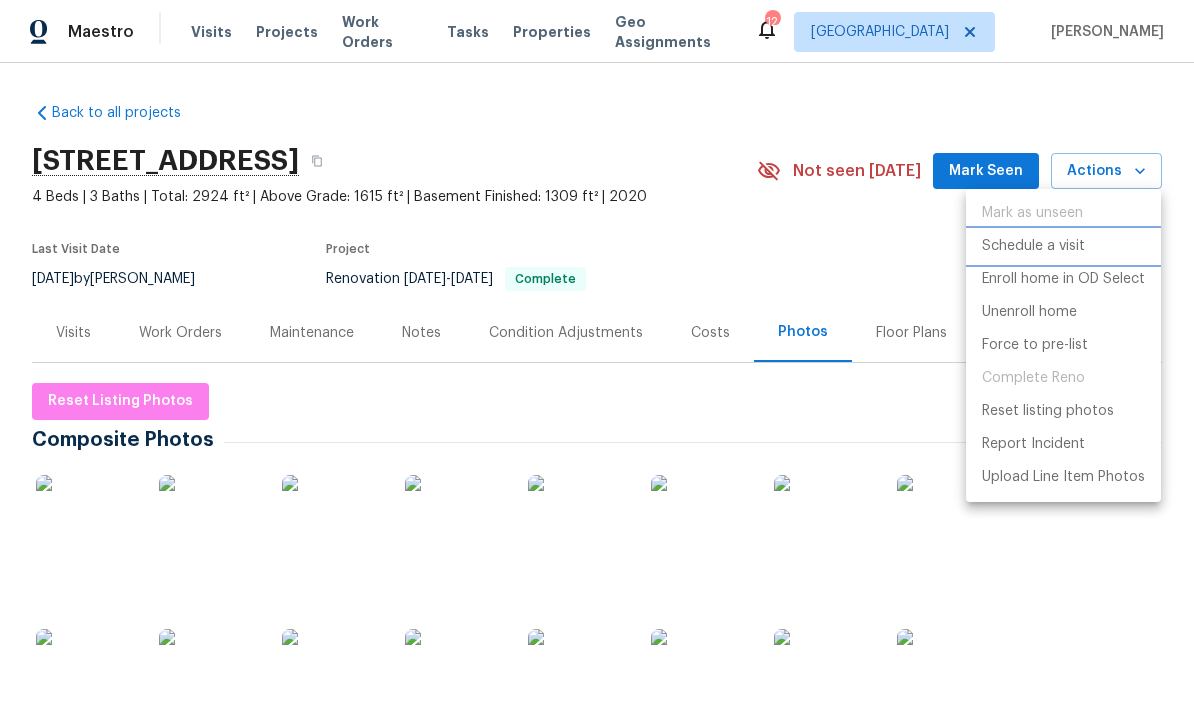 click on "Schedule a visit" at bounding box center [1033, 246] 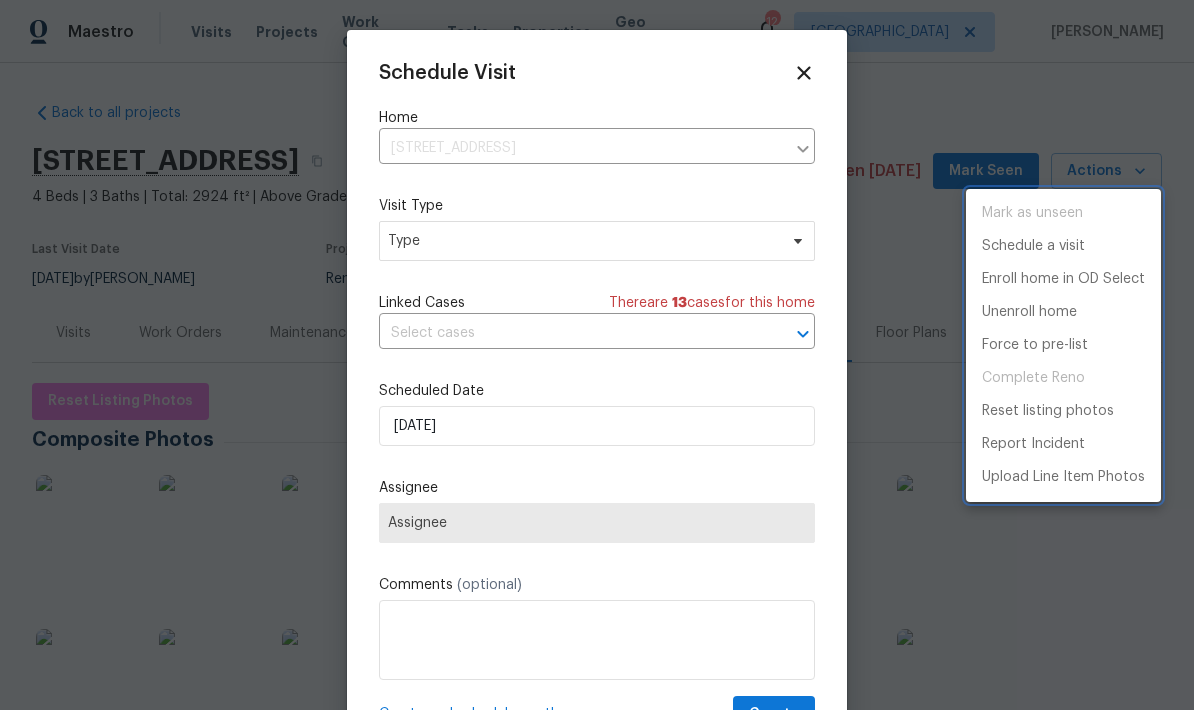 click at bounding box center [597, 355] 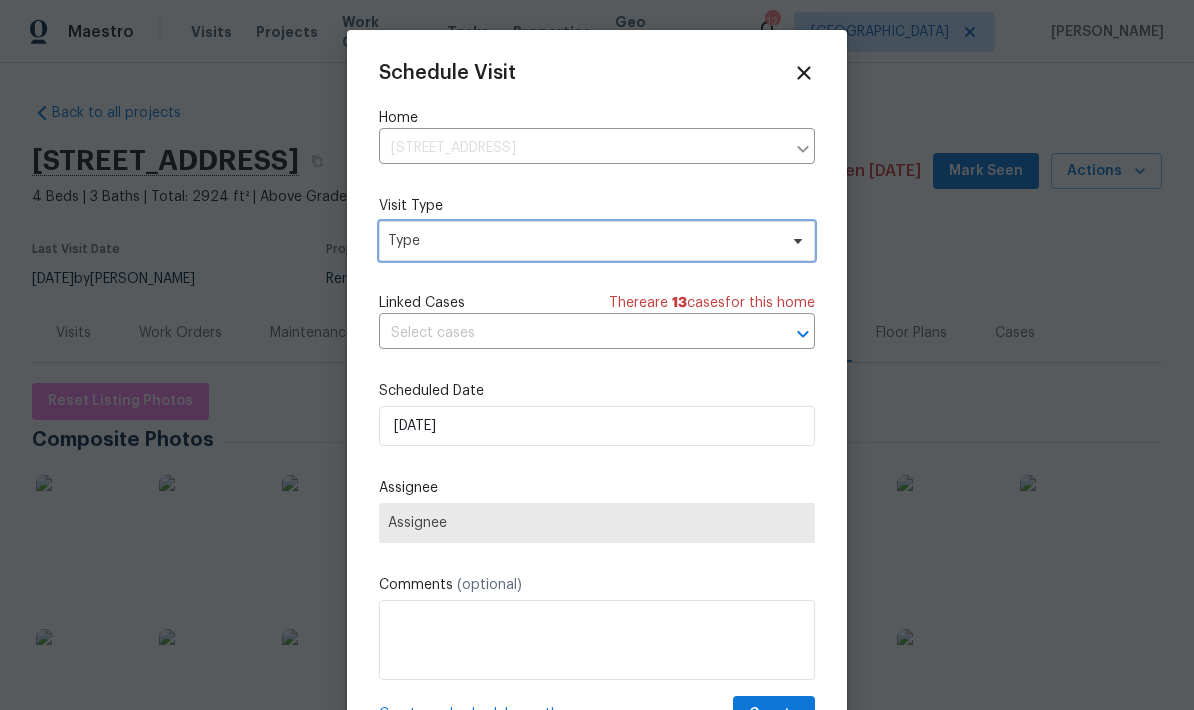 click on "Type" at bounding box center (582, 241) 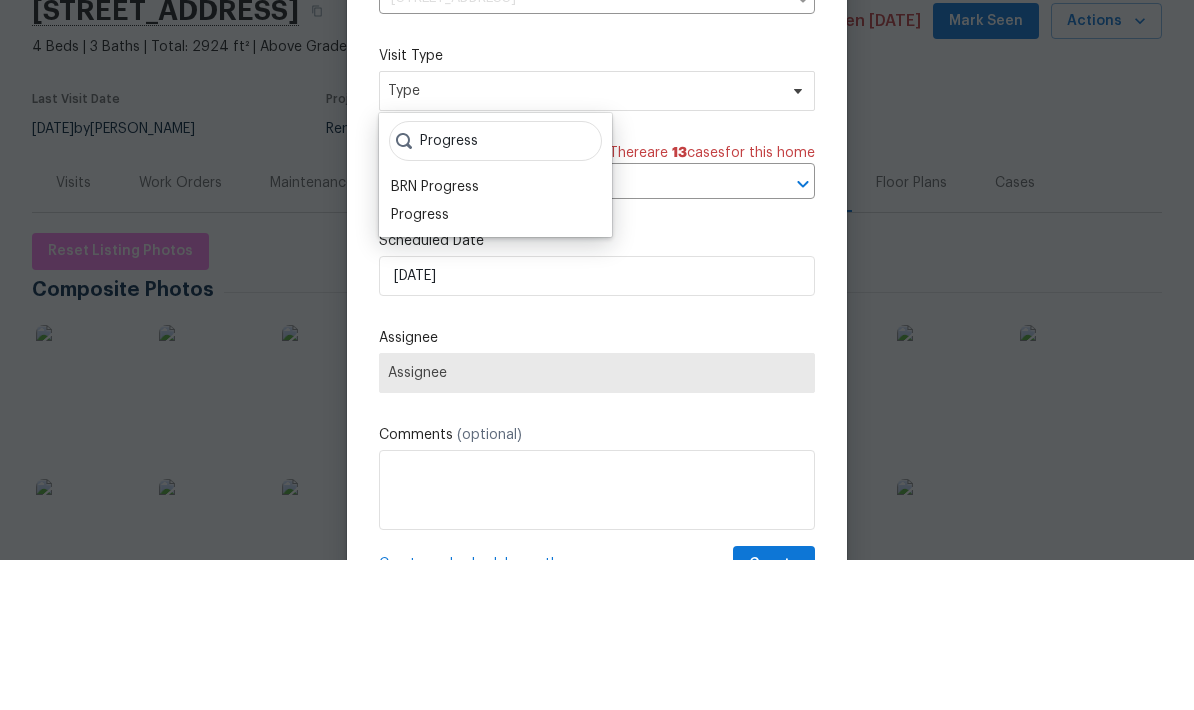 type on "Progress" 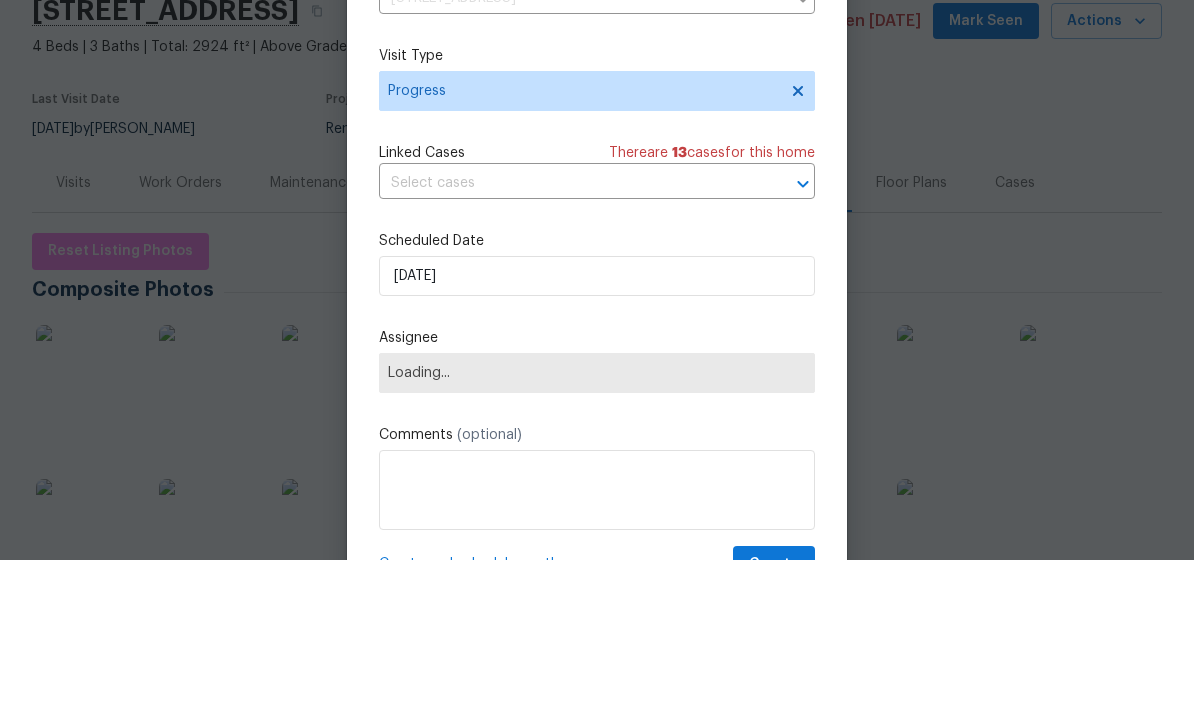 scroll, scrollTop: 80, scrollLeft: 0, axis: vertical 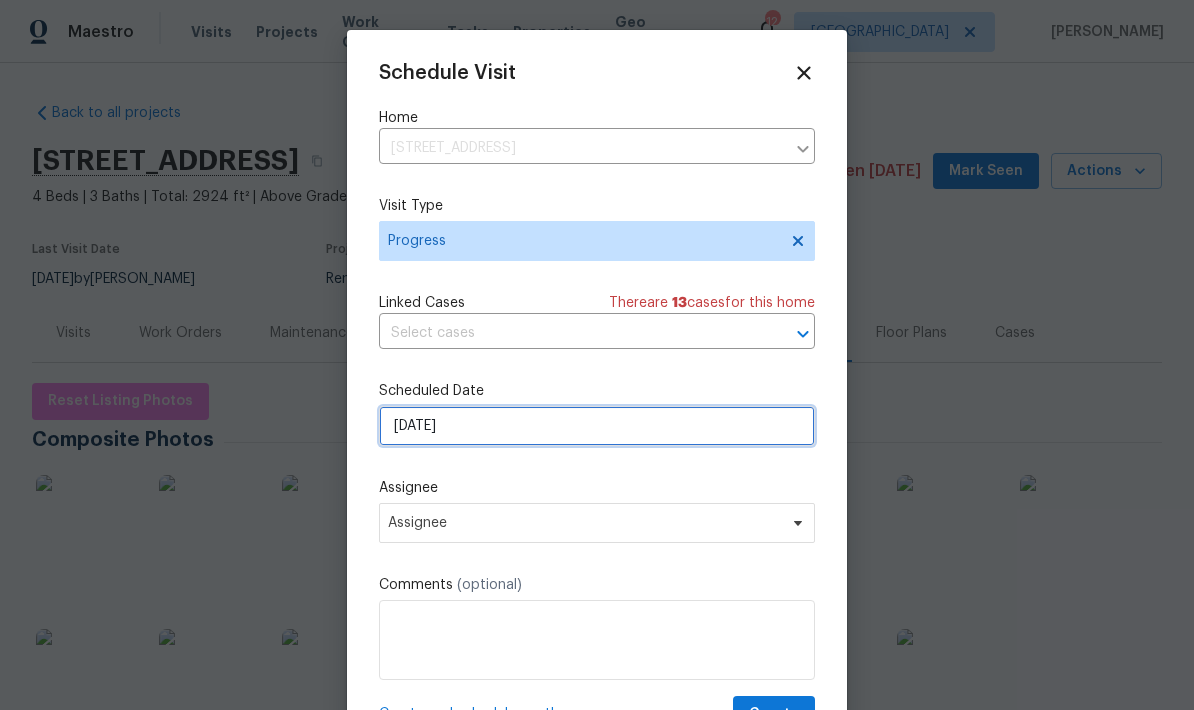 click on "[DATE]" at bounding box center [597, 426] 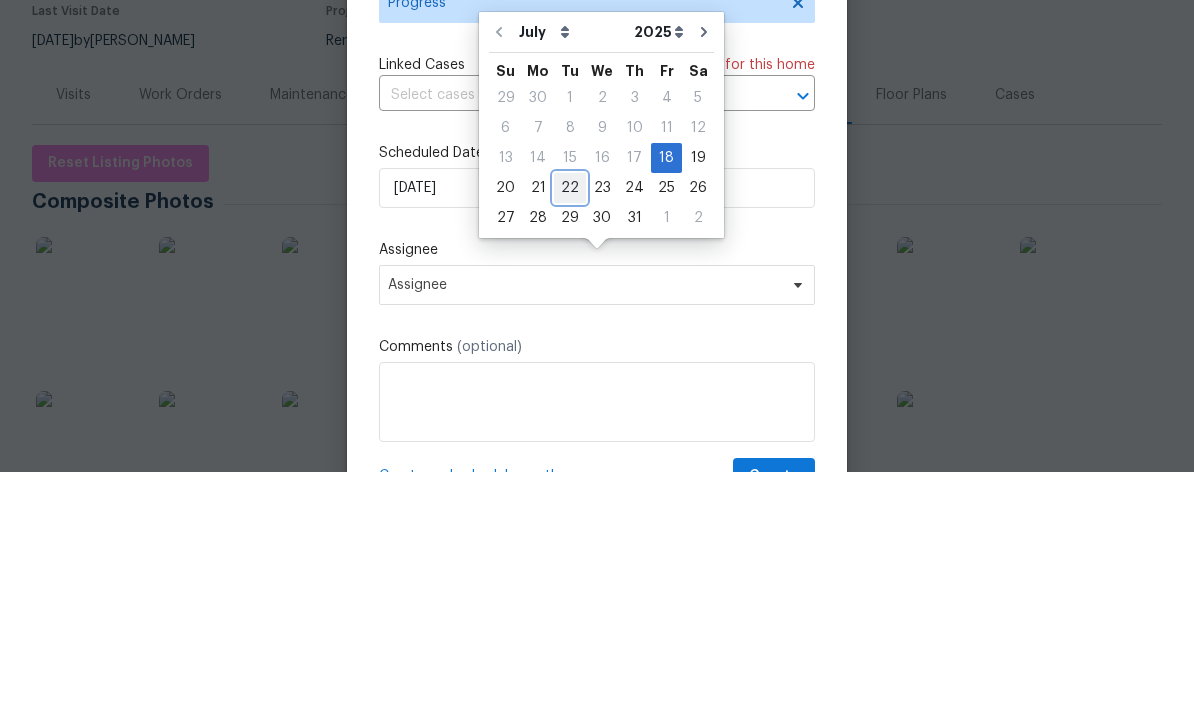 click on "22" at bounding box center [570, 426] 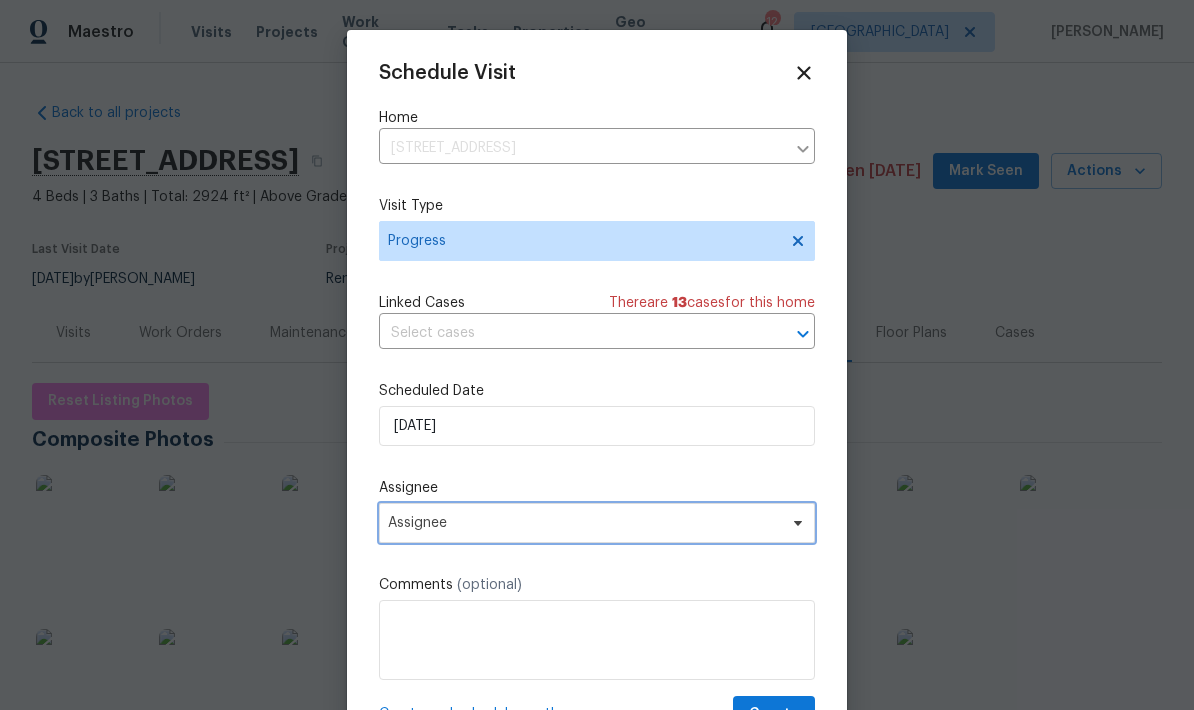 click on "Assignee" at bounding box center (597, 523) 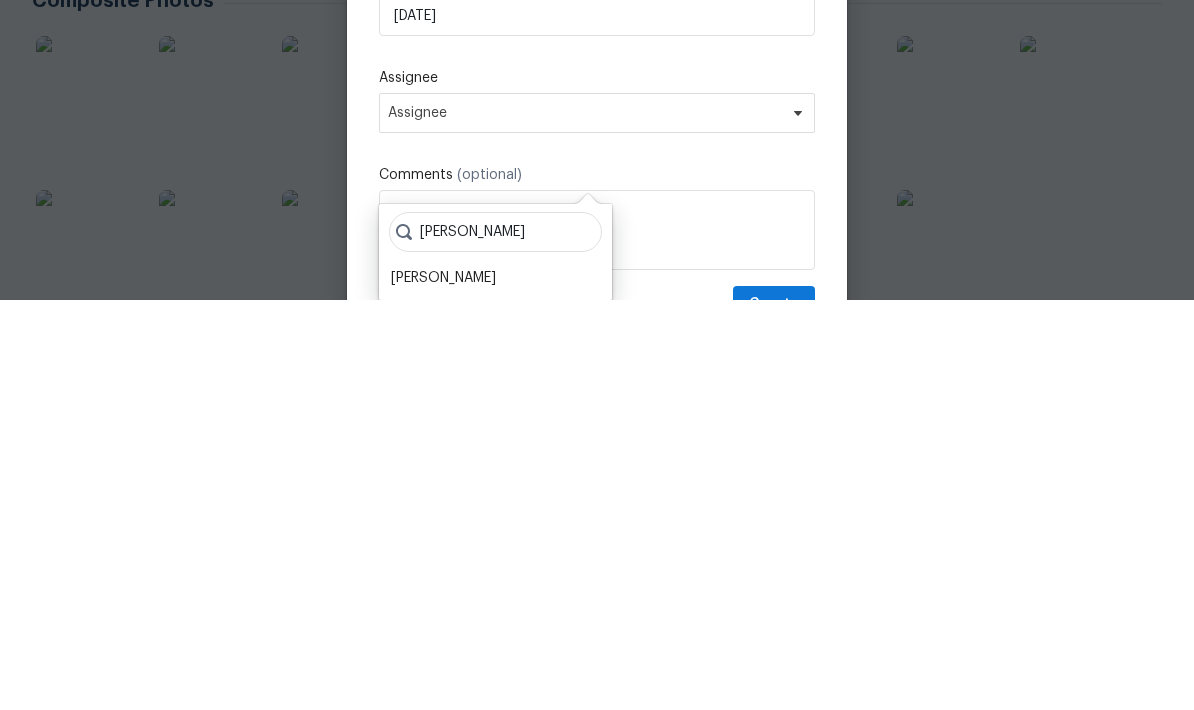 type on "[PERSON_NAME]" 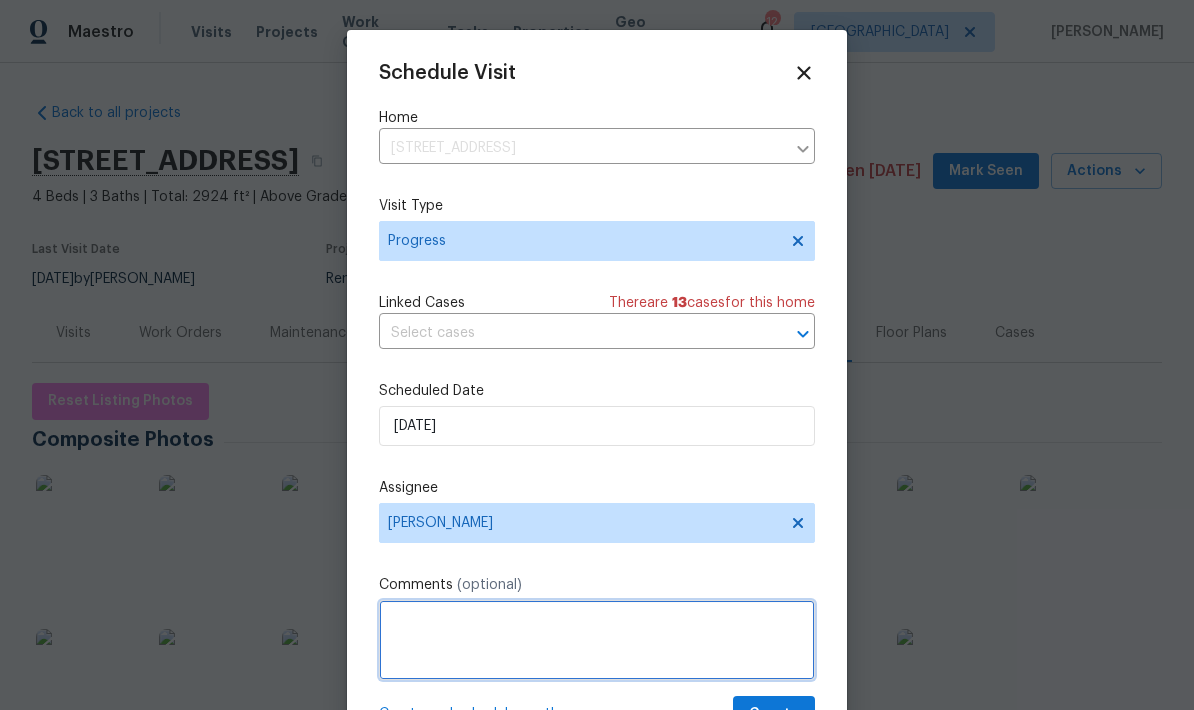 click at bounding box center (597, 640) 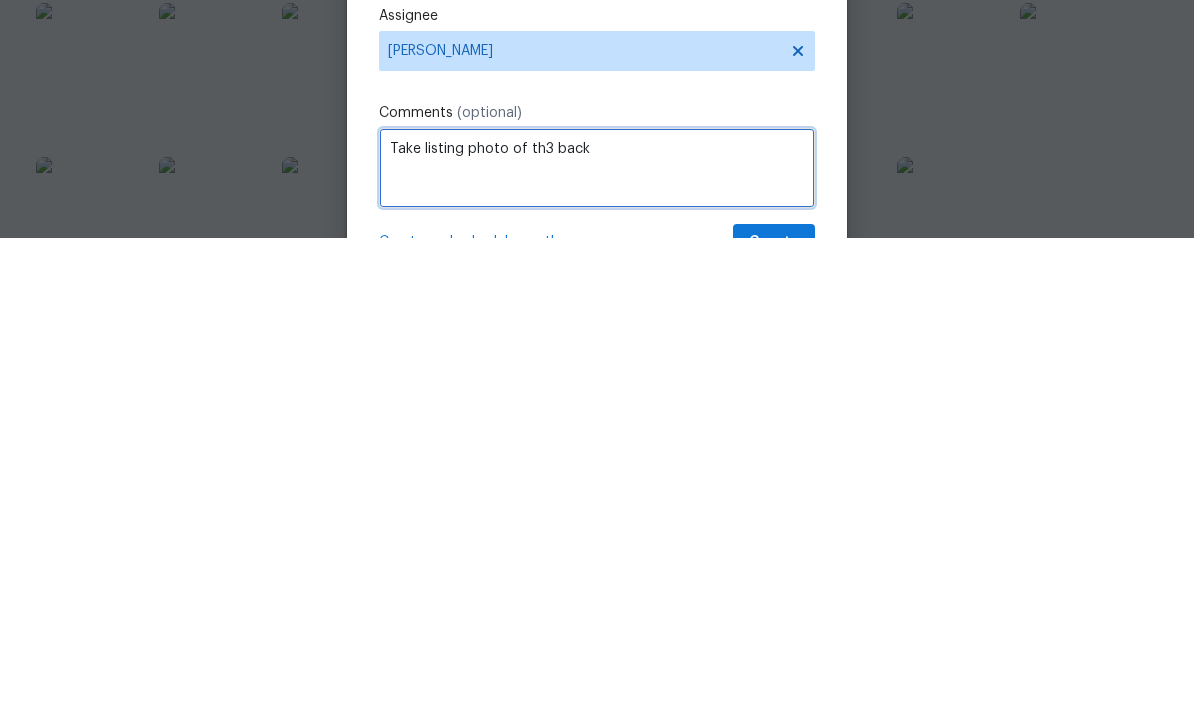 click on "Take listing photo of th3 back" at bounding box center [597, 640] 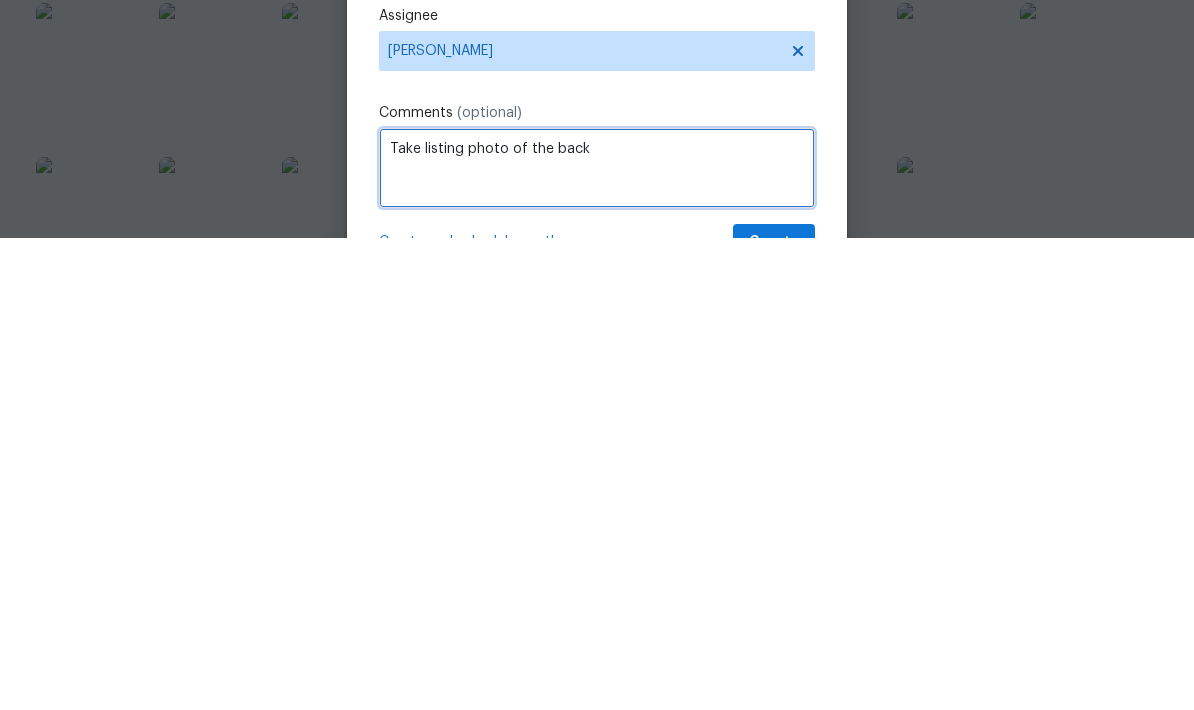 click on "Take listing photo of the back" at bounding box center [597, 640] 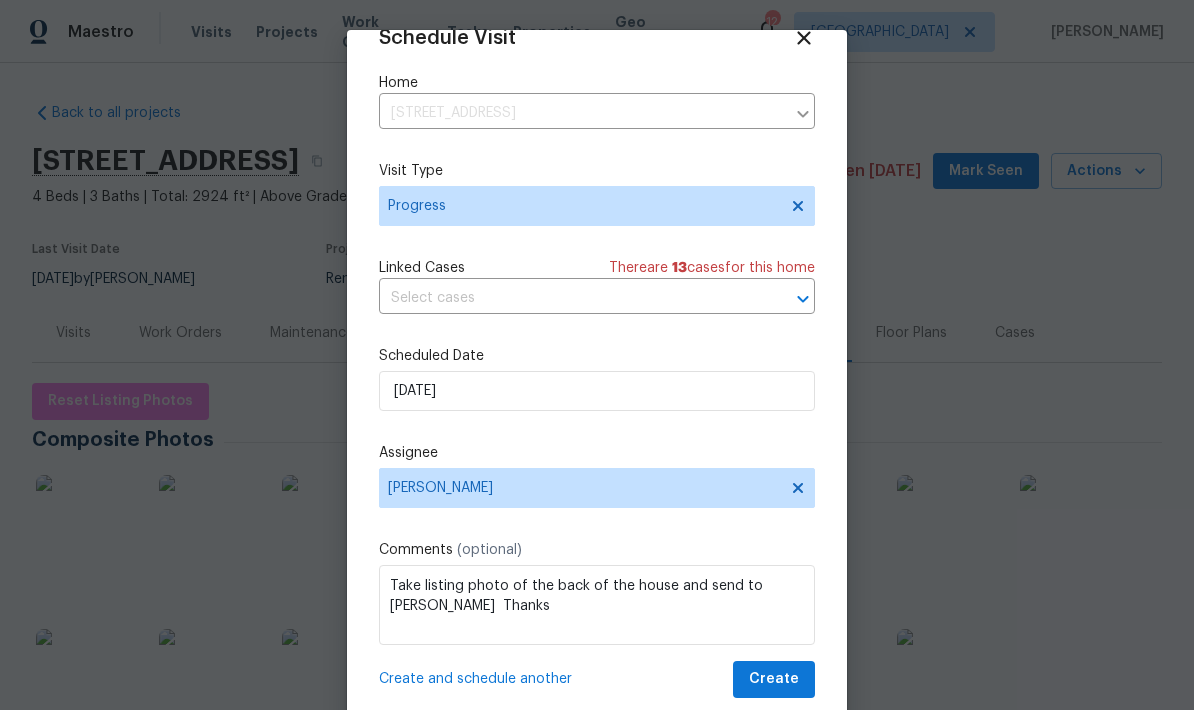 scroll, scrollTop: 39, scrollLeft: 0, axis: vertical 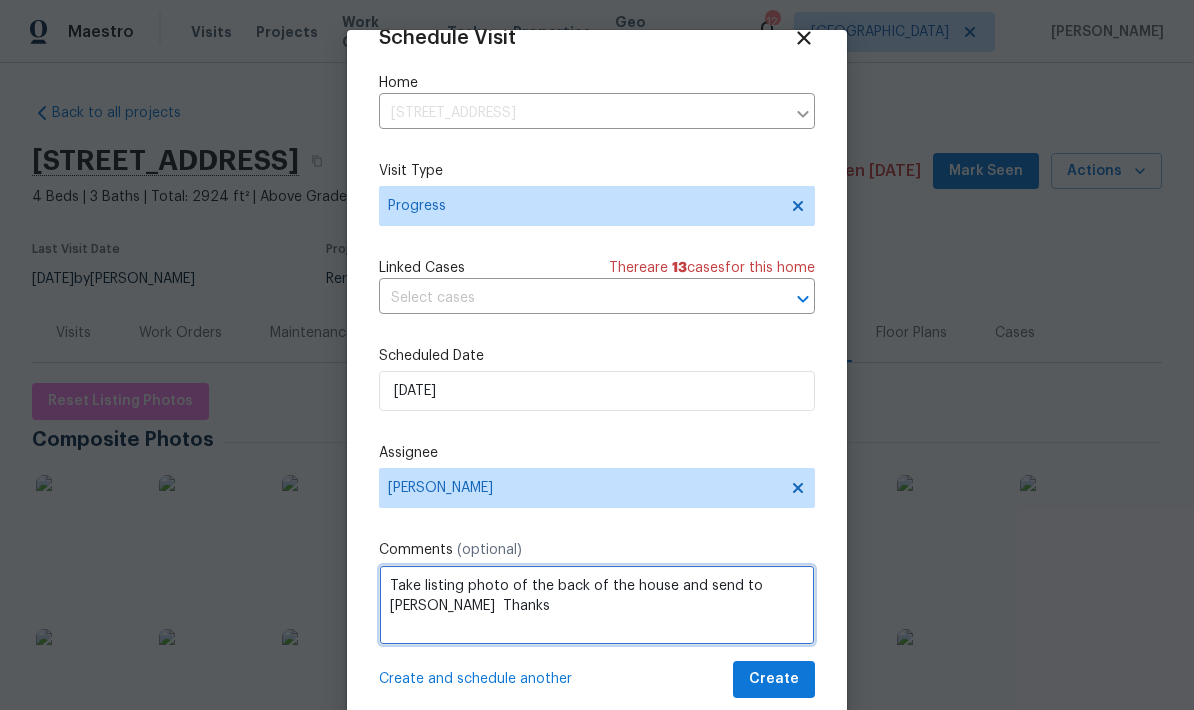 type on "Take listing photo of the back of the house and send to [PERSON_NAME]  Thanks" 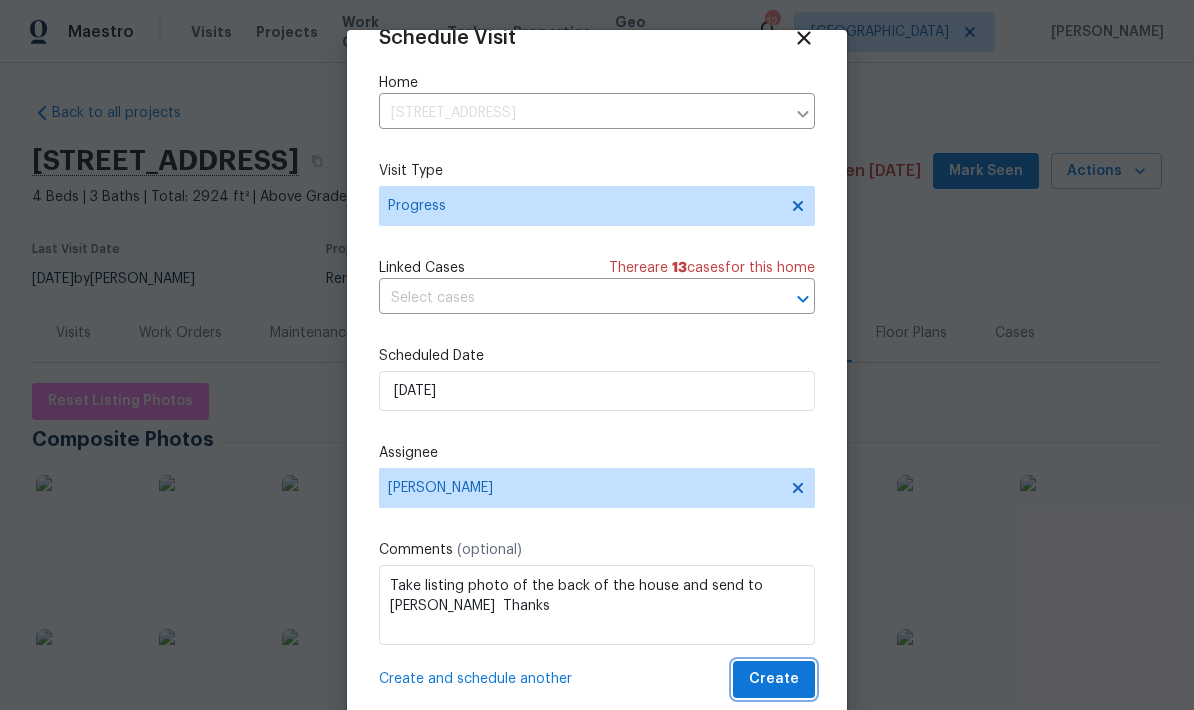 click on "Create" at bounding box center (774, 679) 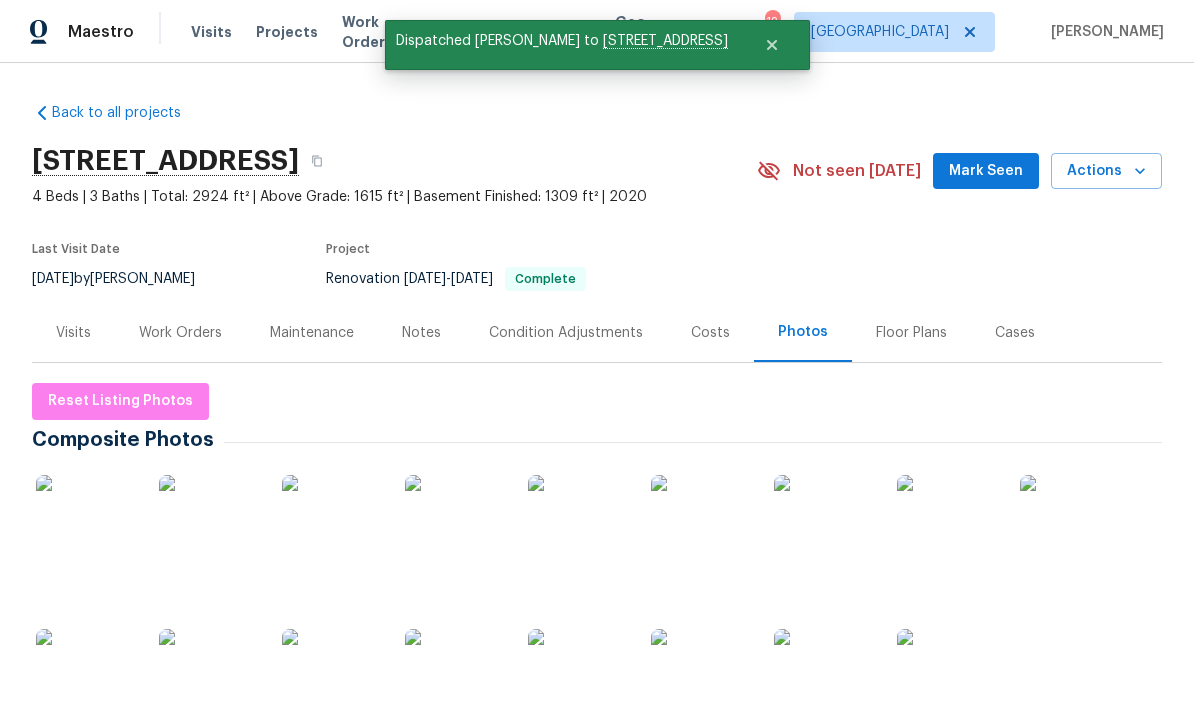 scroll, scrollTop: 0, scrollLeft: 0, axis: both 